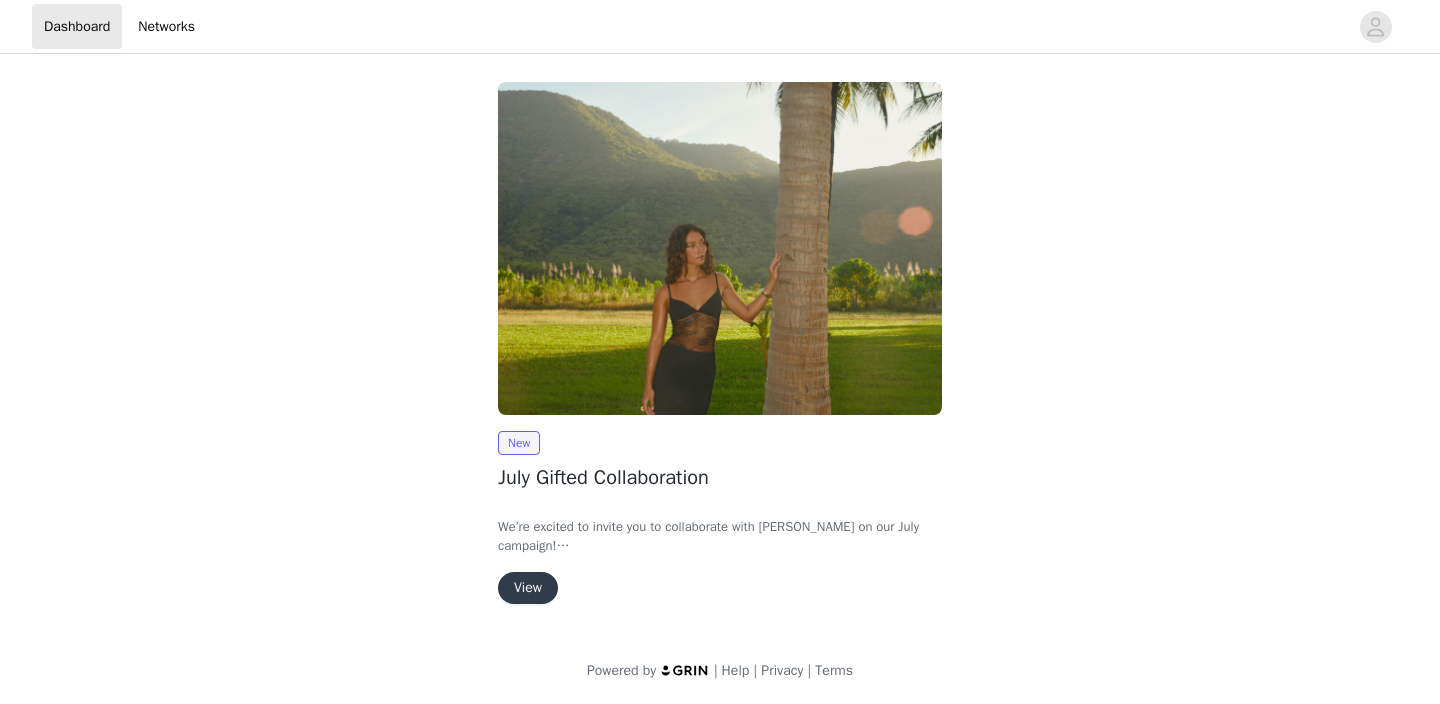 scroll, scrollTop: 0, scrollLeft: 0, axis: both 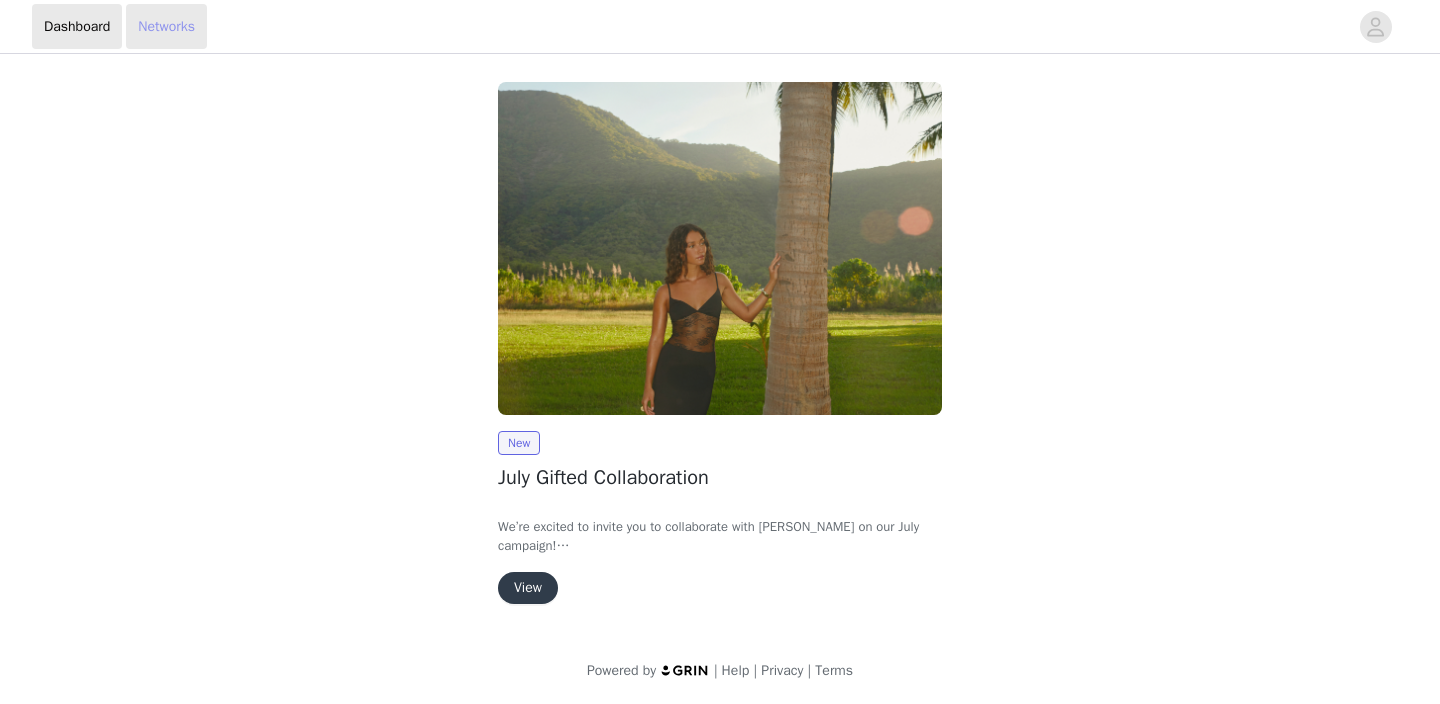 click on "Networks" at bounding box center (166, 26) 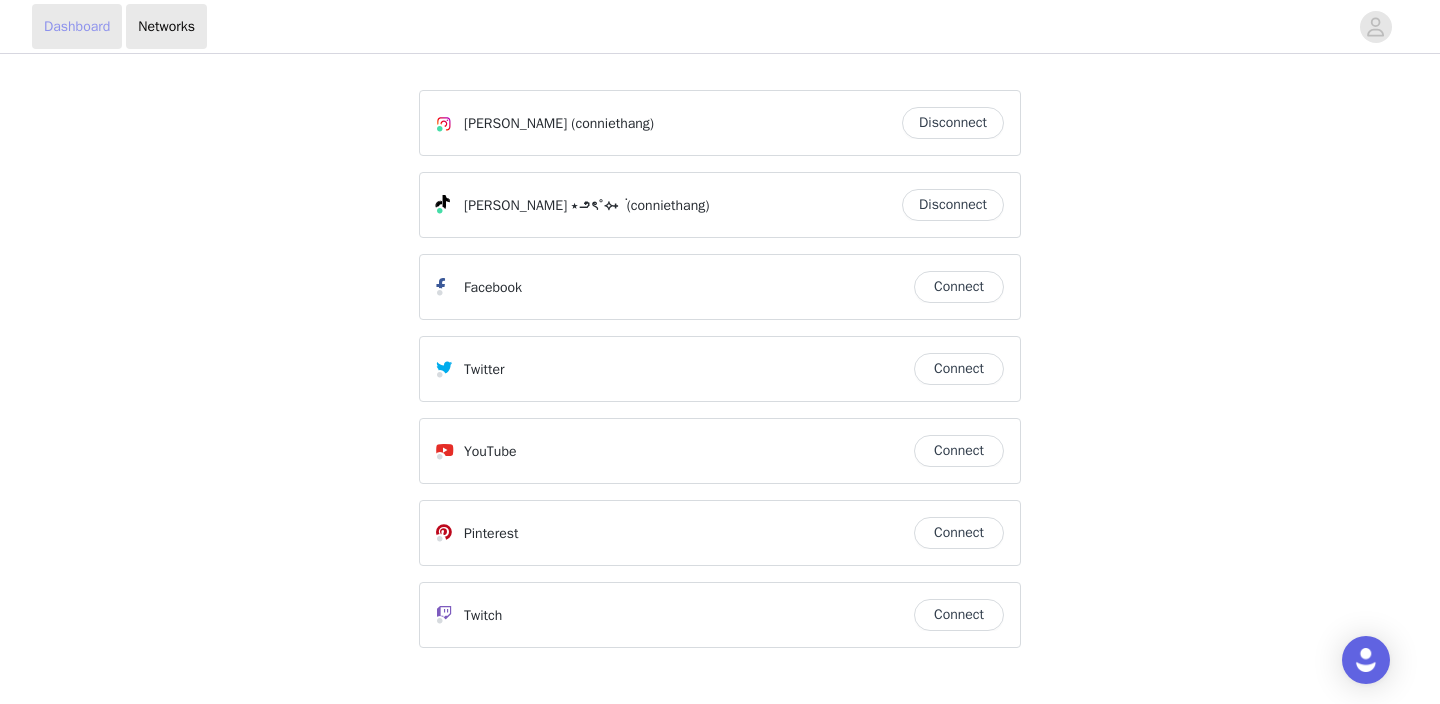 click on "Dashboard" at bounding box center [77, 26] 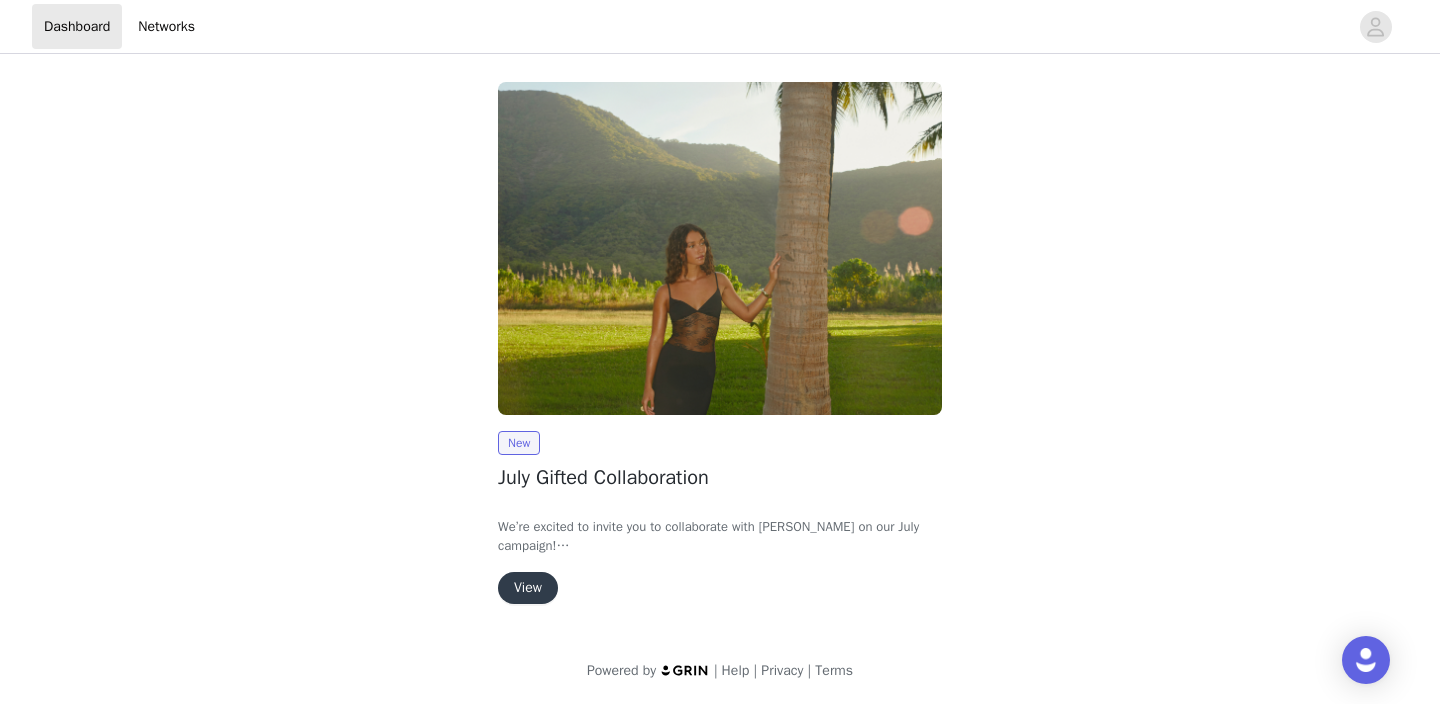 click on "View" at bounding box center (528, 588) 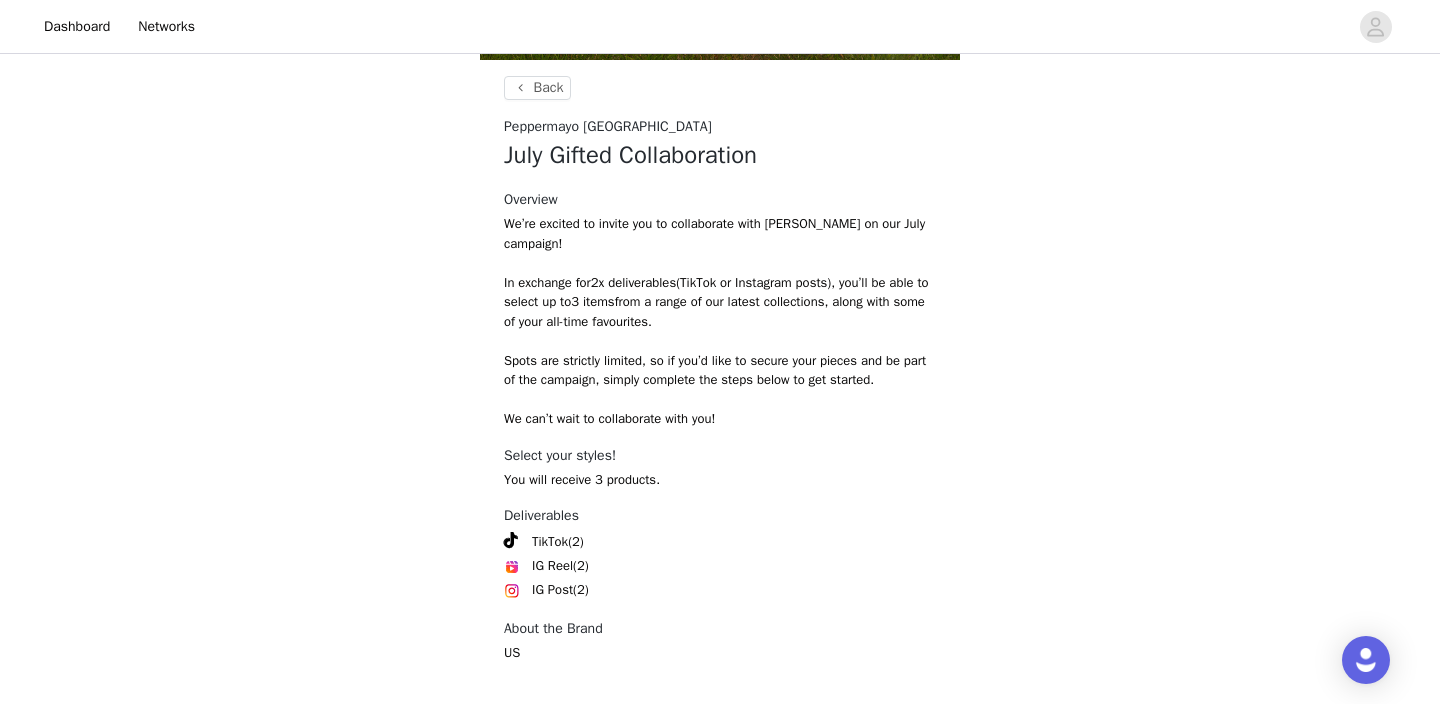 scroll, scrollTop: 812, scrollLeft: 0, axis: vertical 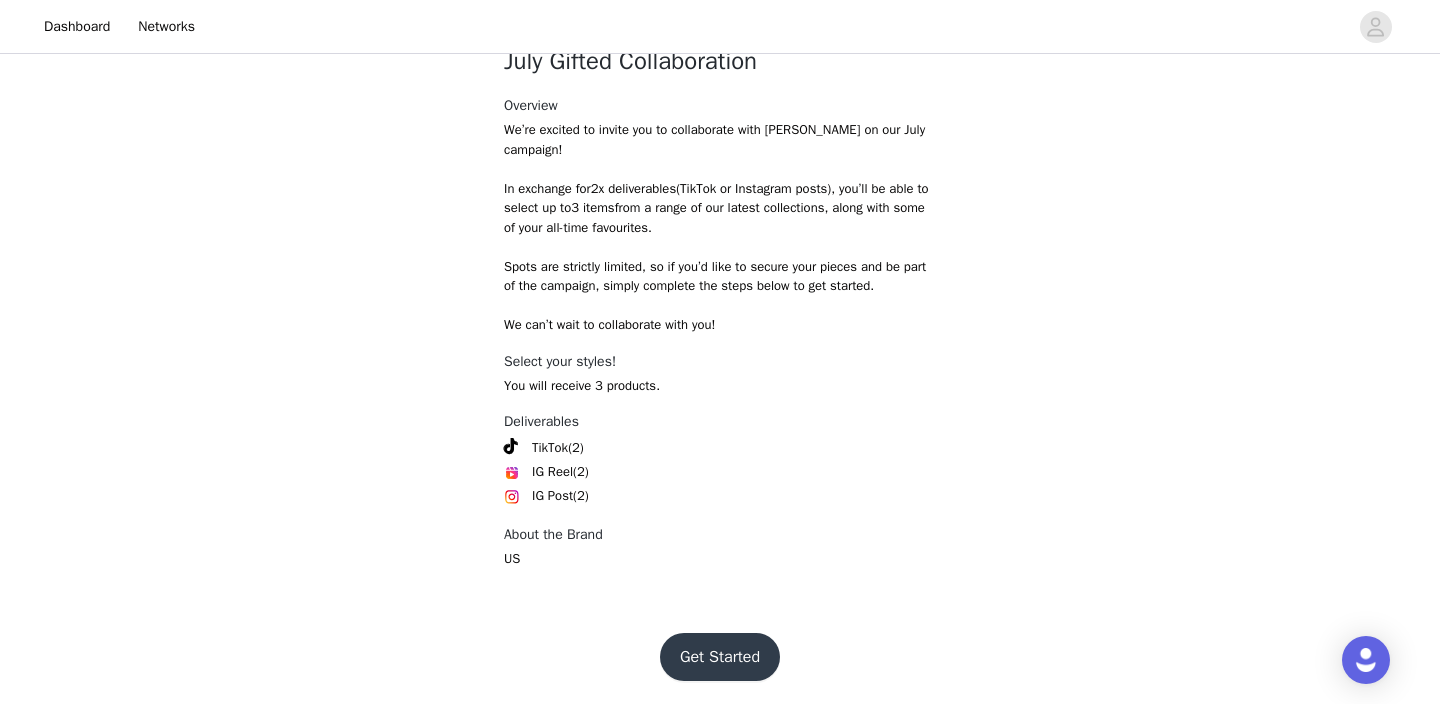 click on "Get Started" at bounding box center (720, 657) 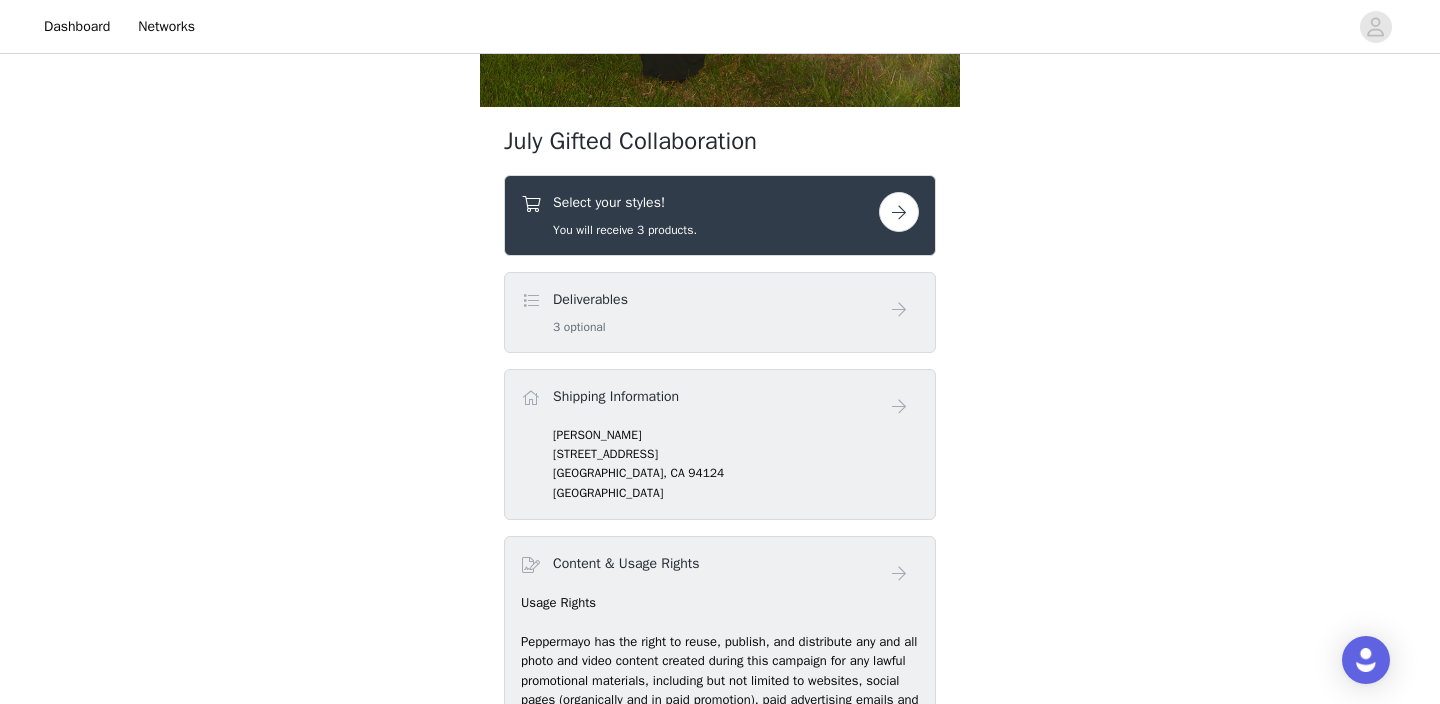 scroll, scrollTop: 667, scrollLeft: 0, axis: vertical 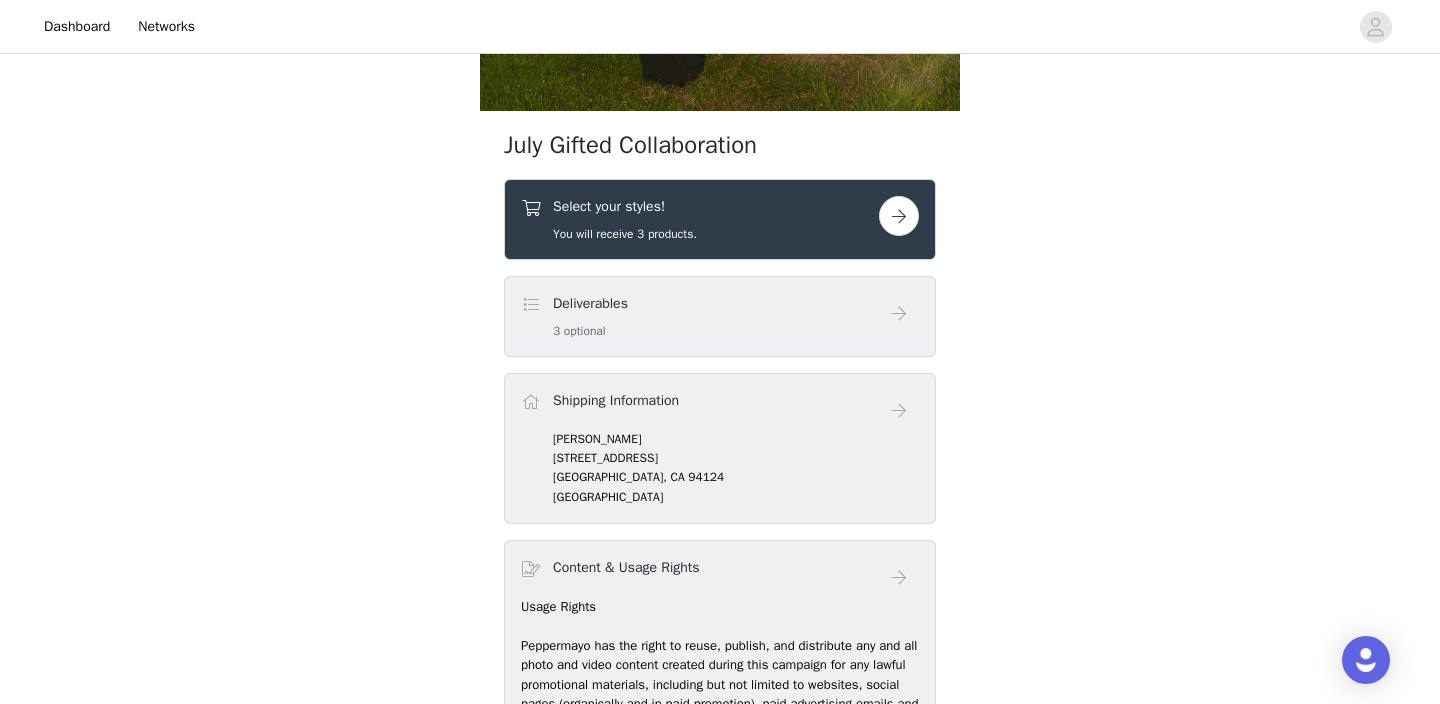 click at bounding box center (899, 216) 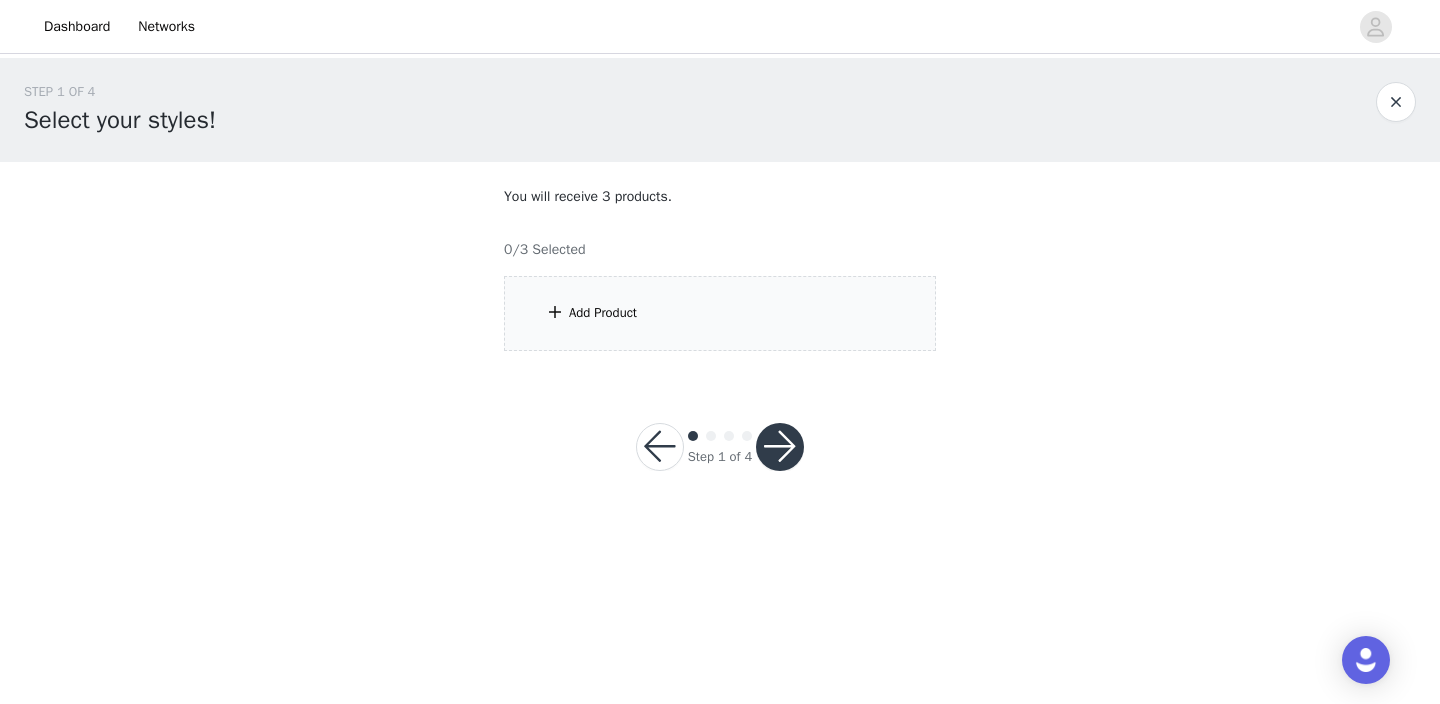 click on "Add Product" at bounding box center (720, 313) 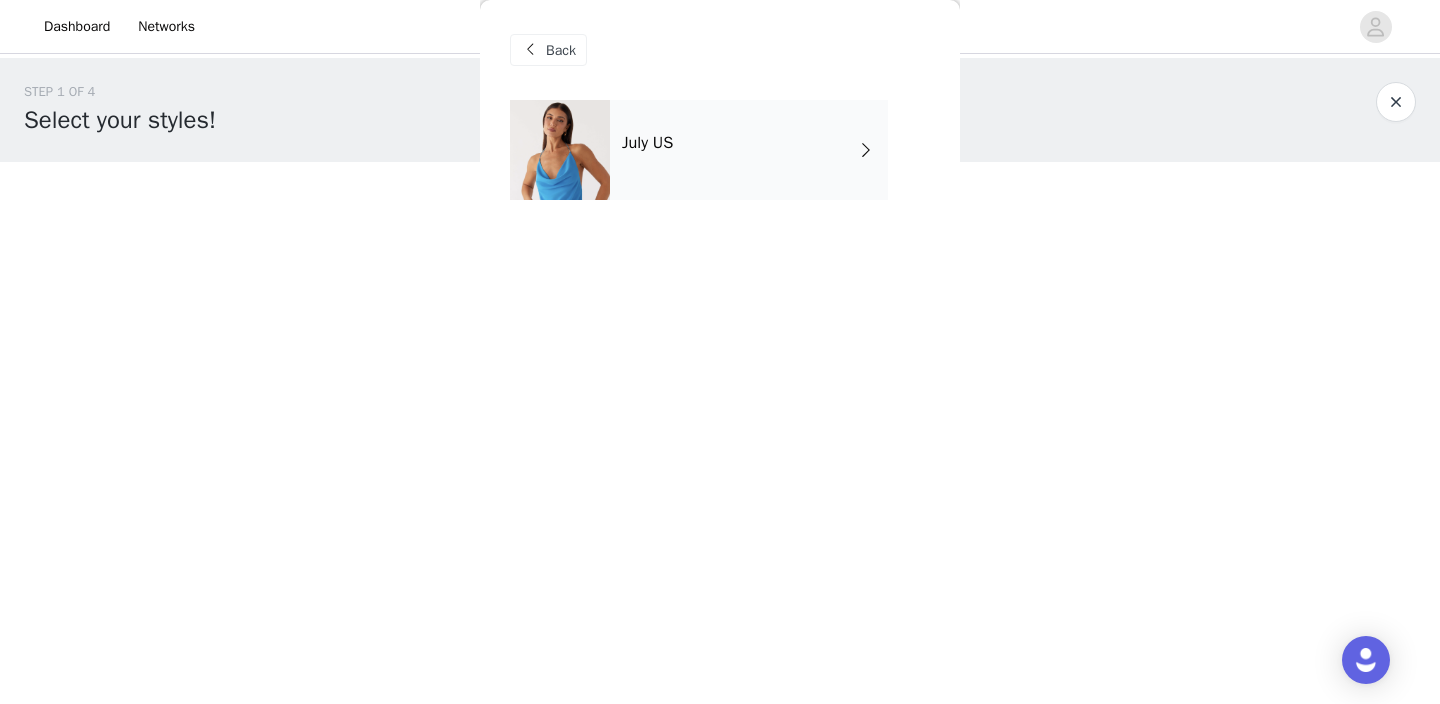 click on "July US" at bounding box center [749, 150] 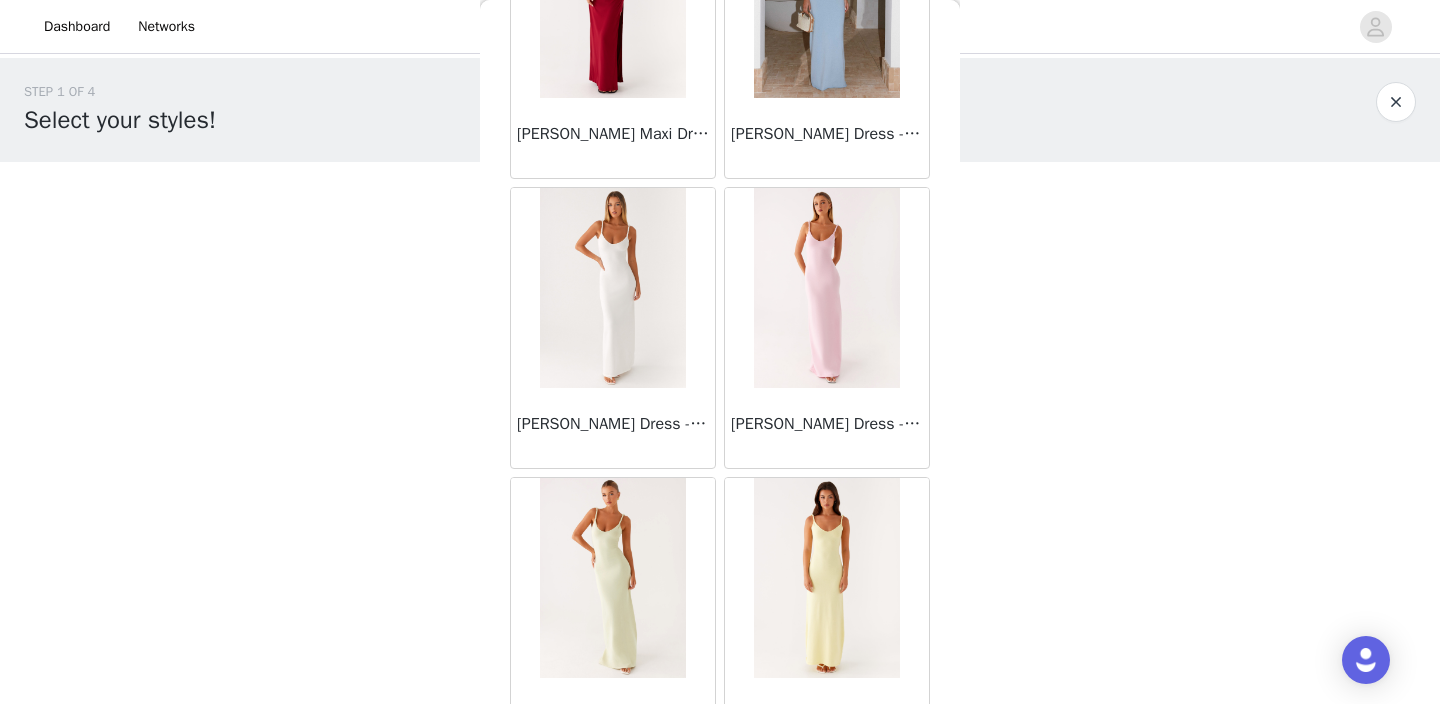 scroll, scrollTop: 2356, scrollLeft: 0, axis: vertical 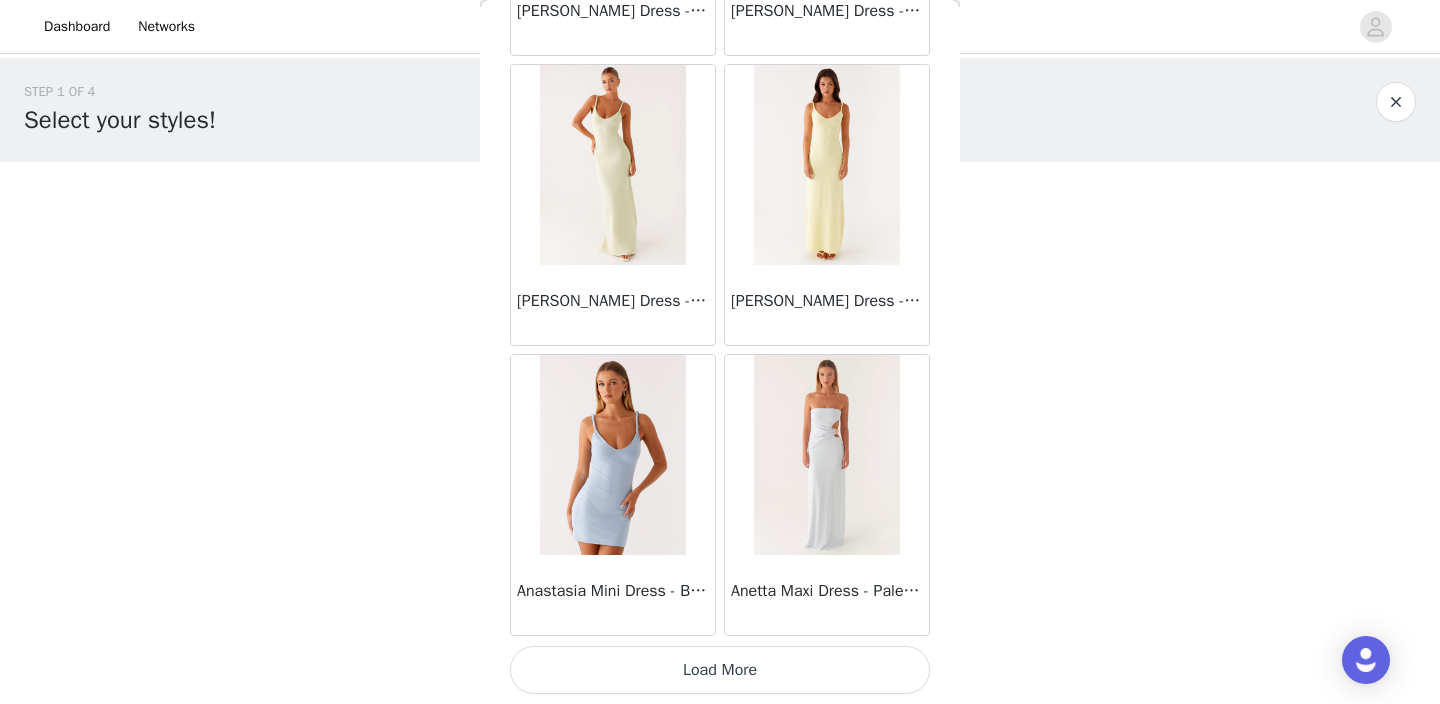 click on "Load More" at bounding box center (720, 670) 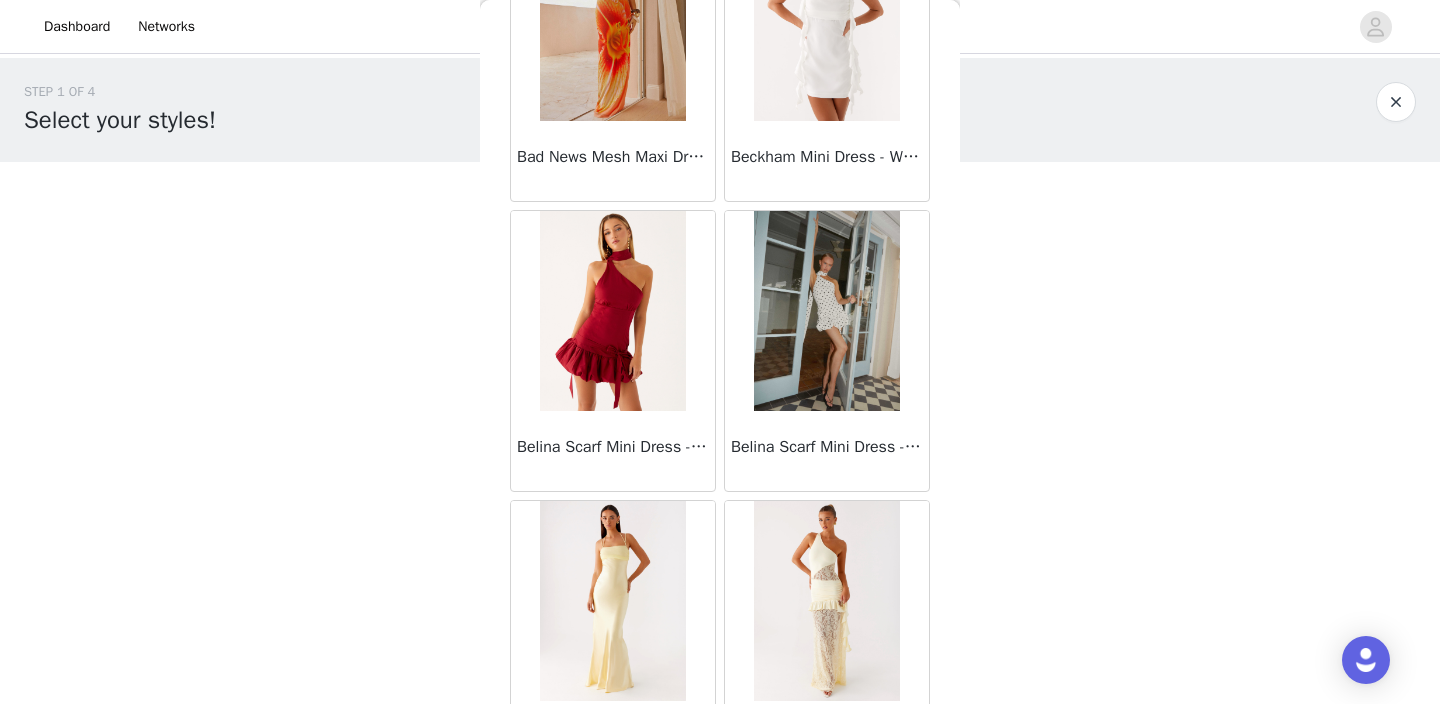 scroll, scrollTop: 5171, scrollLeft: 0, axis: vertical 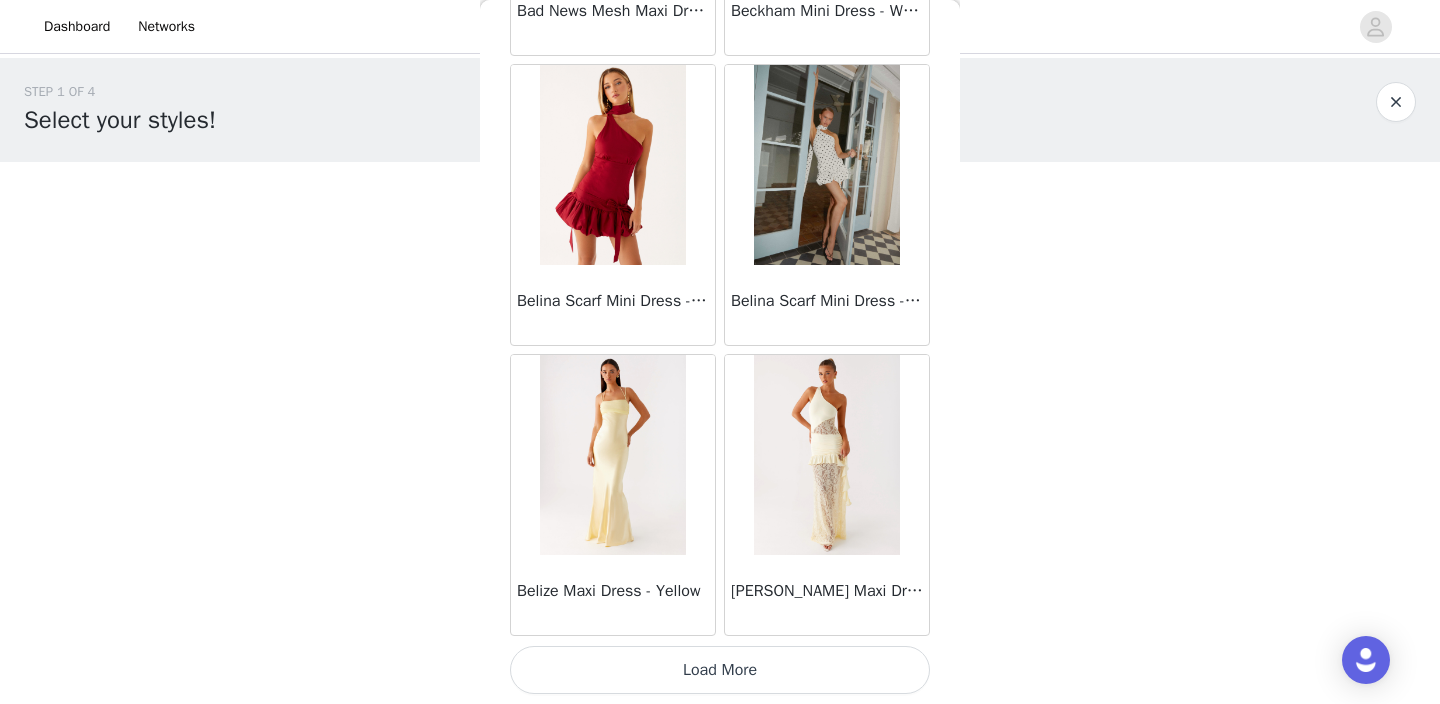 click on "Load More" at bounding box center (720, 670) 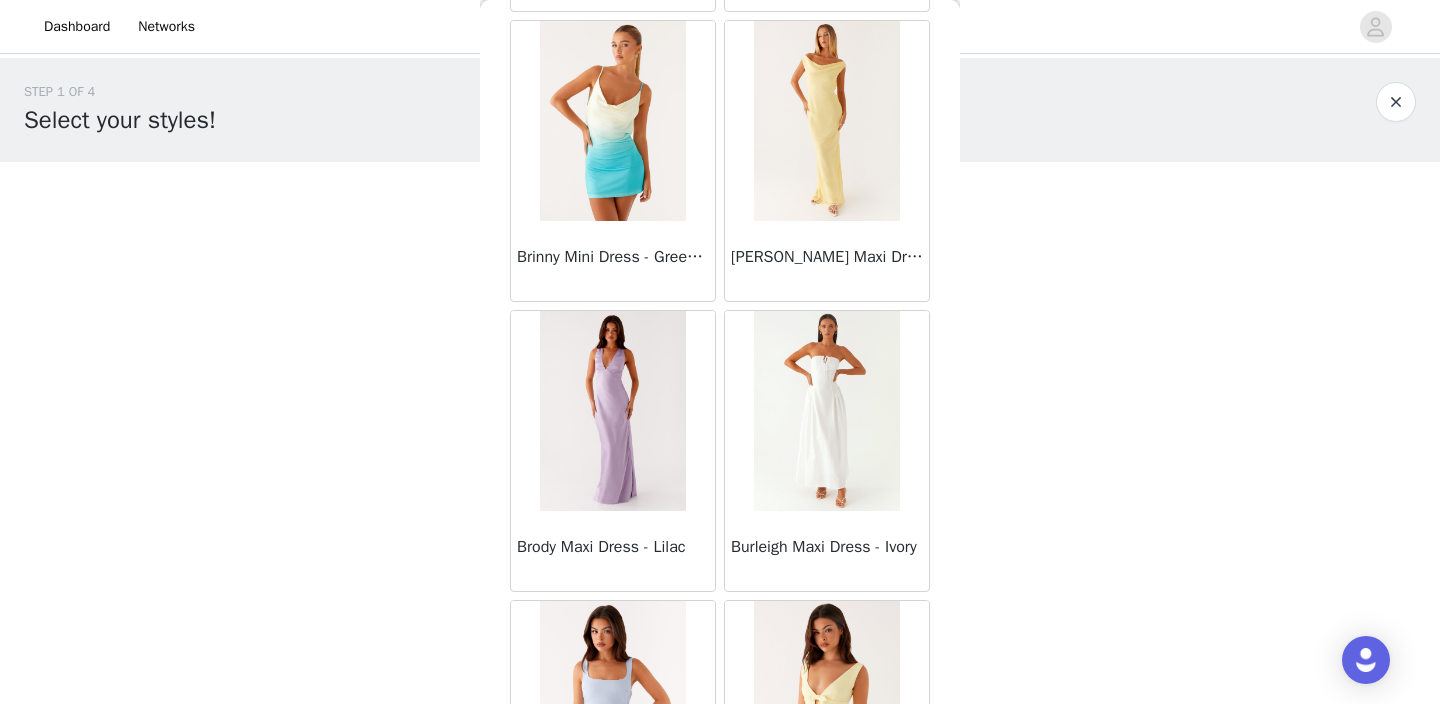 scroll, scrollTop: 8156, scrollLeft: 0, axis: vertical 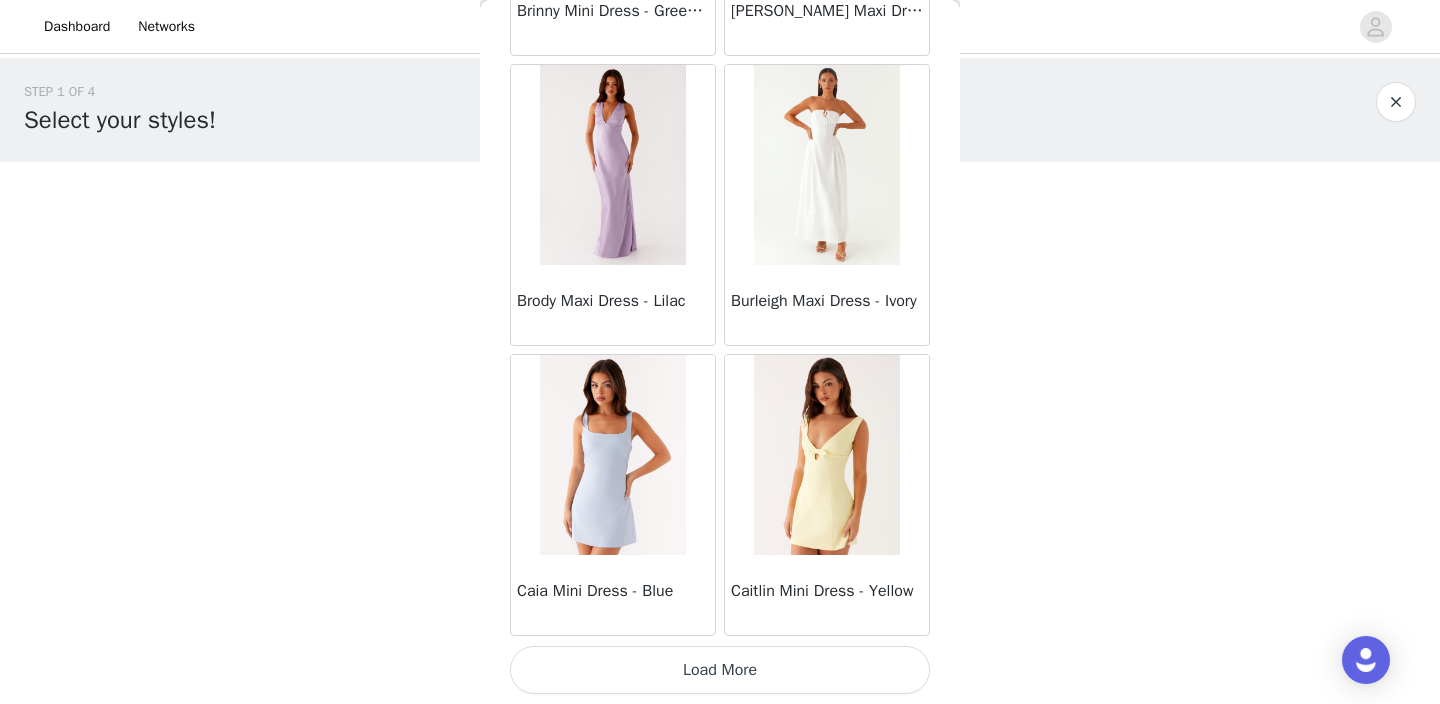 click on "Load More" at bounding box center [720, 670] 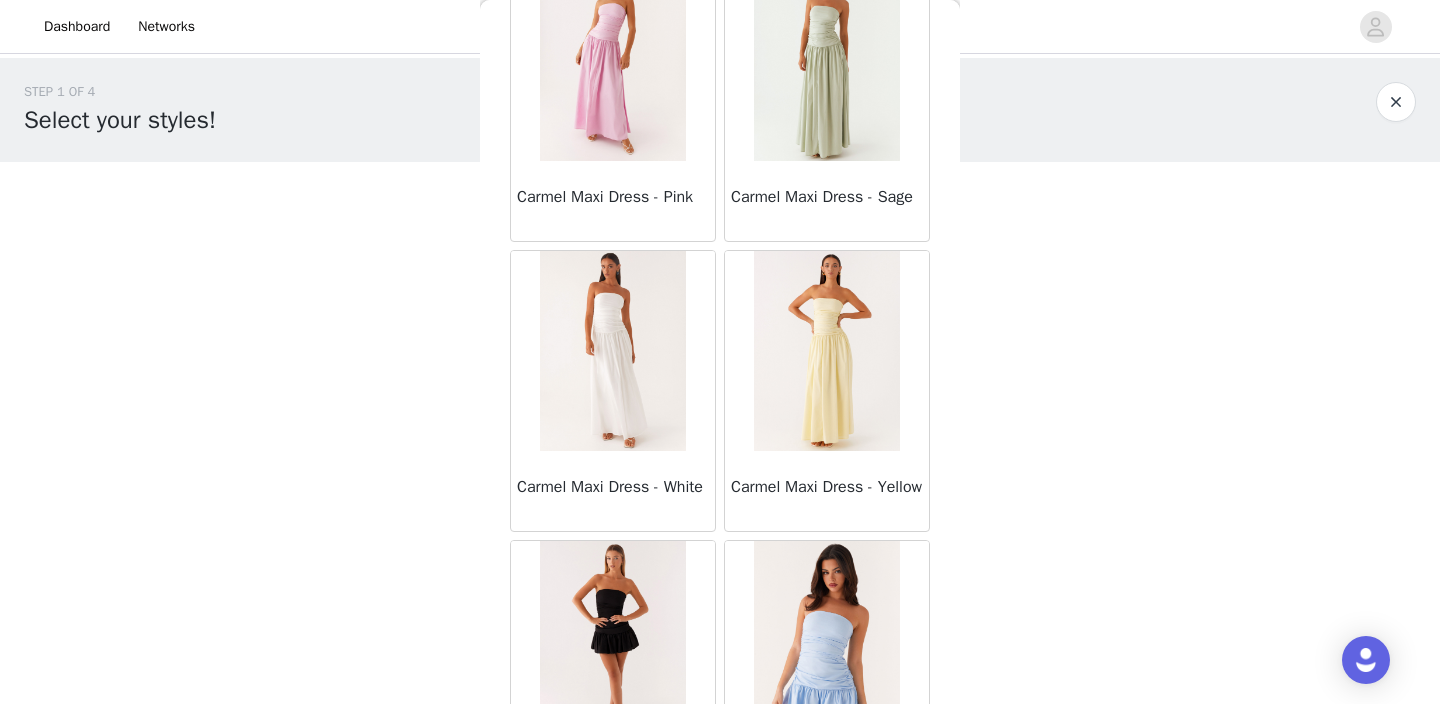 scroll, scrollTop: 11056, scrollLeft: 0, axis: vertical 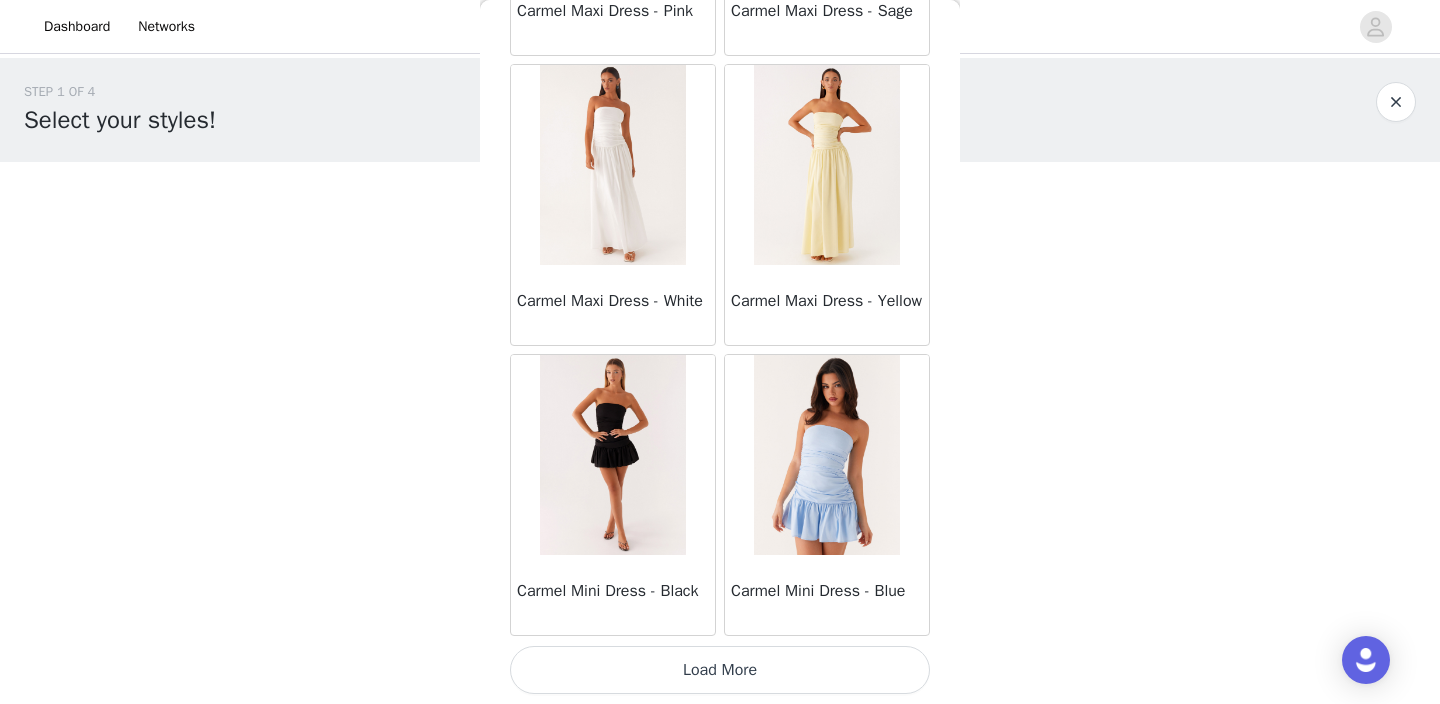 click on "Load More" at bounding box center (720, 670) 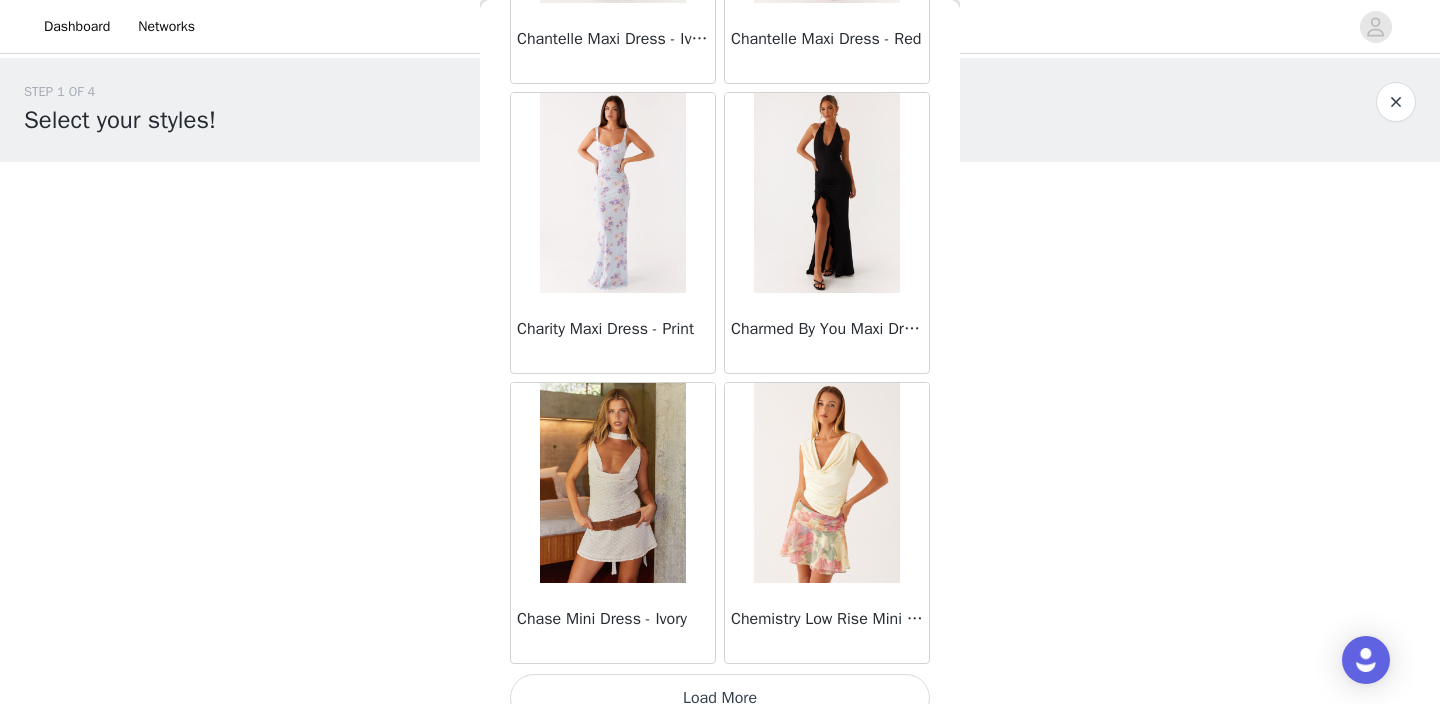 scroll, scrollTop: 13956, scrollLeft: 0, axis: vertical 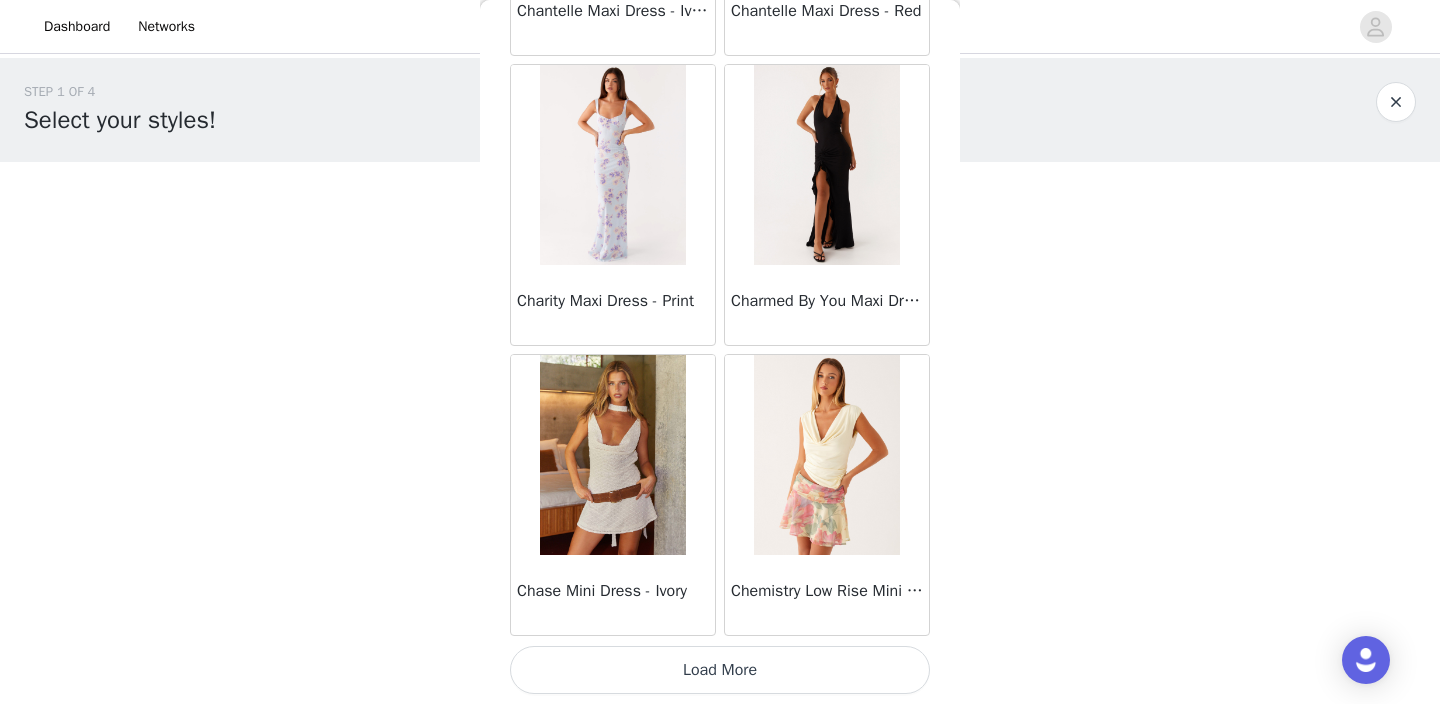 click on "Load More" at bounding box center (720, 670) 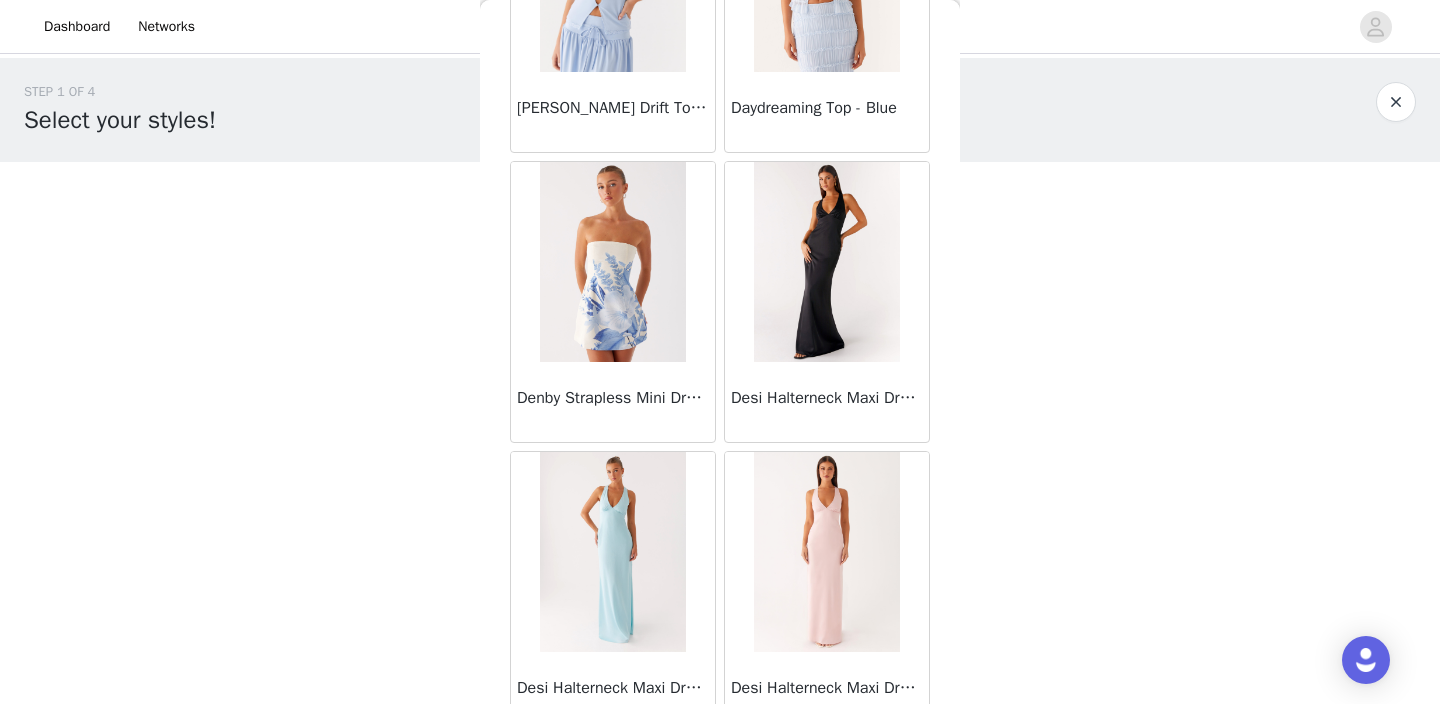 scroll, scrollTop: 16856, scrollLeft: 0, axis: vertical 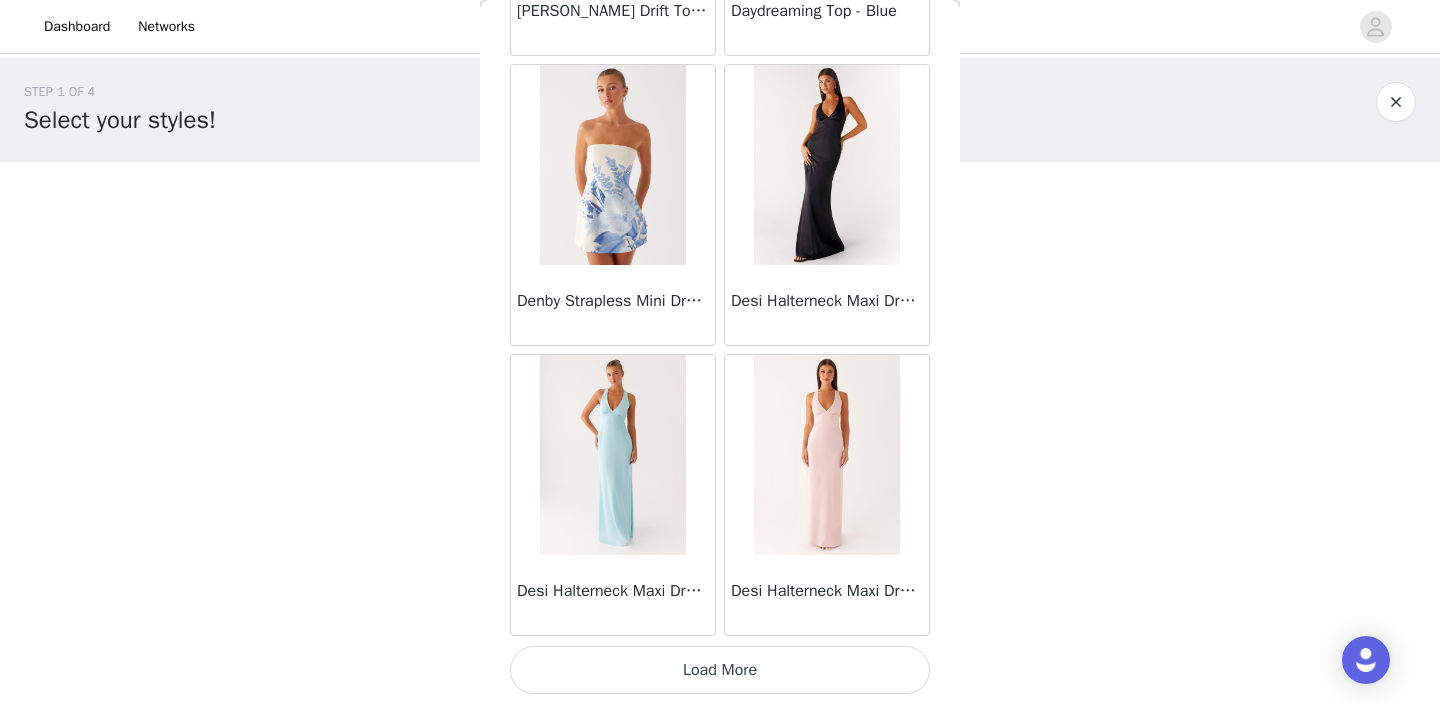 click on "Load More" at bounding box center [720, 670] 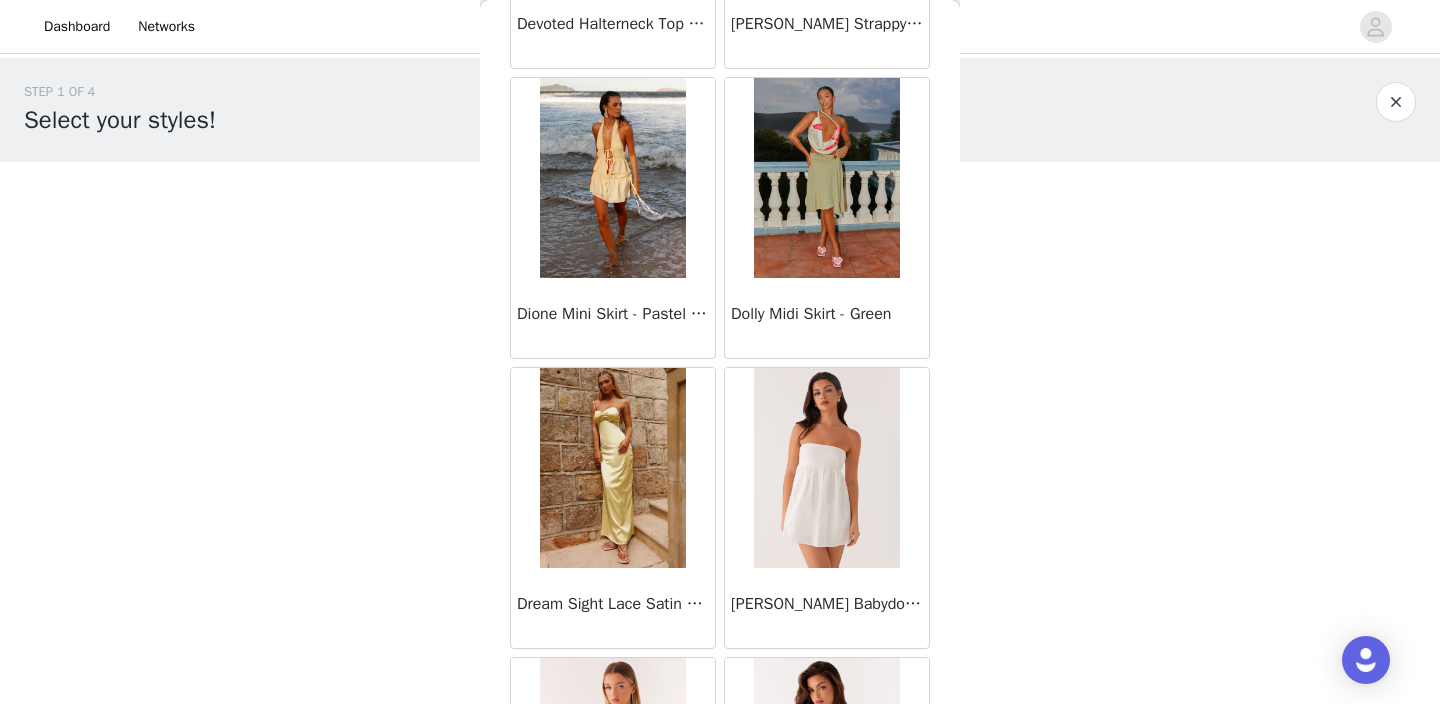 scroll, scrollTop: 17715, scrollLeft: 0, axis: vertical 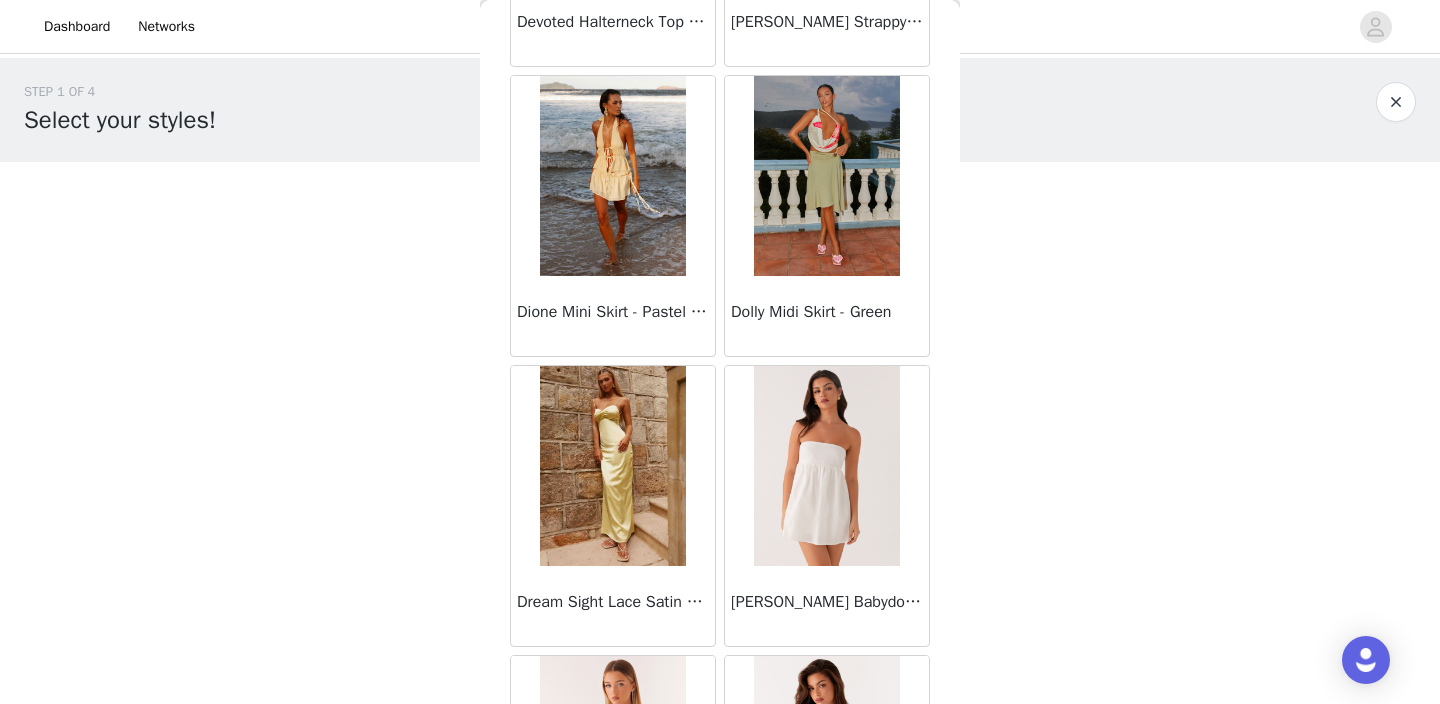 click at bounding box center (826, 176) 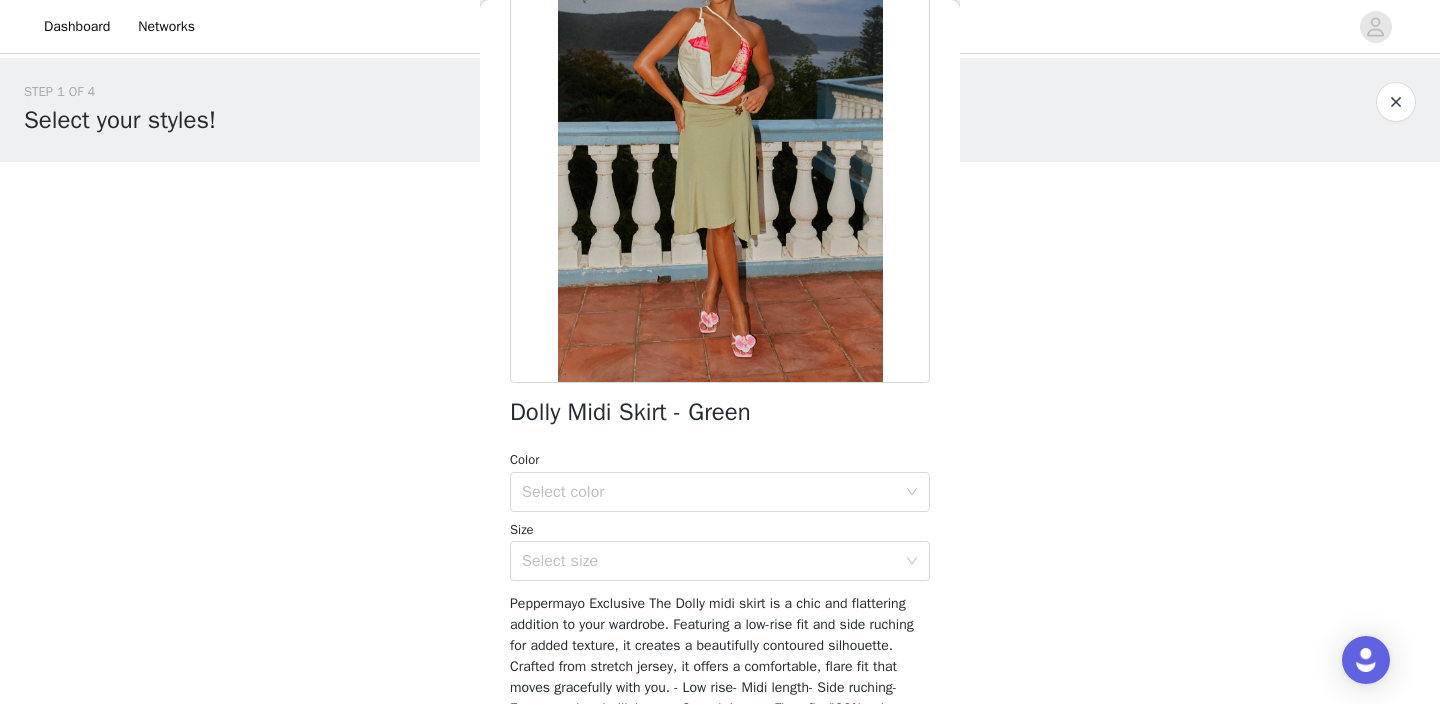 scroll, scrollTop: 193, scrollLeft: 0, axis: vertical 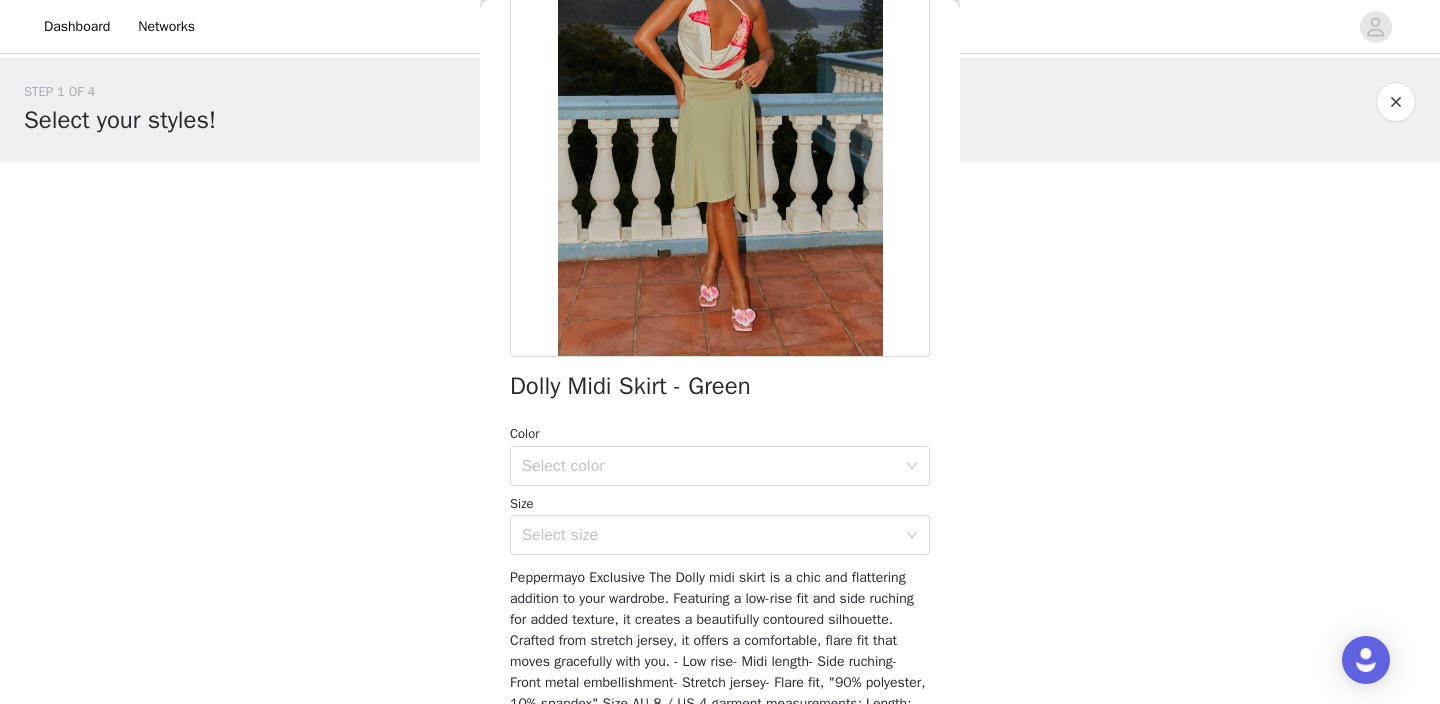 click on "Select color" at bounding box center [713, 466] 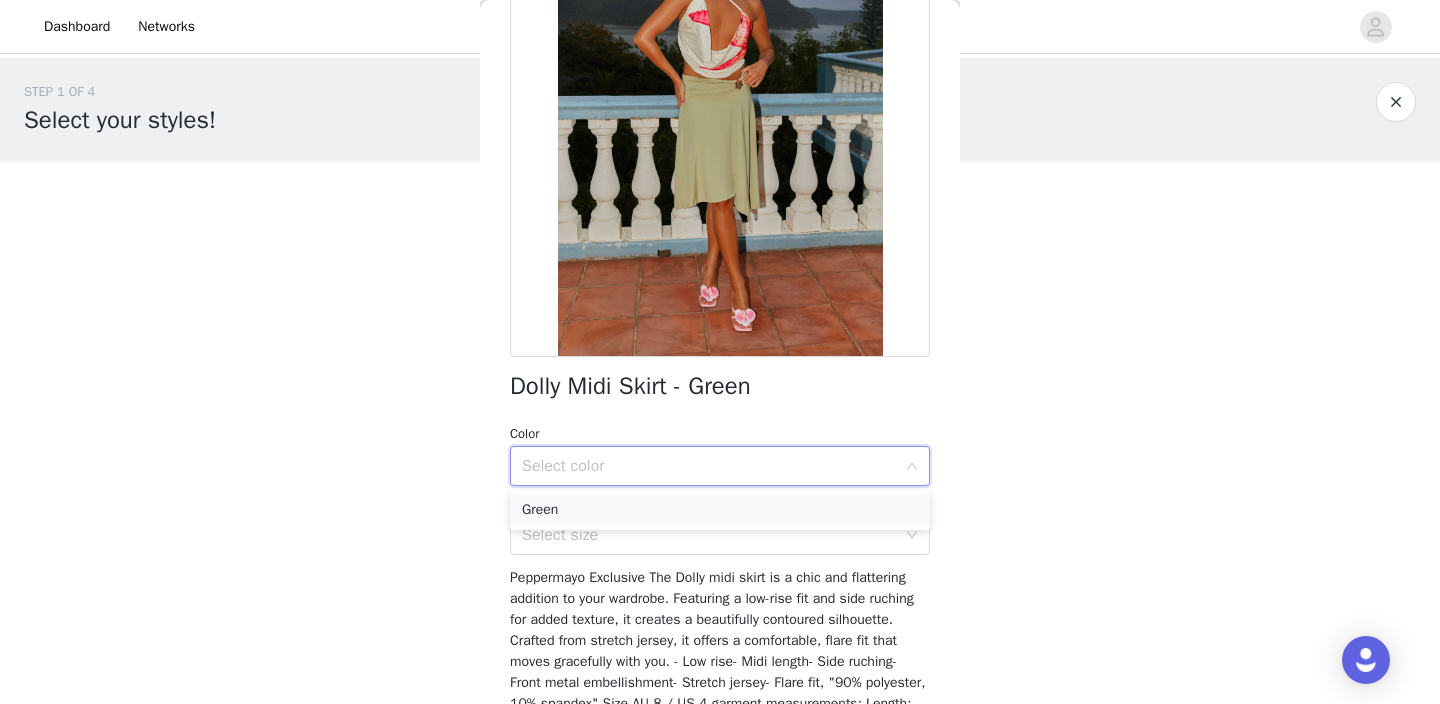 click on "Green" at bounding box center (720, 510) 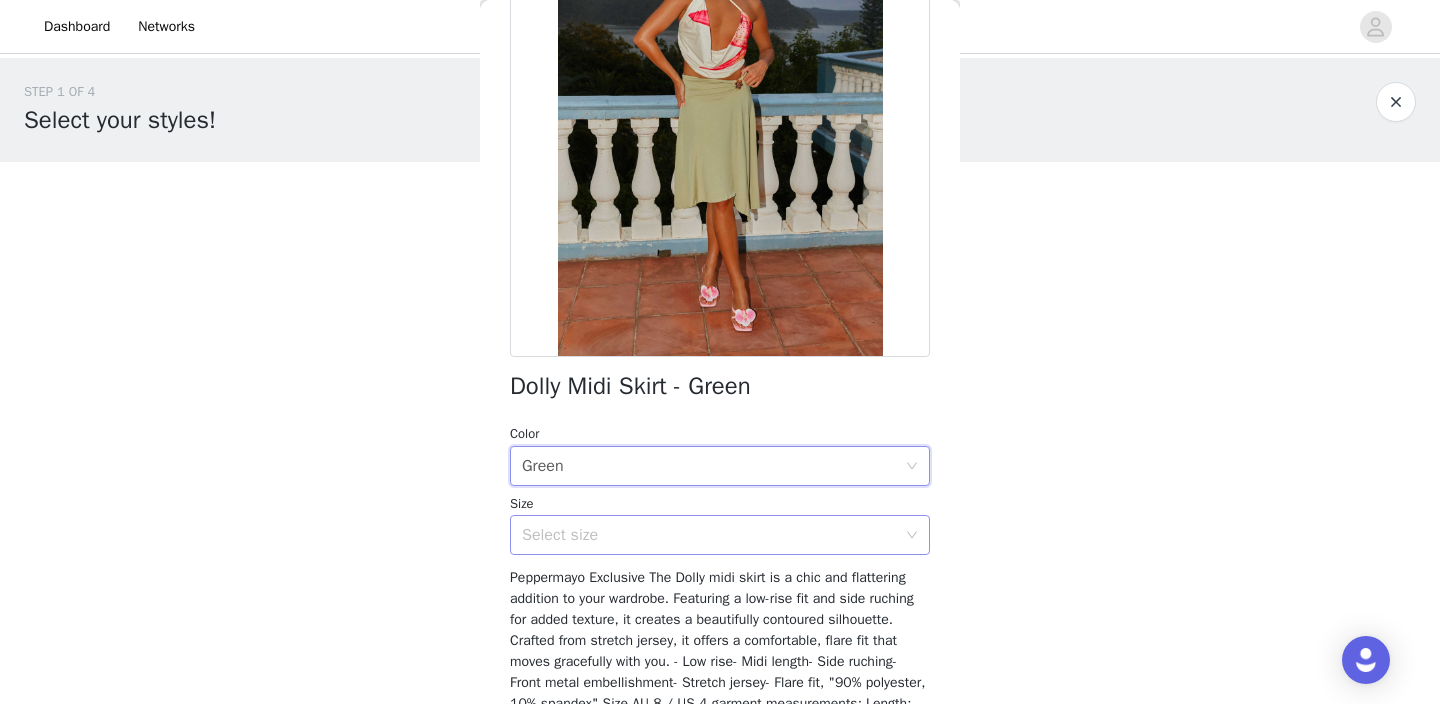 click on "Select size" at bounding box center (709, 535) 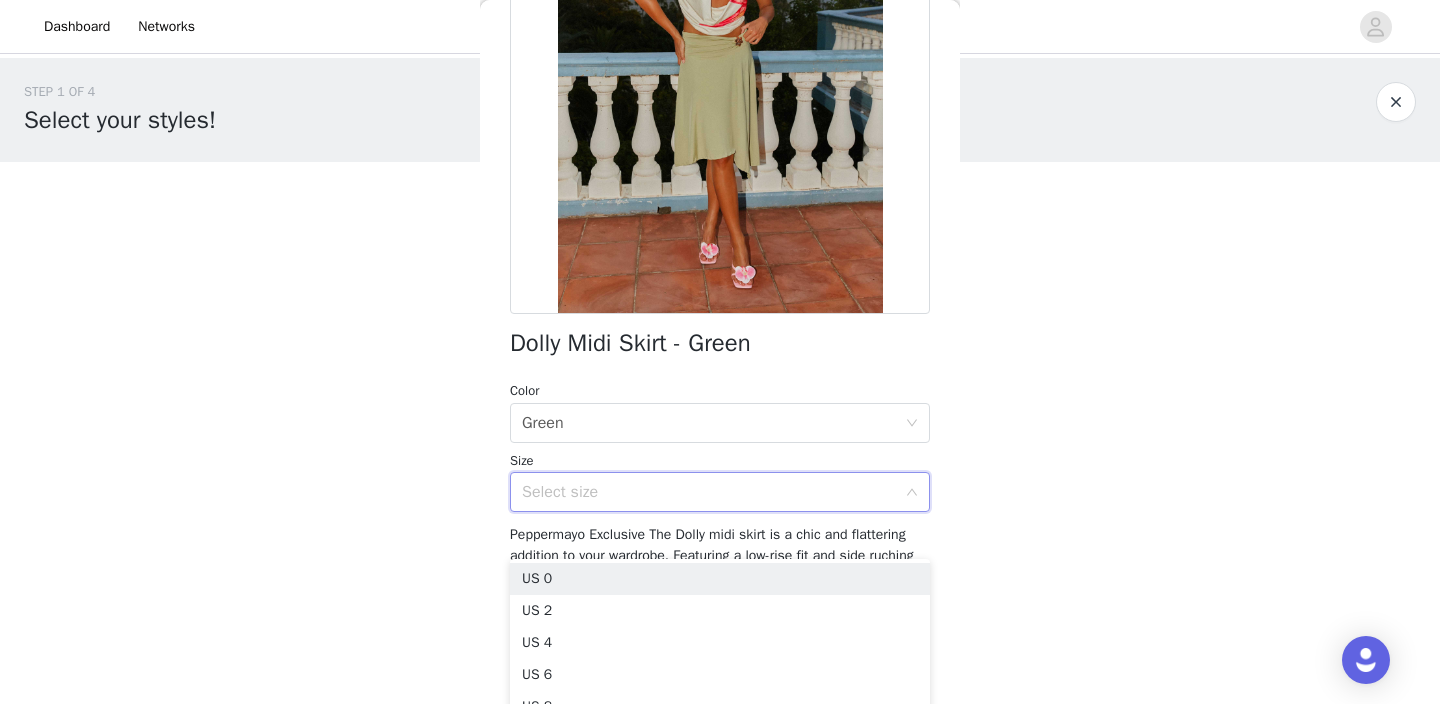 scroll, scrollTop: 246, scrollLeft: 0, axis: vertical 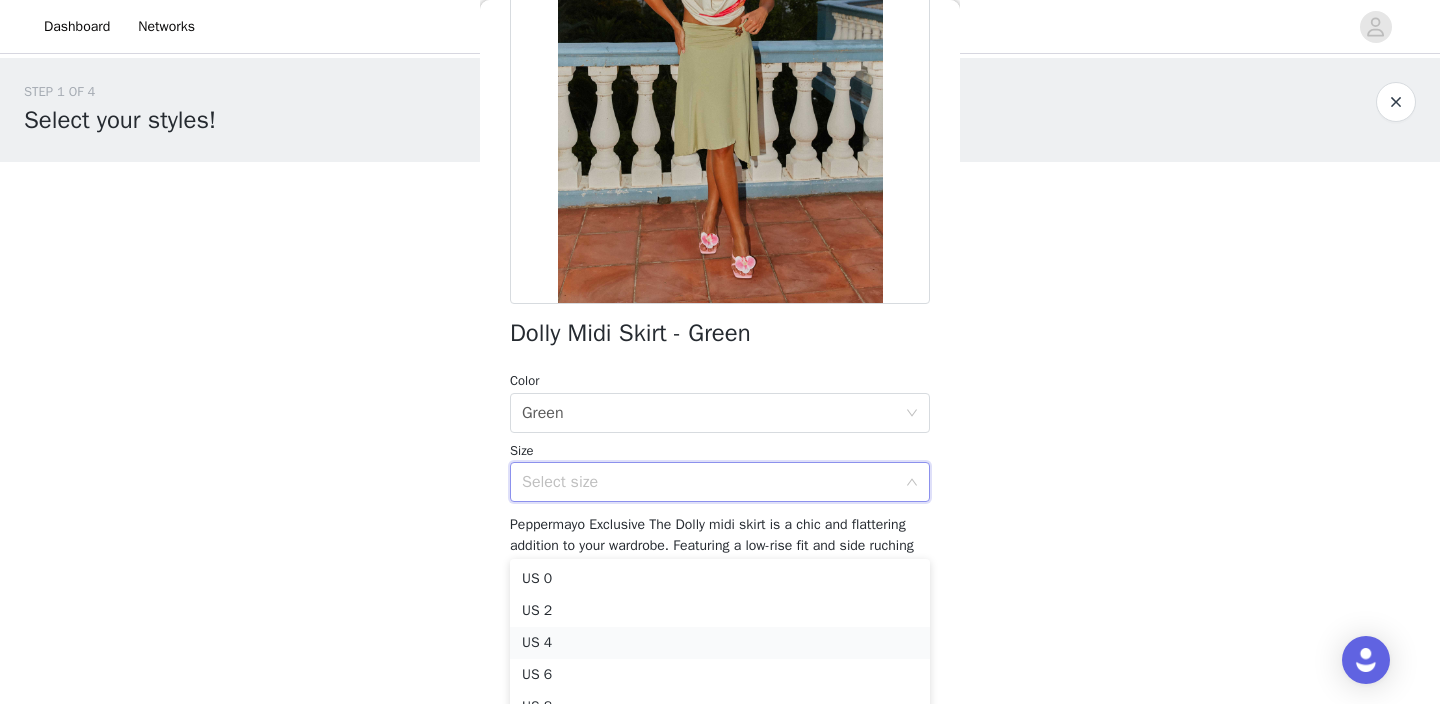 click on "US 4" at bounding box center (720, 643) 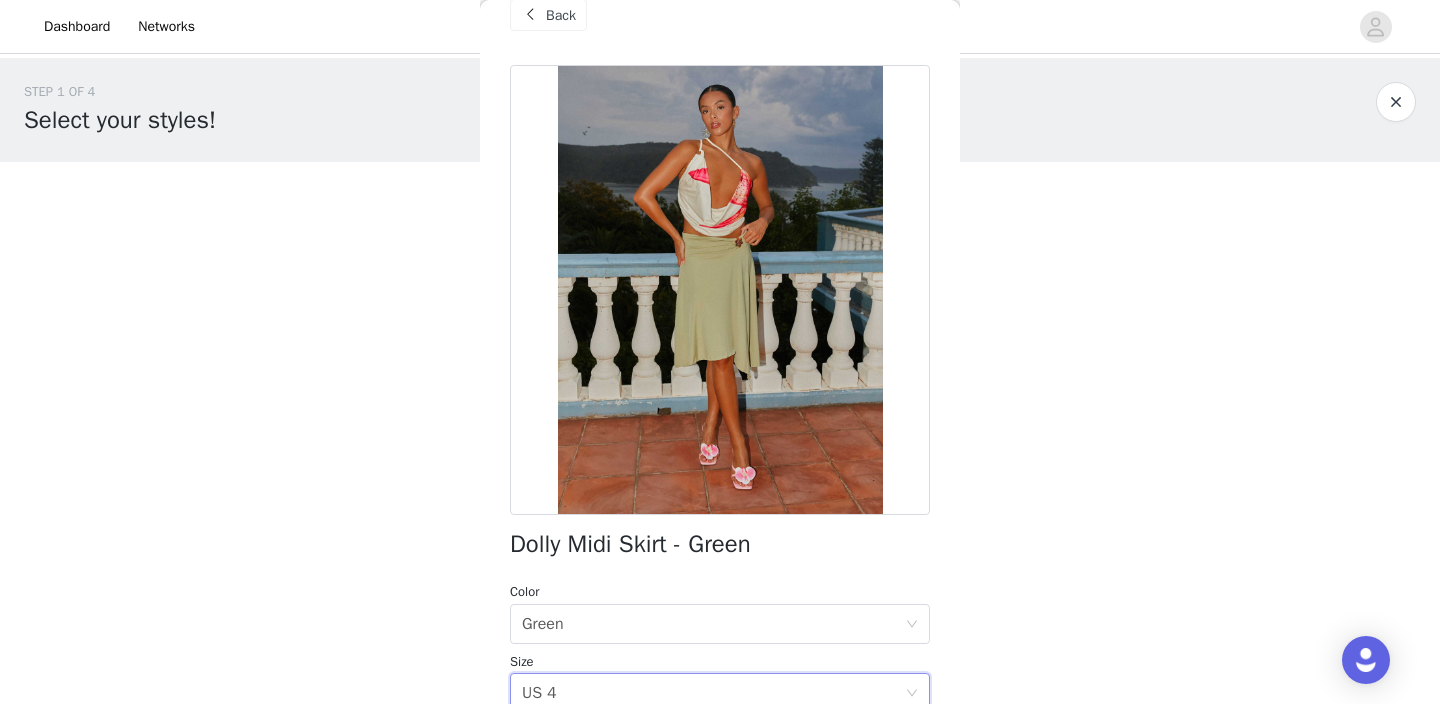 scroll, scrollTop: 350, scrollLeft: 0, axis: vertical 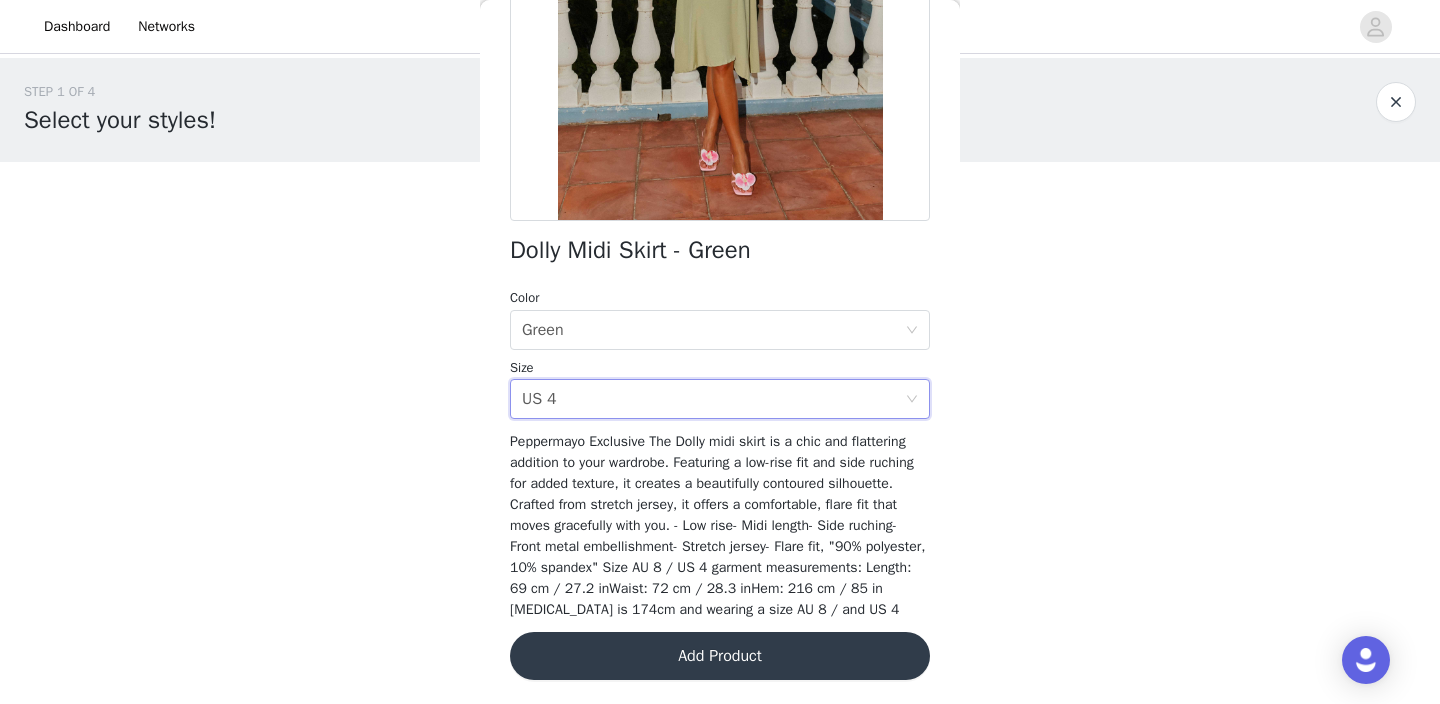 click on "Add Product" at bounding box center (720, 656) 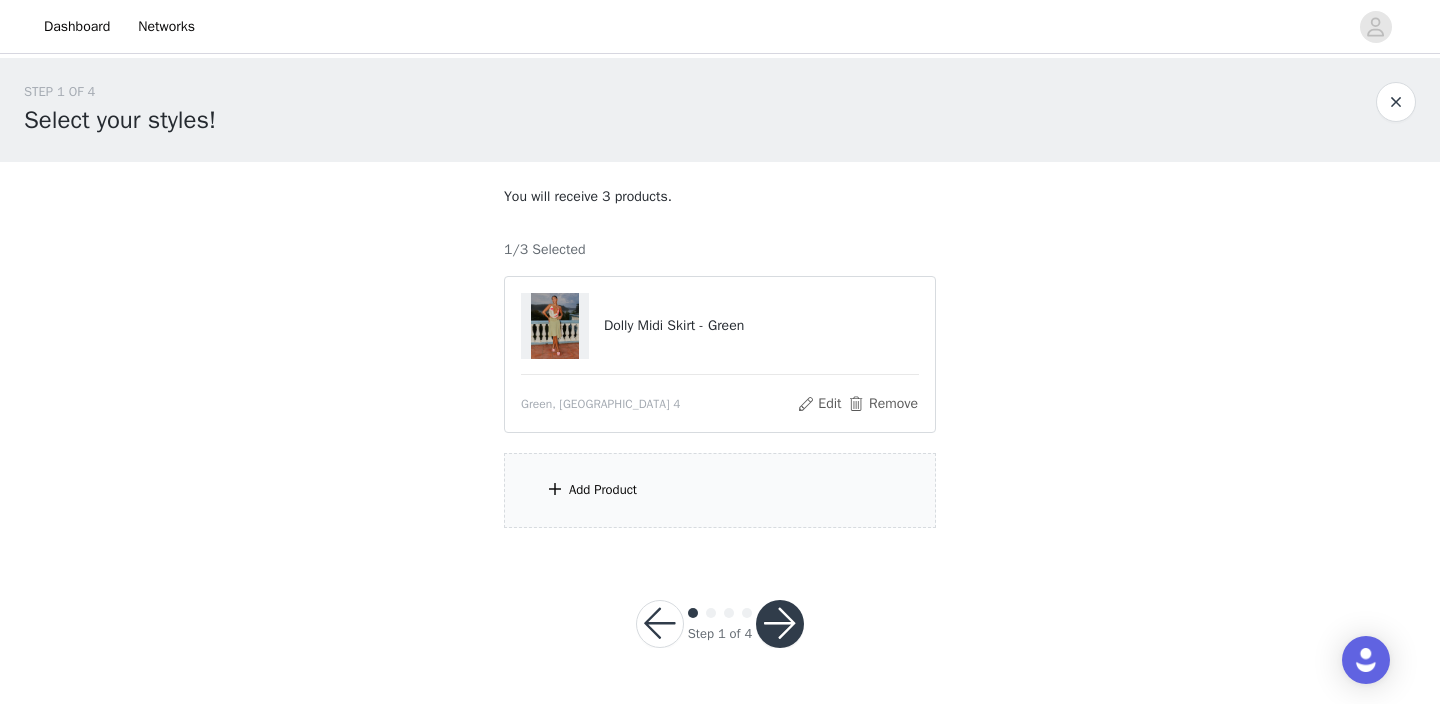click on "Add Product" at bounding box center [720, 490] 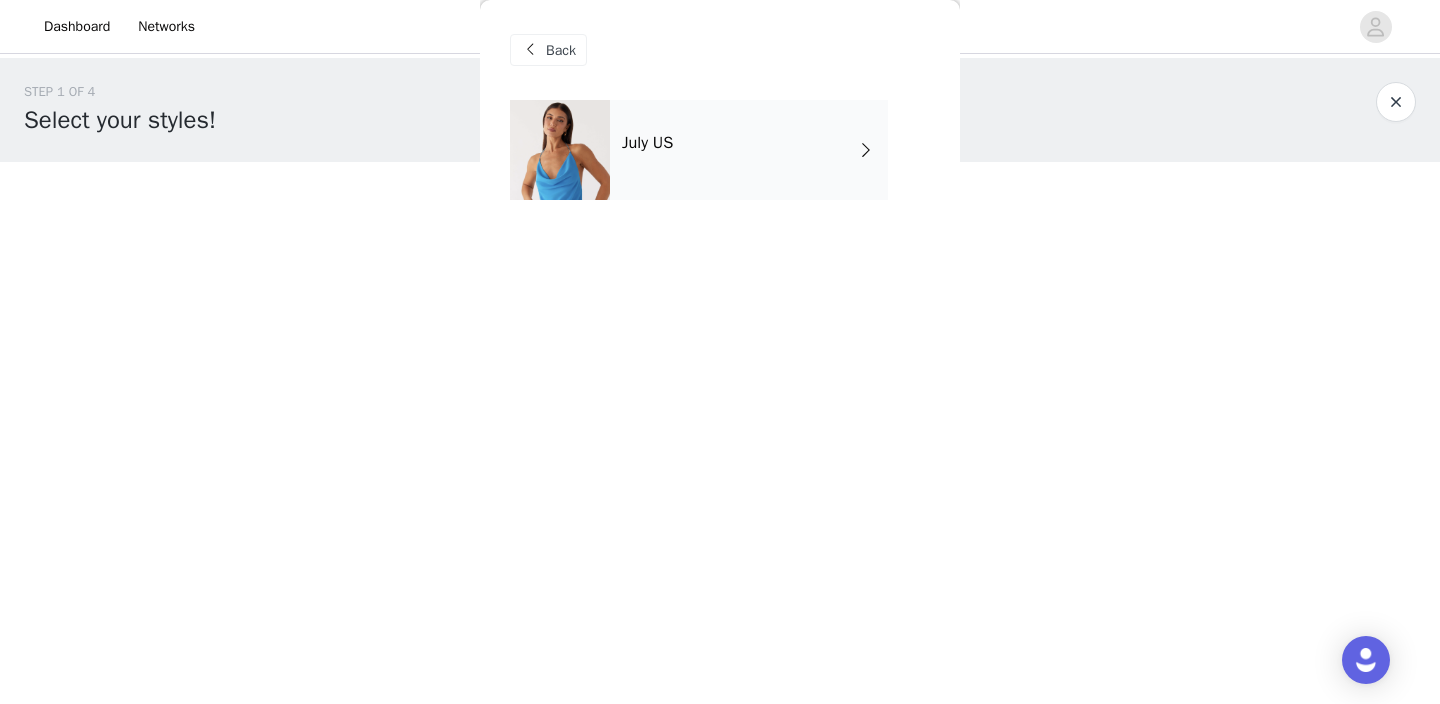 click on "July US" at bounding box center (749, 150) 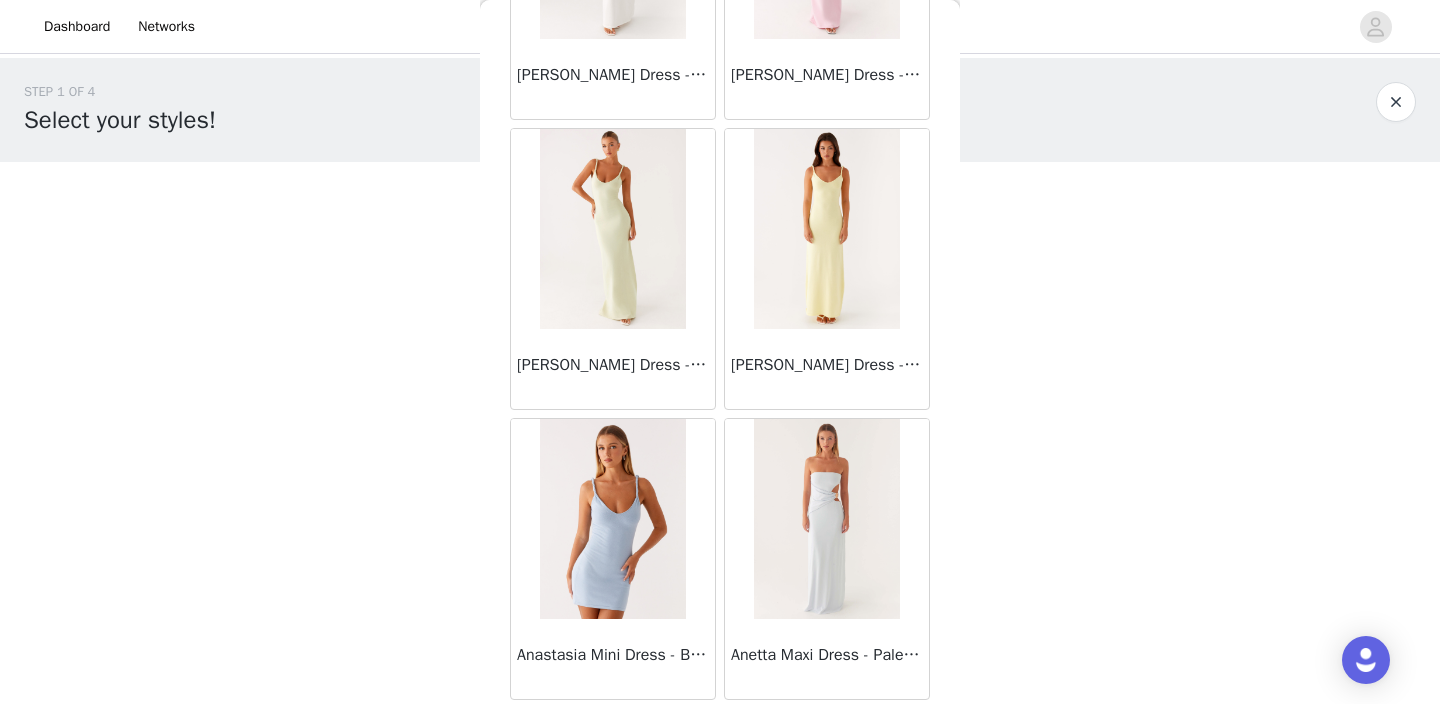scroll, scrollTop: 2356, scrollLeft: 0, axis: vertical 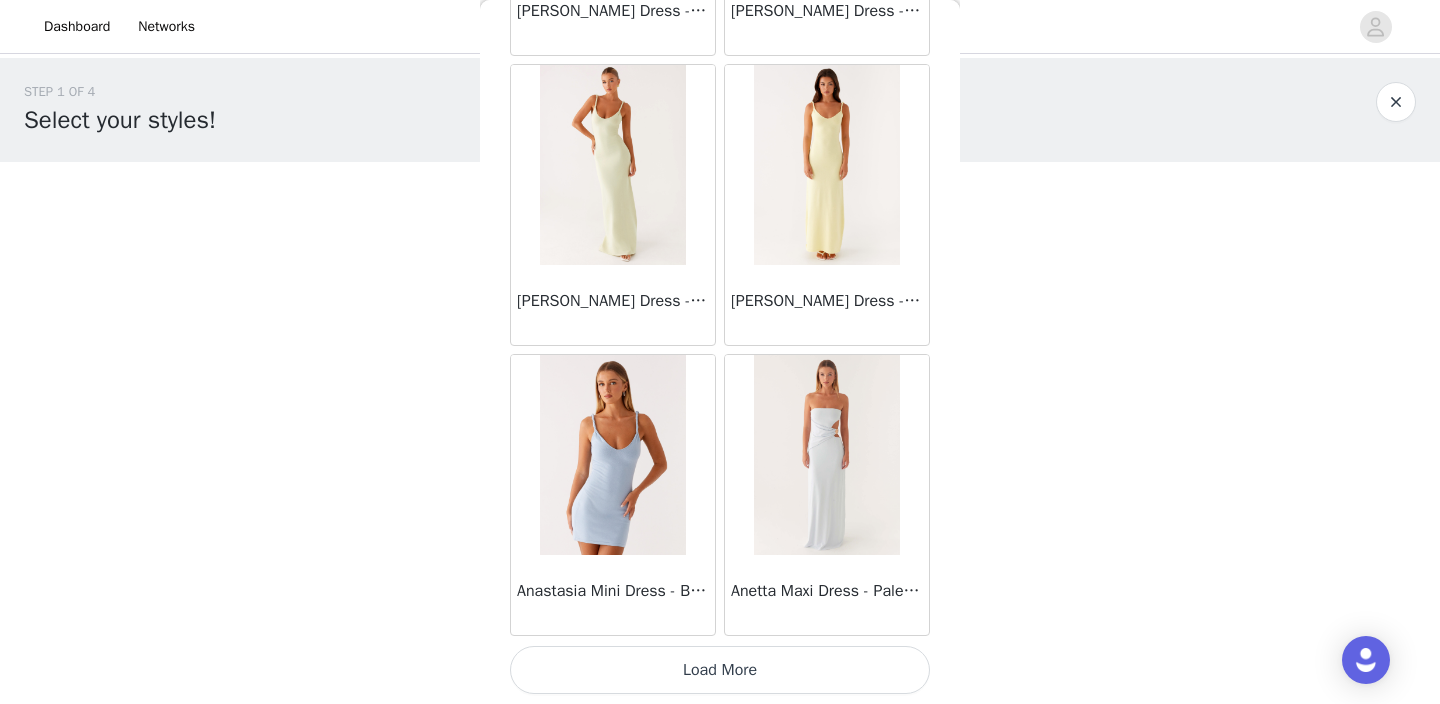 click on "Load More" at bounding box center [720, 670] 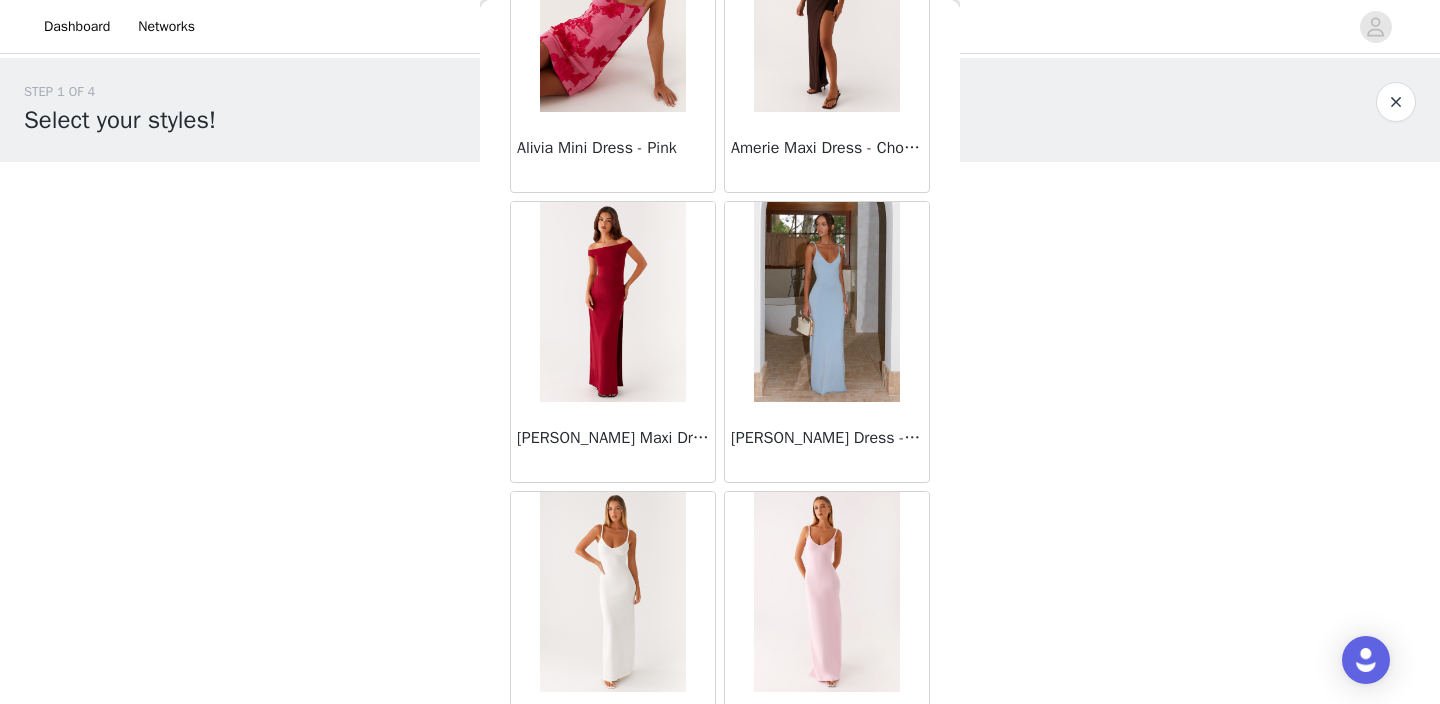 scroll, scrollTop: 1367, scrollLeft: 0, axis: vertical 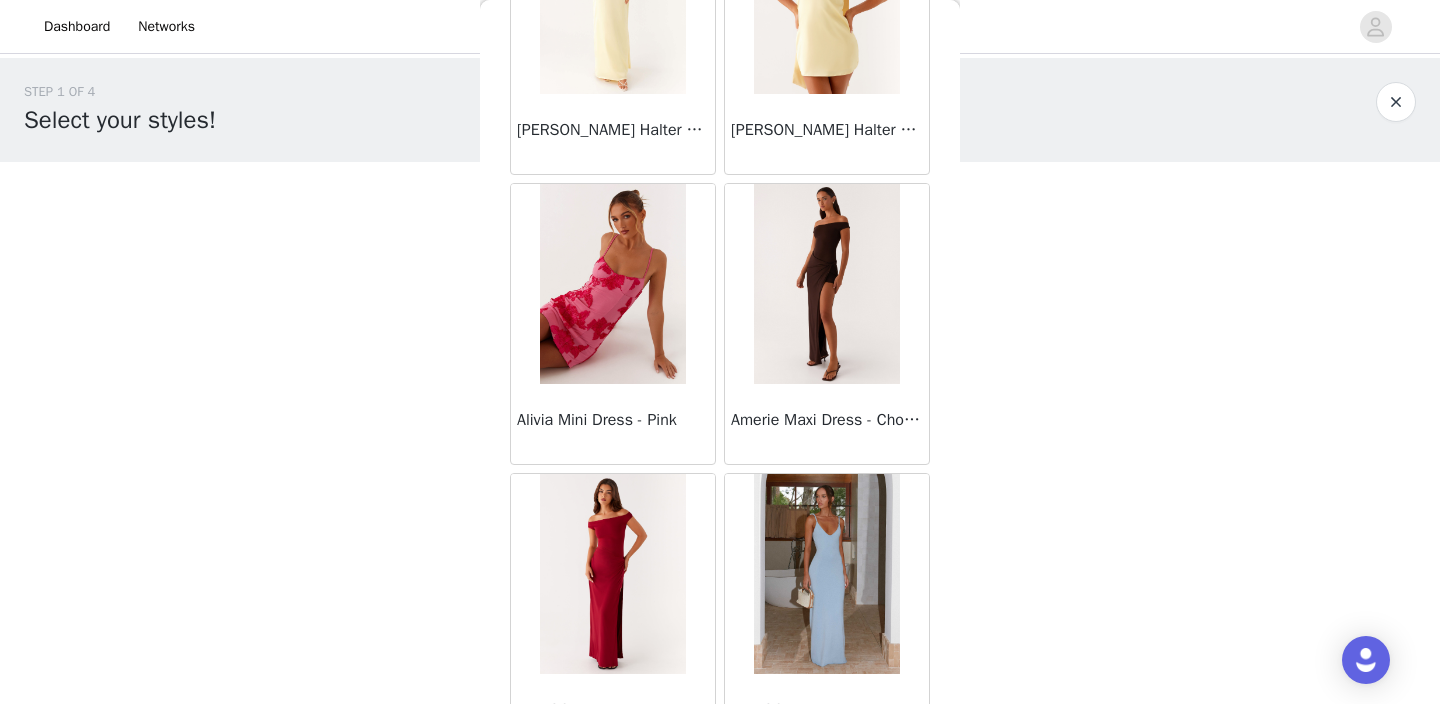click at bounding box center (826, 284) 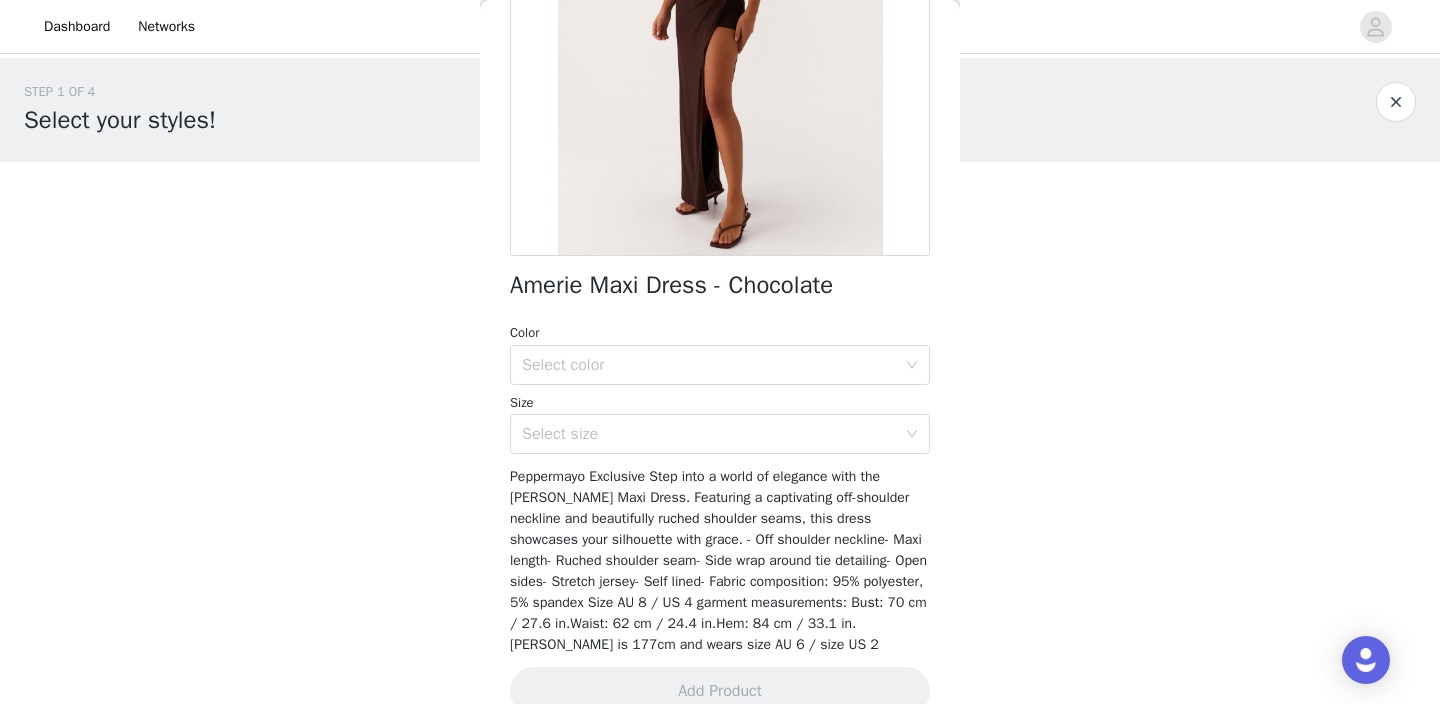 scroll, scrollTop: 299, scrollLeft: 0, axis: vertical 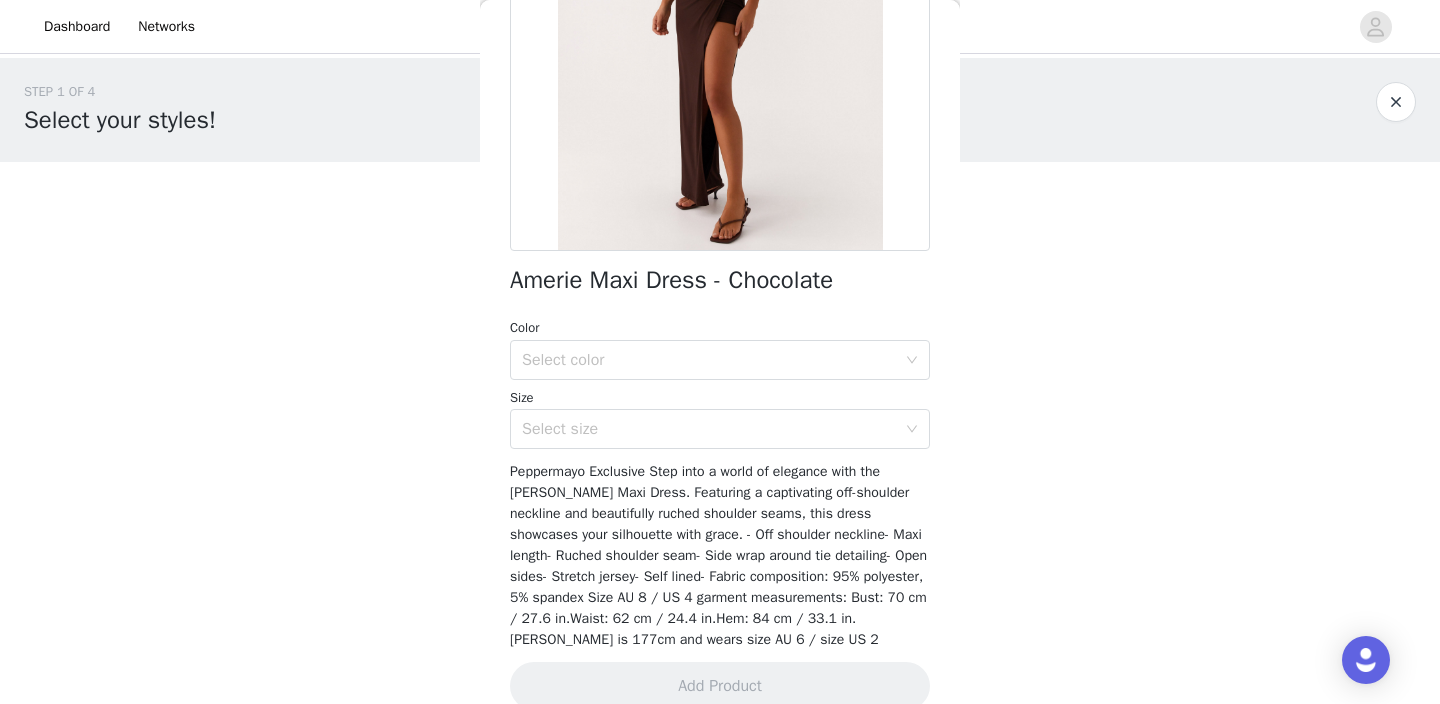 click on "Color" at bounding box center [720, 328] 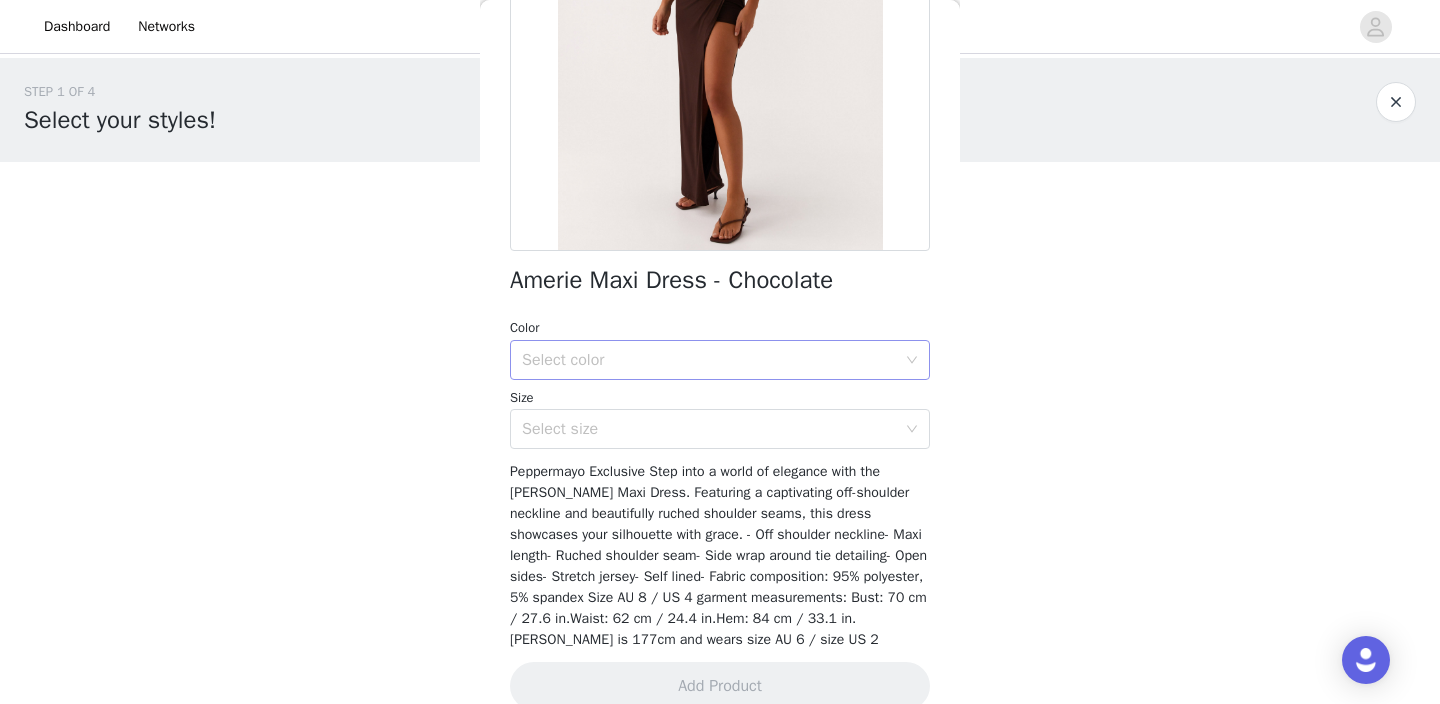 click on "Select color" at bounding box center [709, 360] 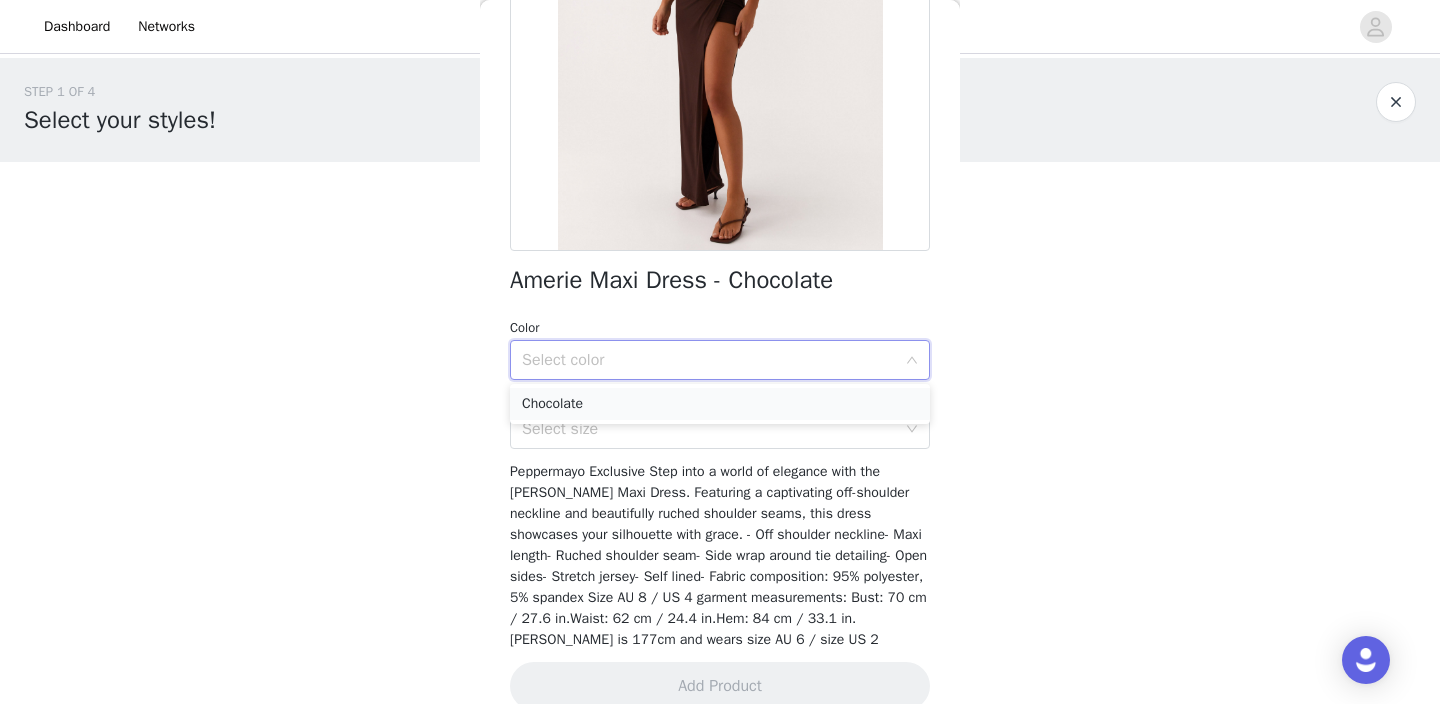 click on "Chocolate" at bounding box center [720, 404] 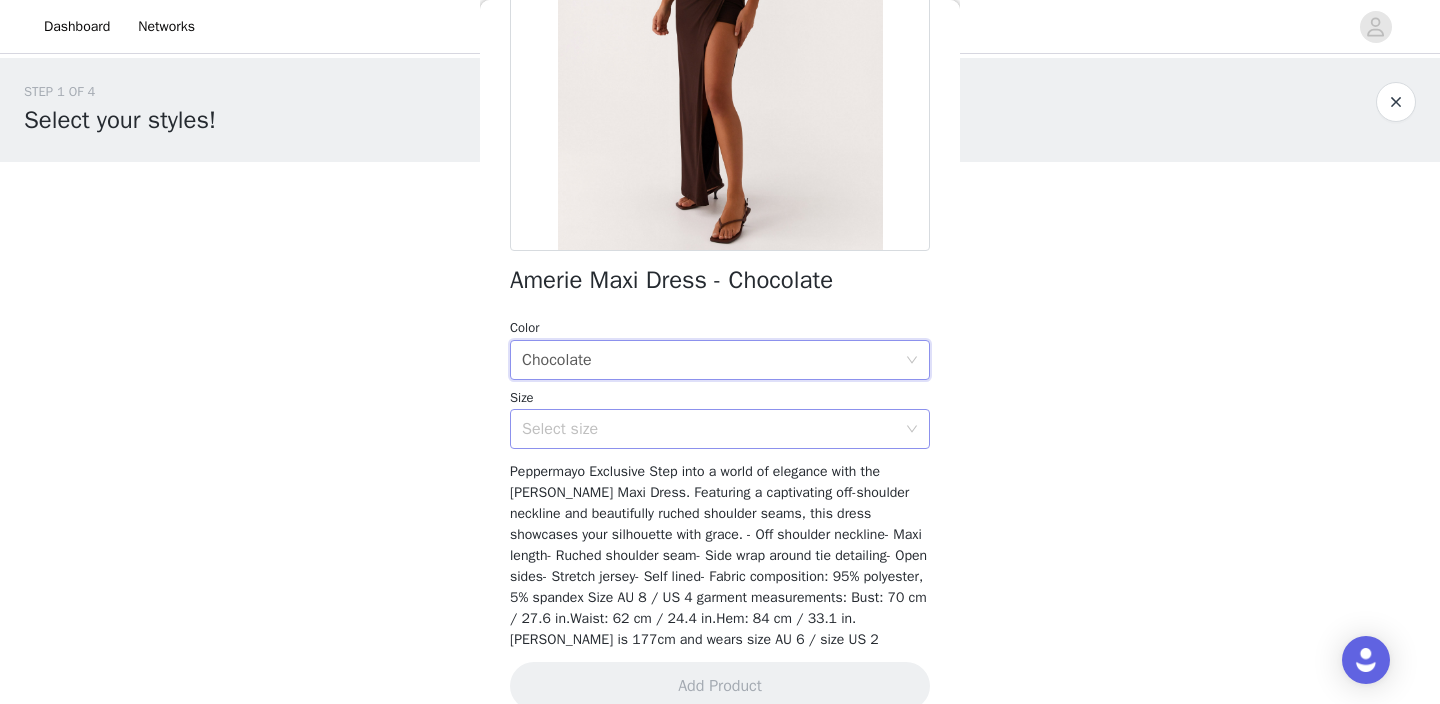 click on "Select size" at bounding box center (709, 429) 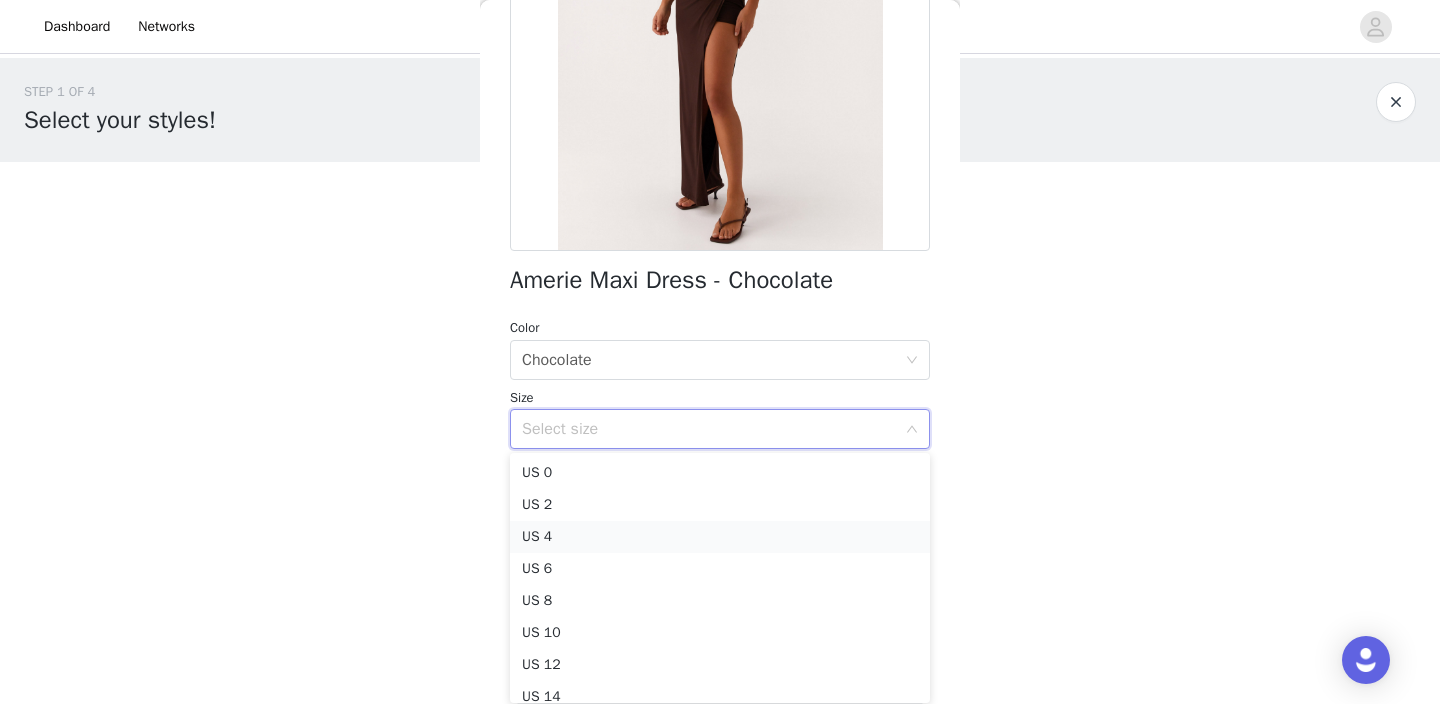 click on "US 4" at bounding box center [720, 537] 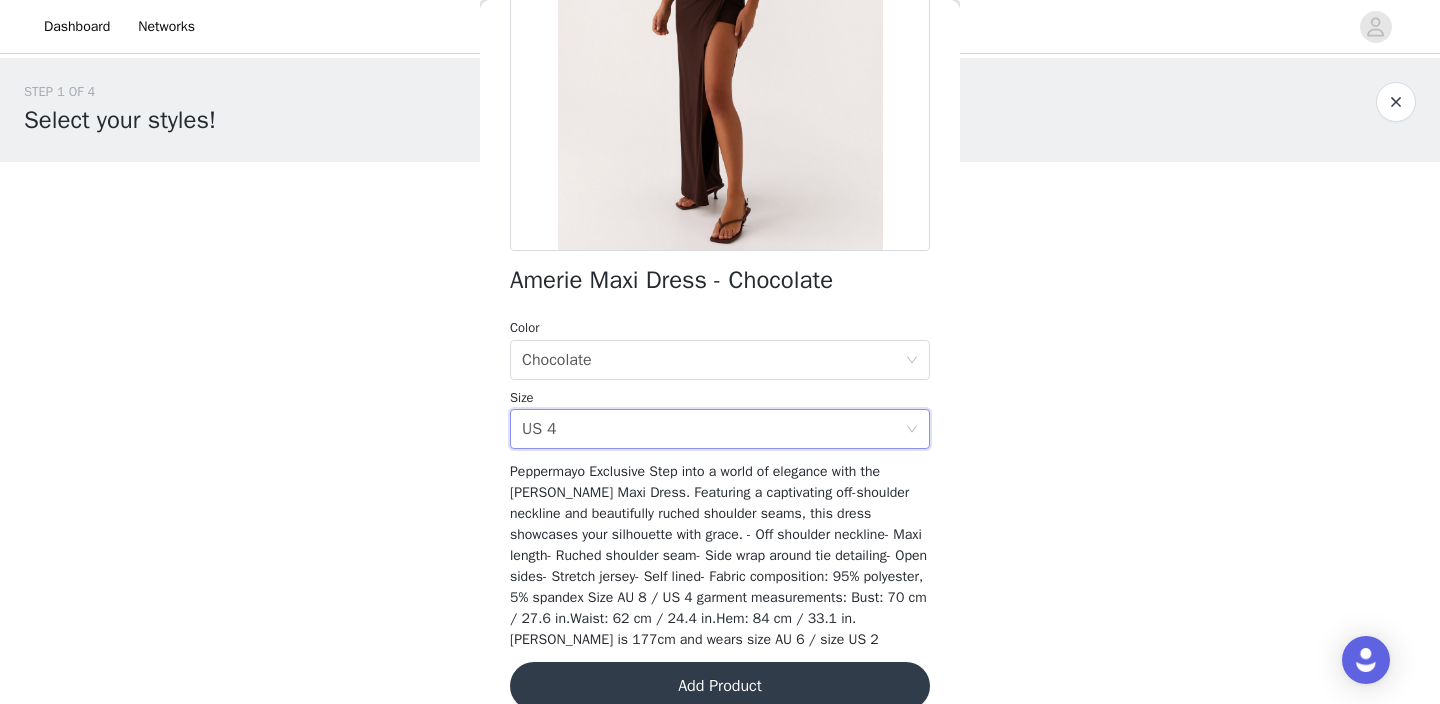 click on "Add Product" at bounding box center [720, 686] 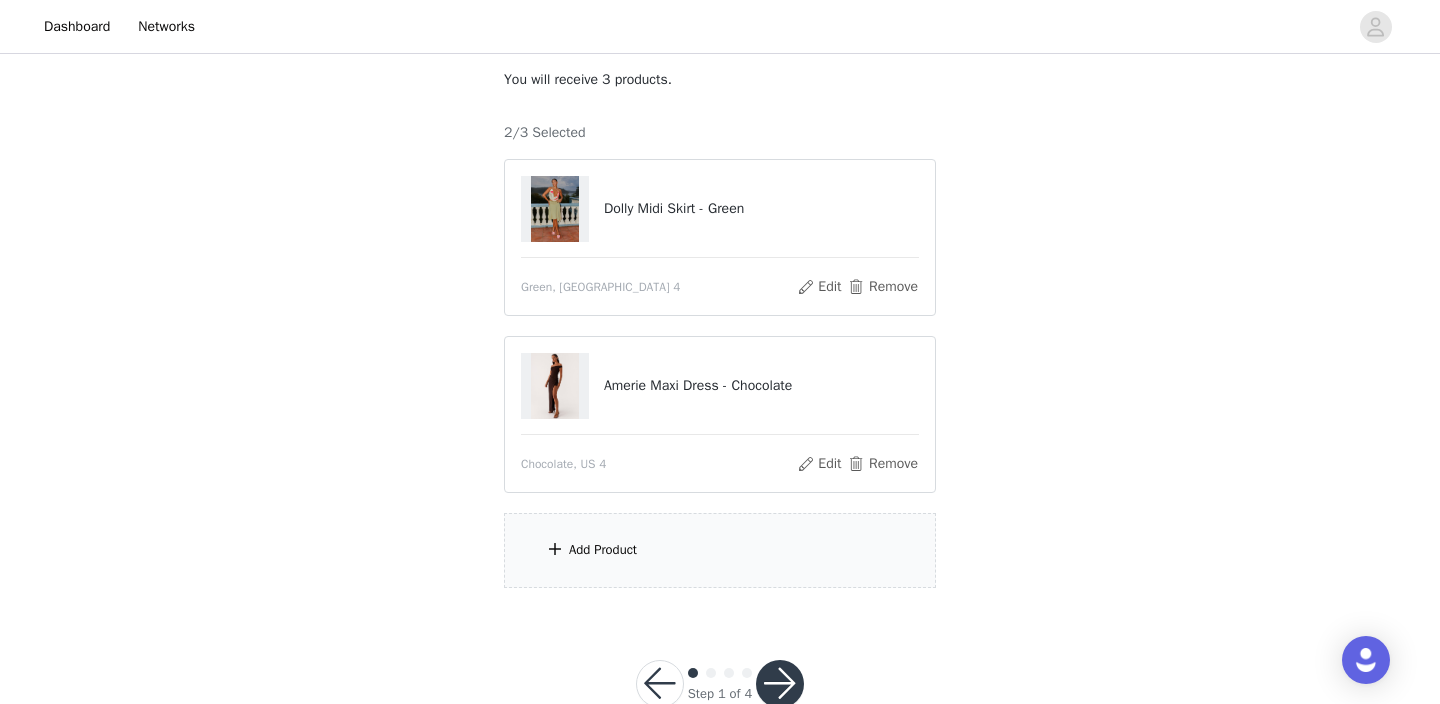 scroll, scrollTop: 146, scrollLeft: 0, axis: vertical 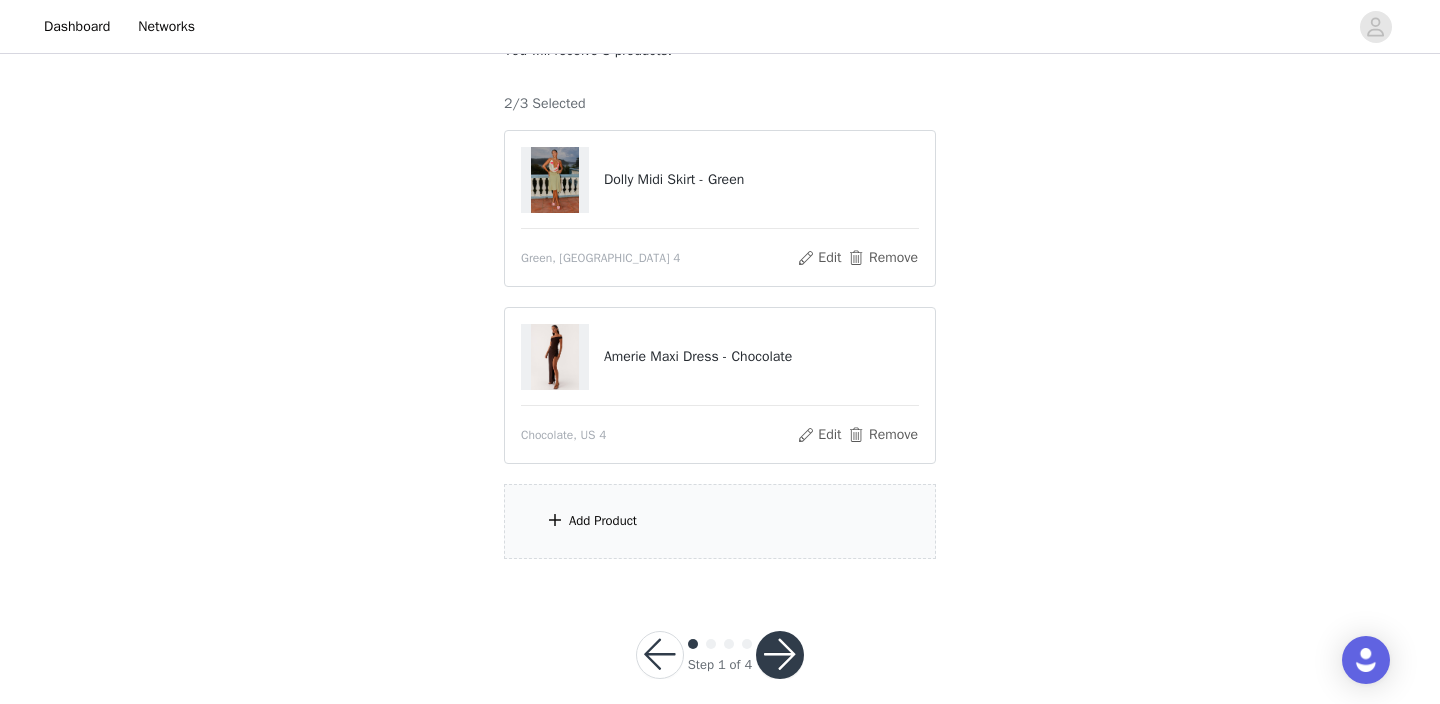 click on "Add Product" at bounding box center (720, 521) 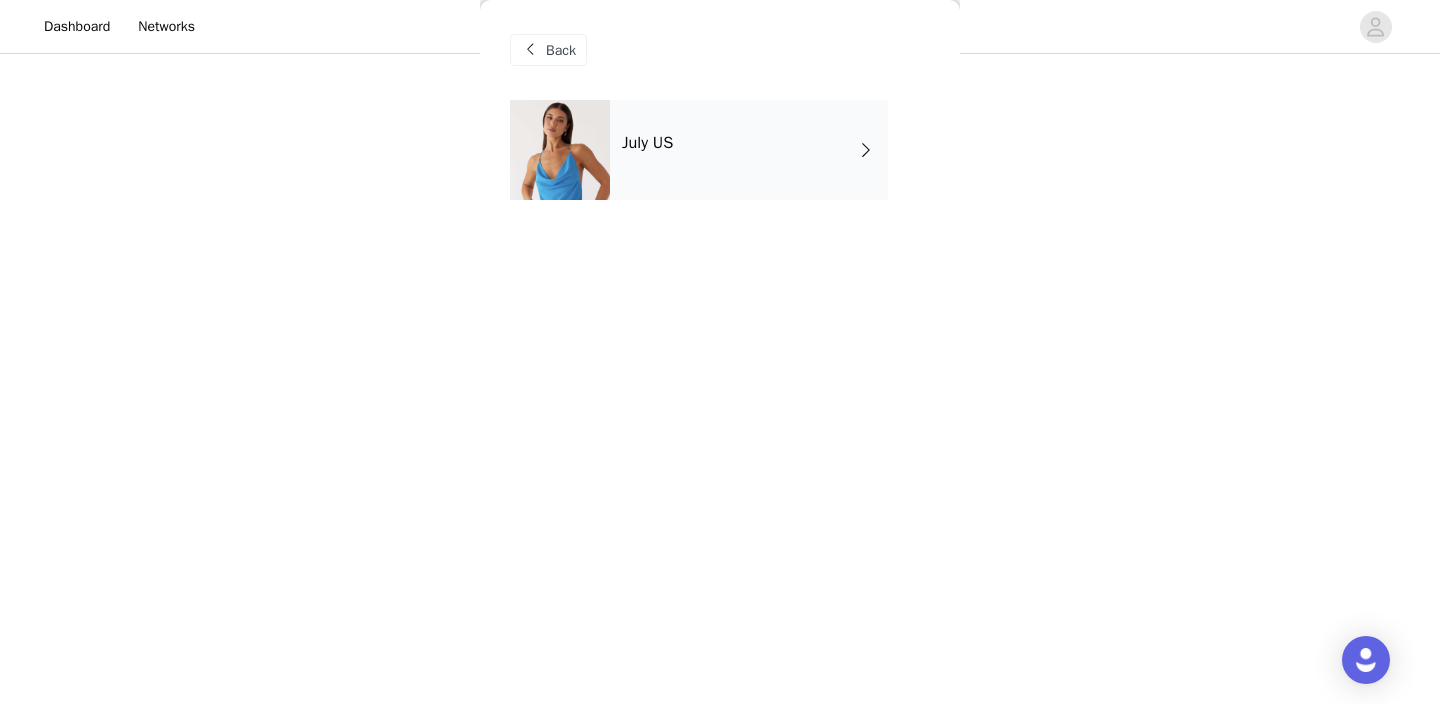 click on "July US" at bounding box center [749, 150] 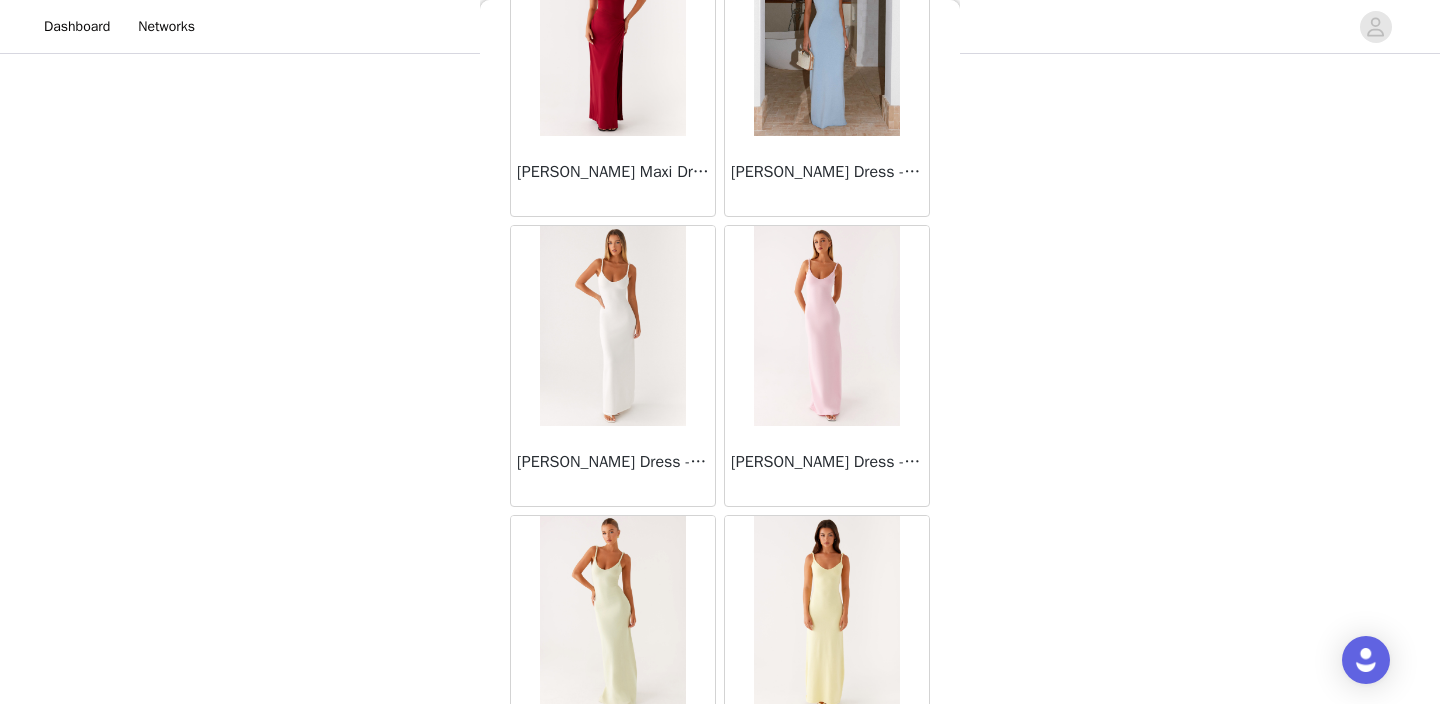 scroll, scrollTop: 2356, scrollLeft: 0, axis: vertical 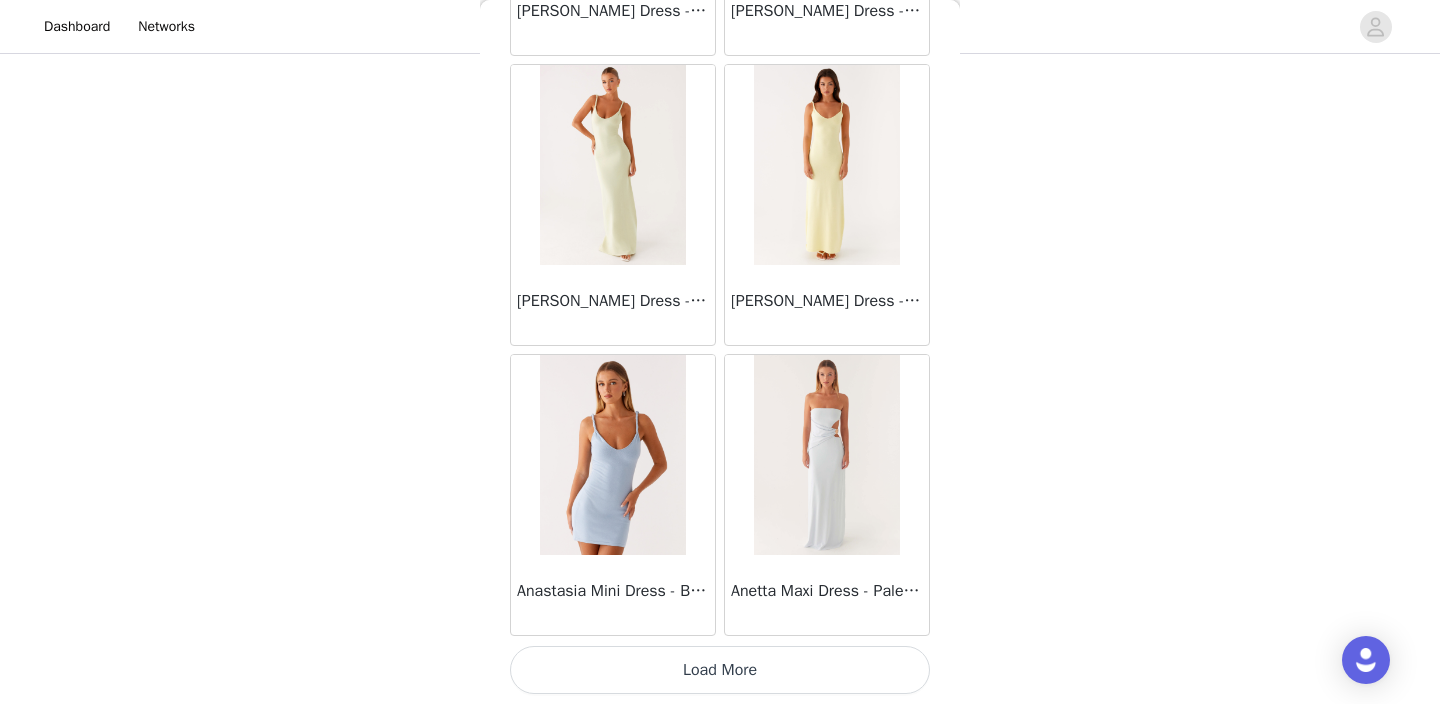 click on "Load More" at bounding box center [720, 670] 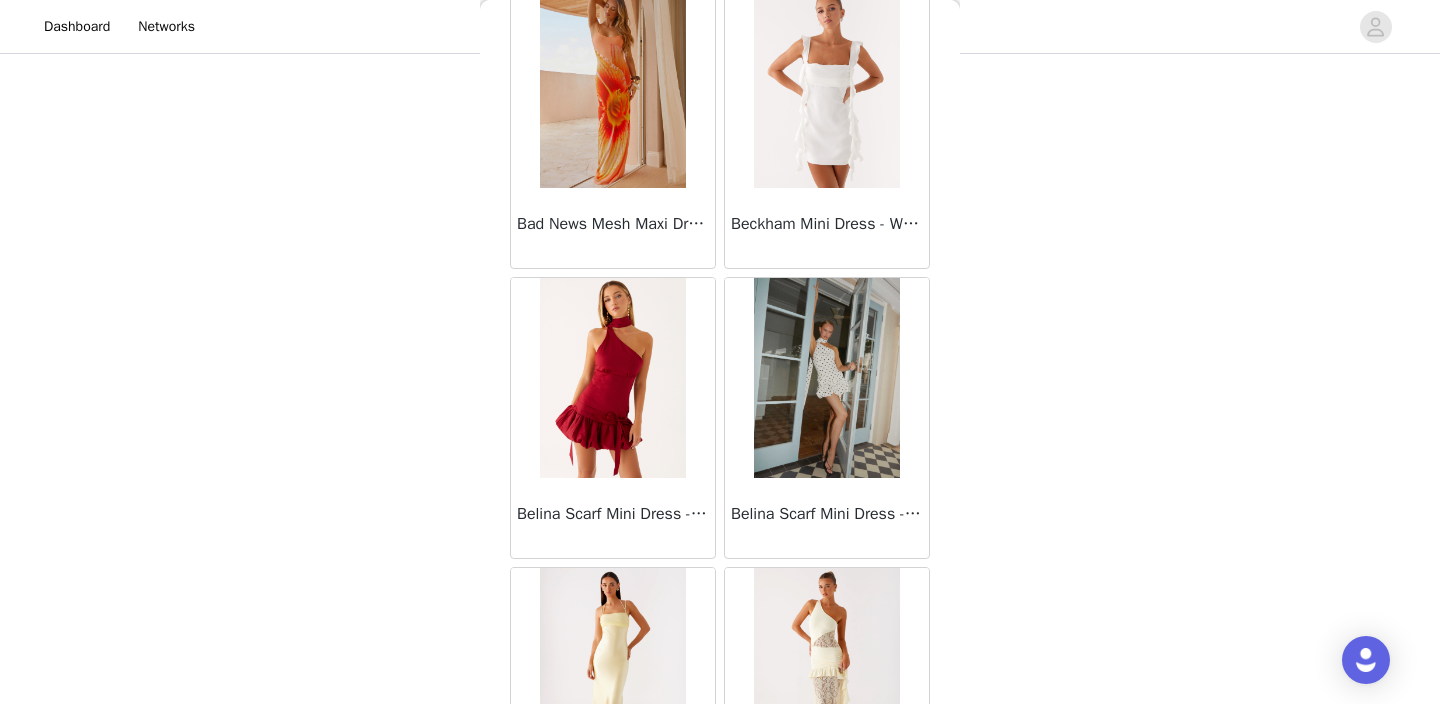 scroll, scrollTop: 5256, scrollLeft: 0, axis: vertical 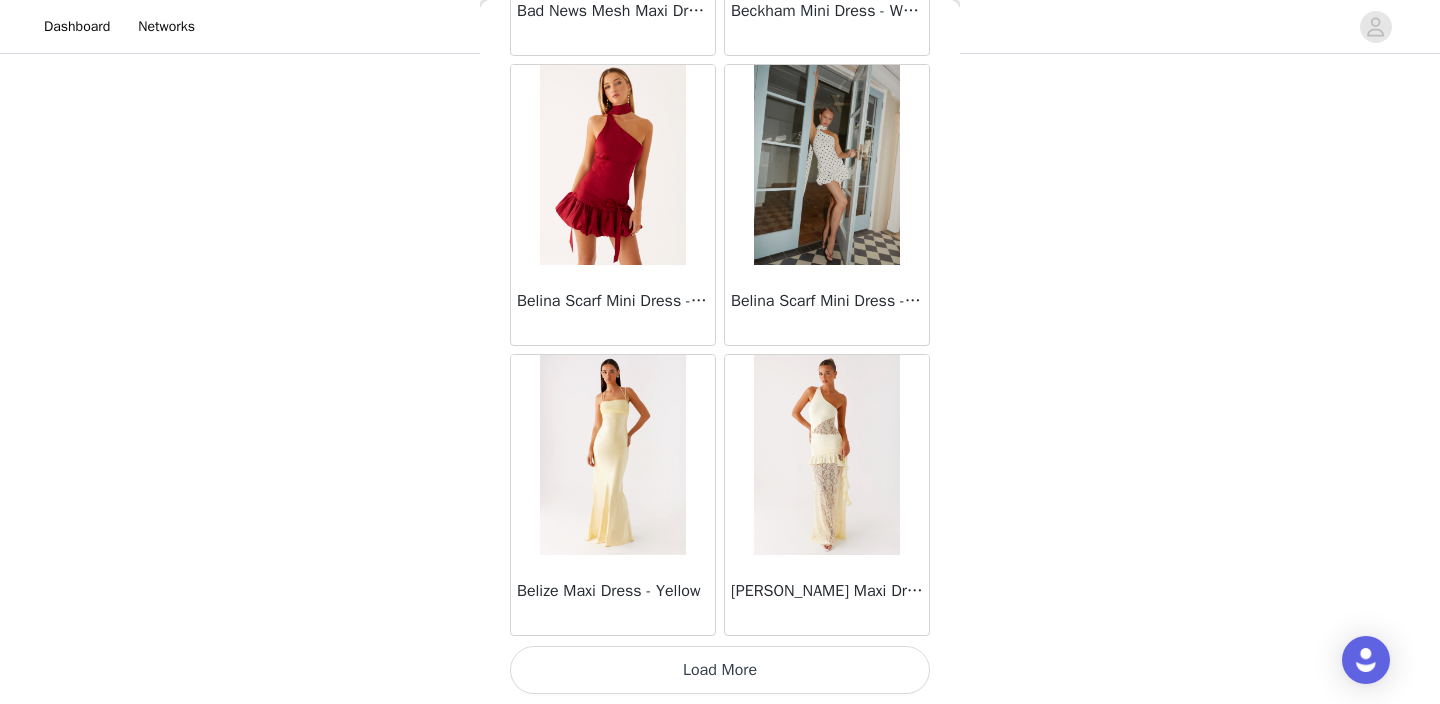 click on "Load More" at bounding box center (720, 670) 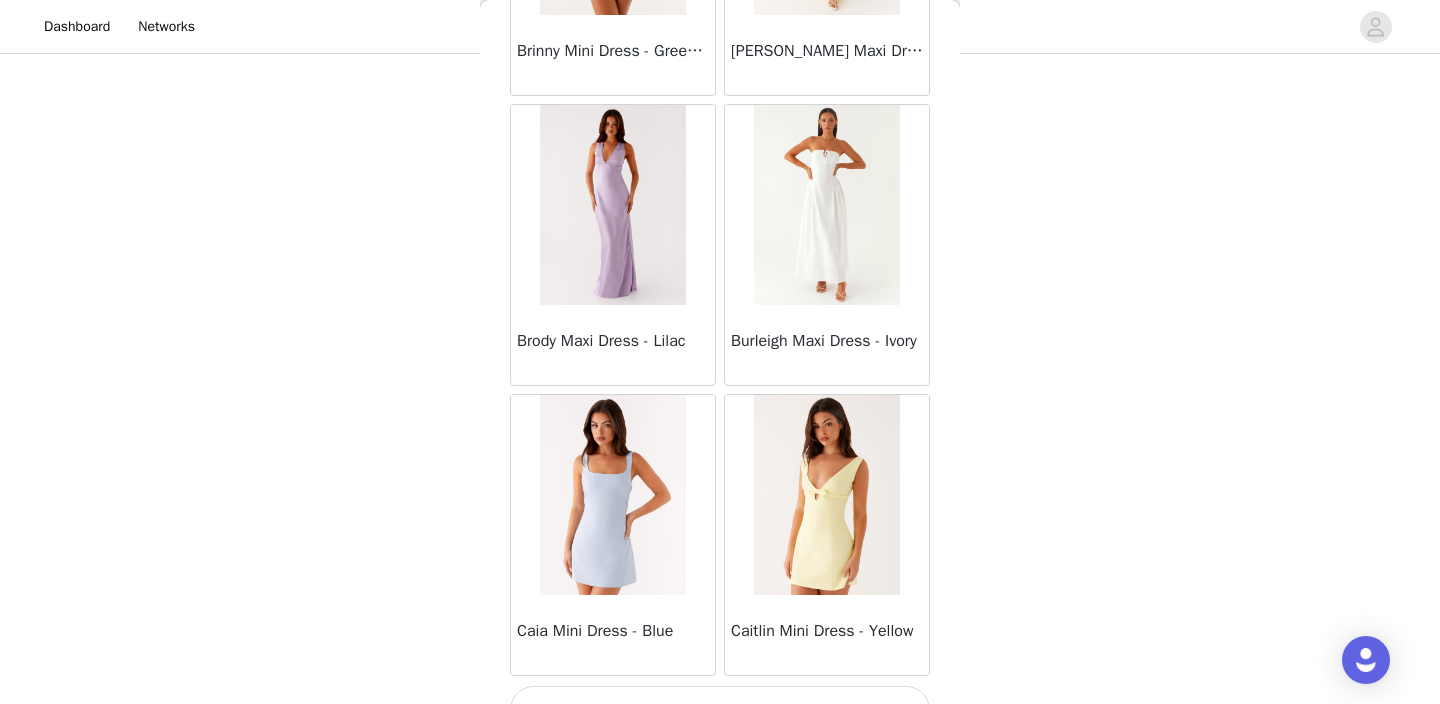 scroll, scrollTop: 8156, scrollLeft: 0, axis: vertical 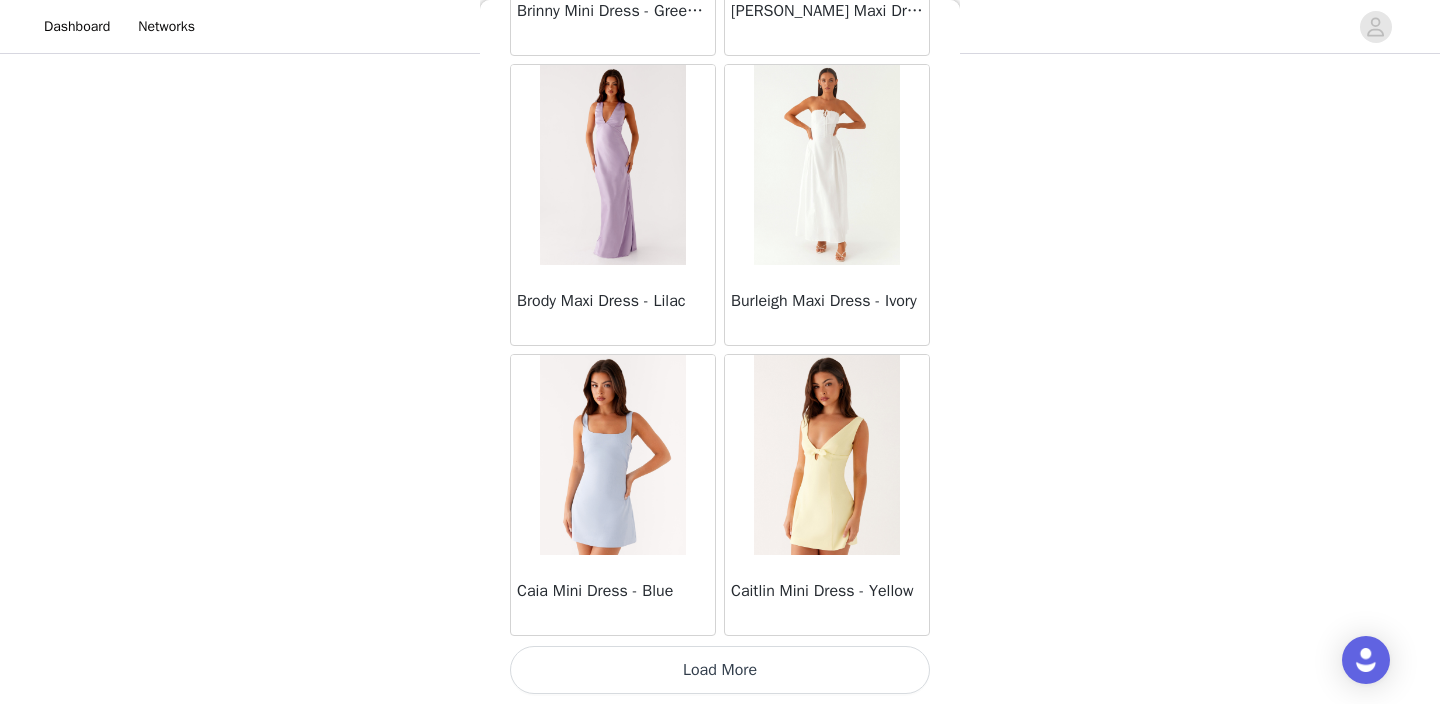 click on "Load More" at bounding box center [720, 670] 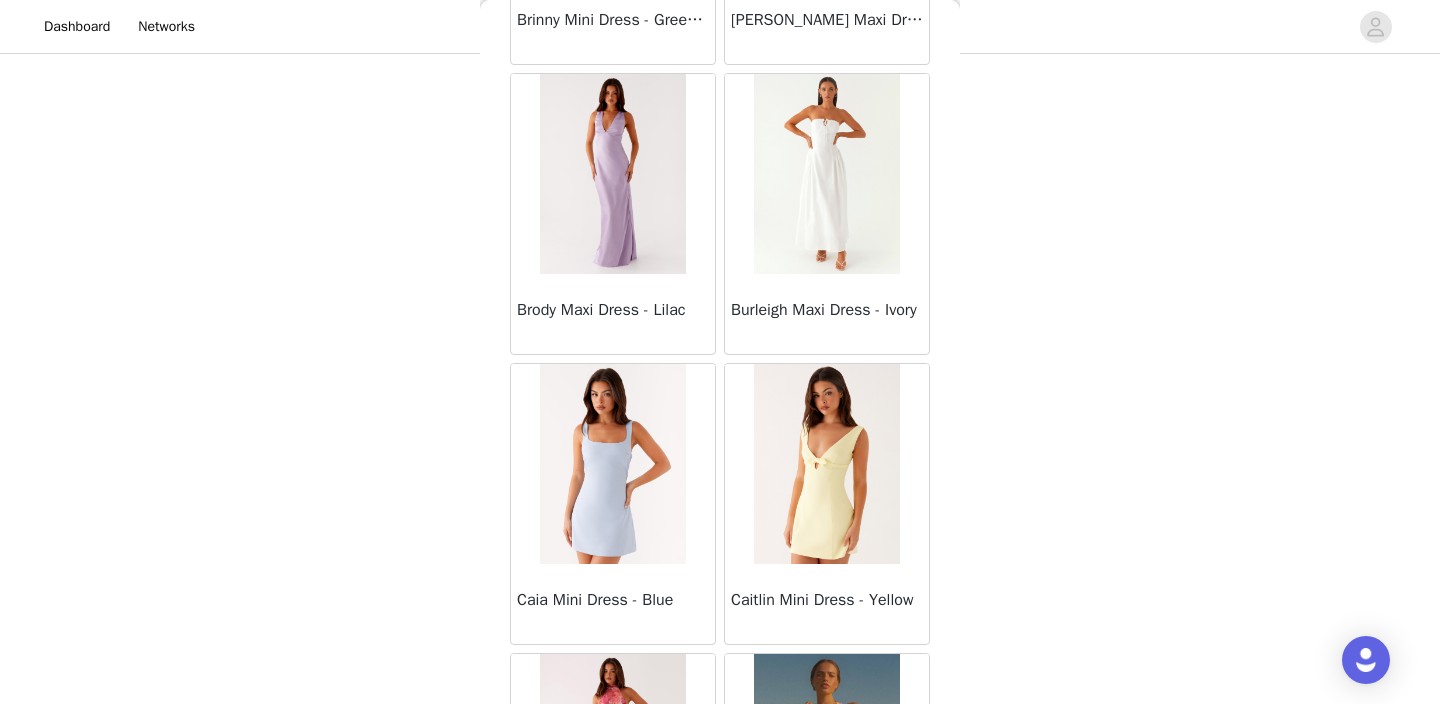 scroll, scrollTop: 8156, scrollLeft: 0, axis: vertical 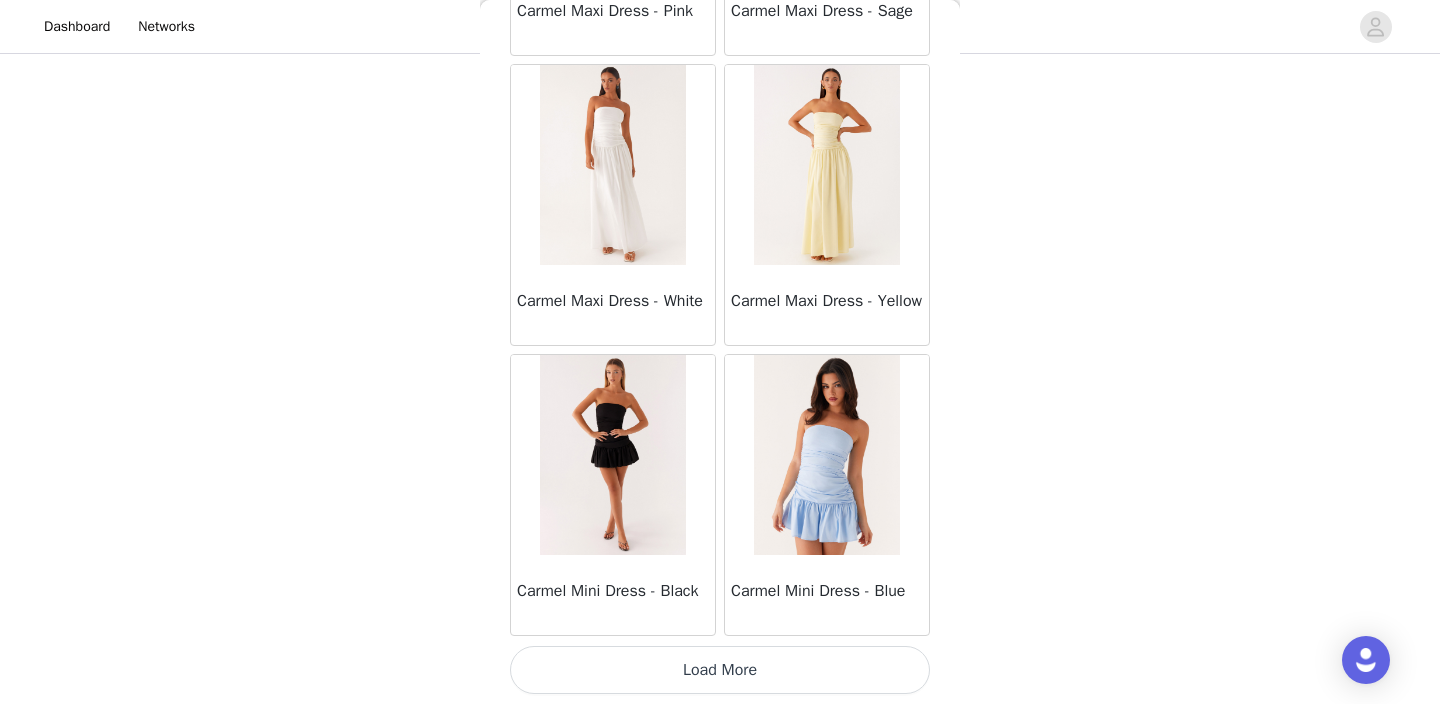 click on "Load More" at bounding box center [720, 670] 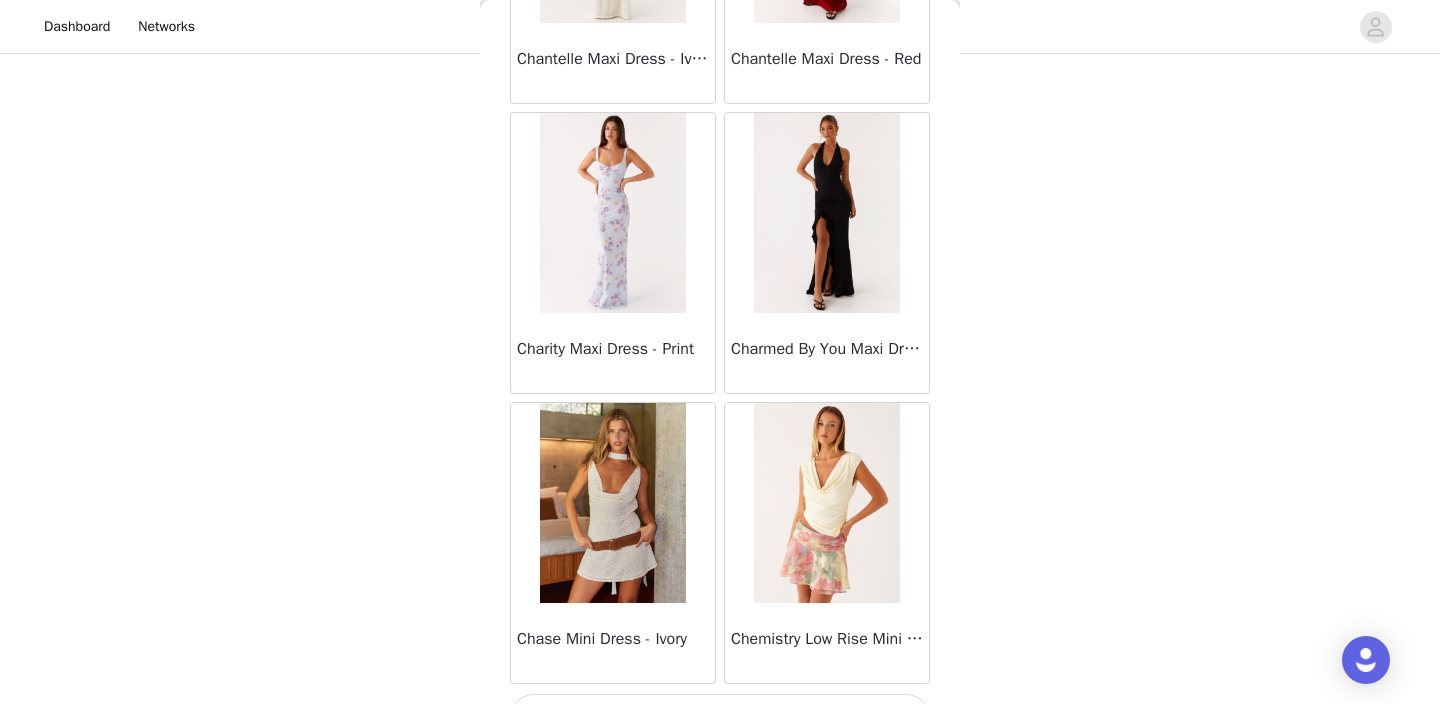 scroll, scrollTop: 13956, scrollLeft: 0, axis: vertical 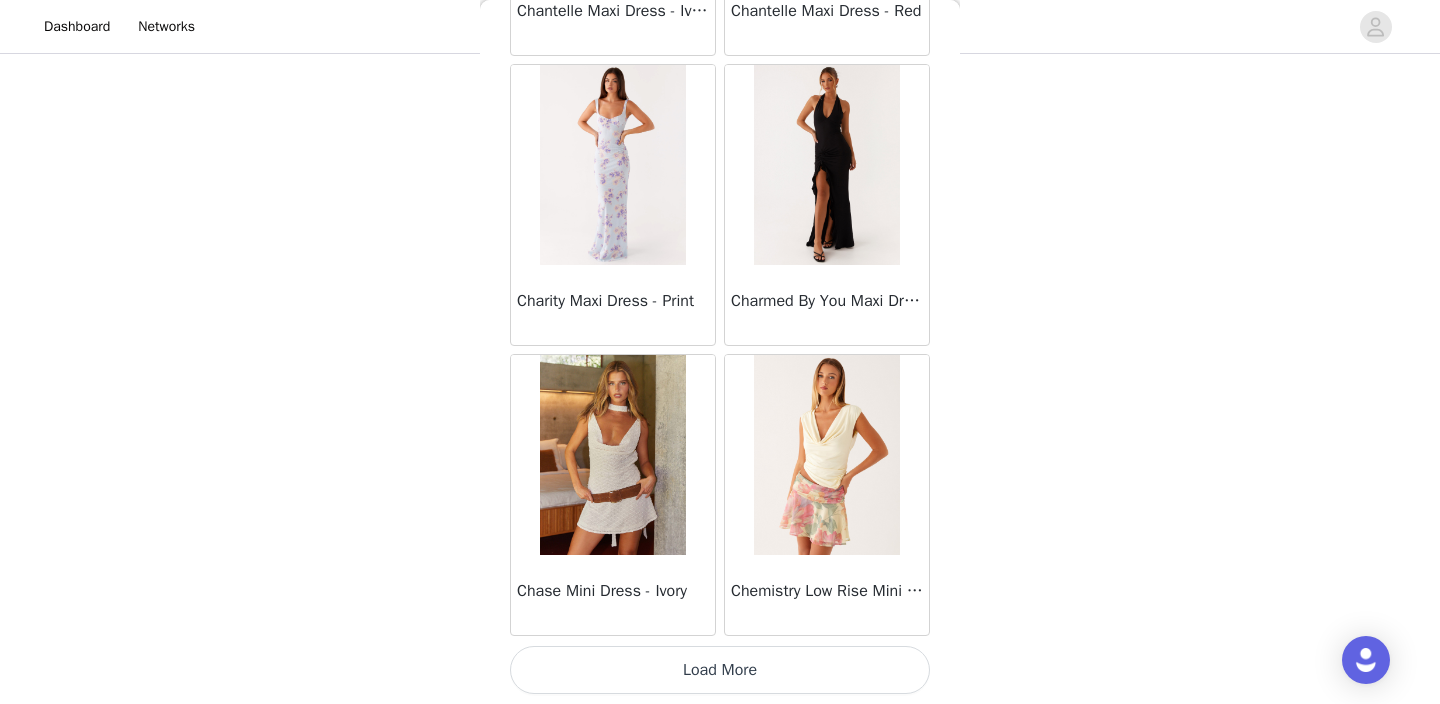 click on "Load More" at bounding box center (720, 670) 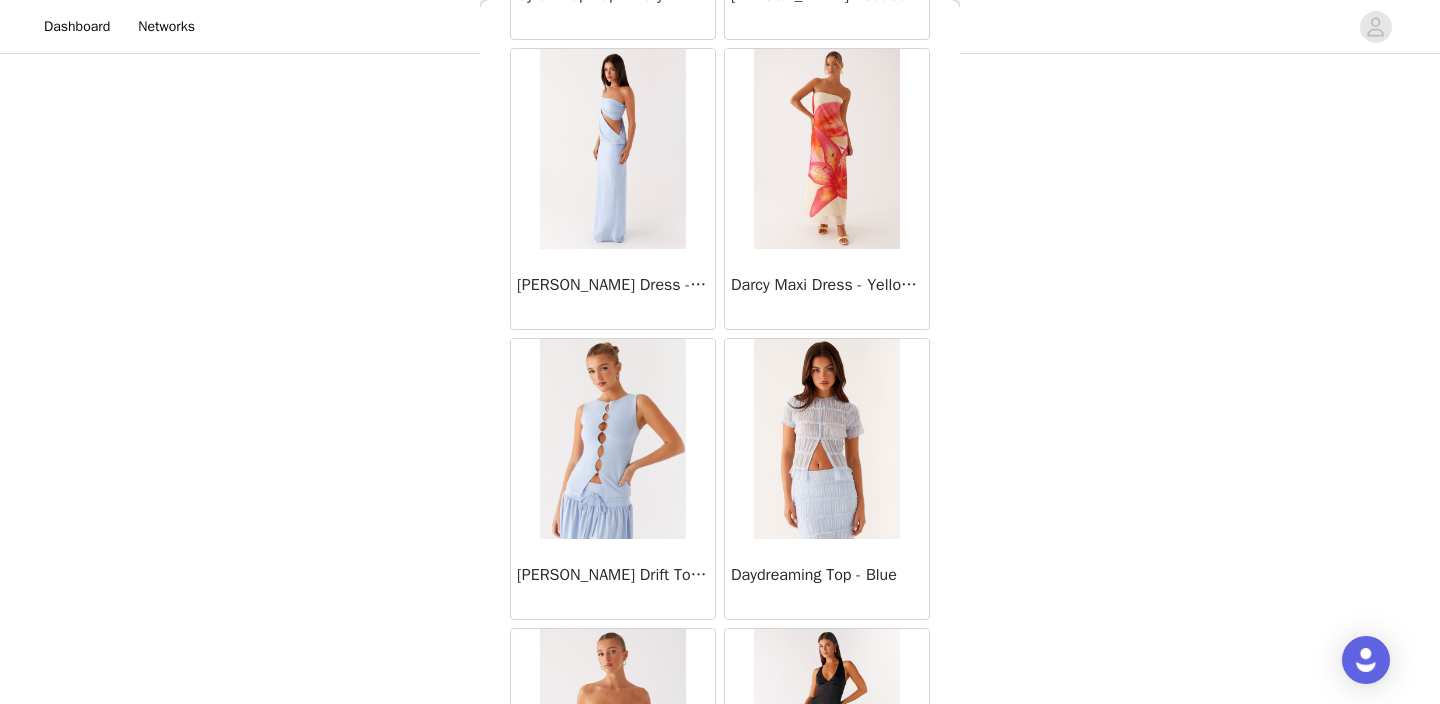 scroll, scrollTop: 16856, scrollLeft: 0, axis: vertical 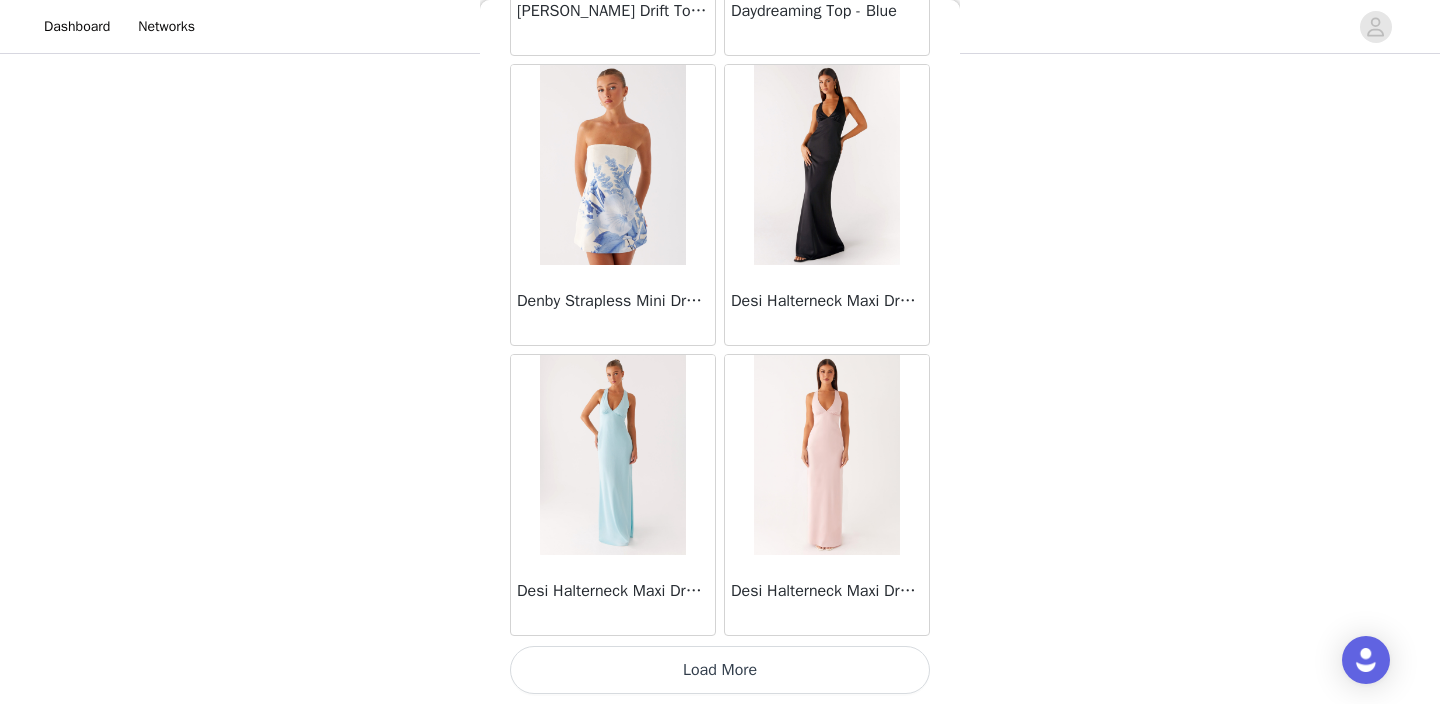 click on "Load More" at bounding box center (720, 670) 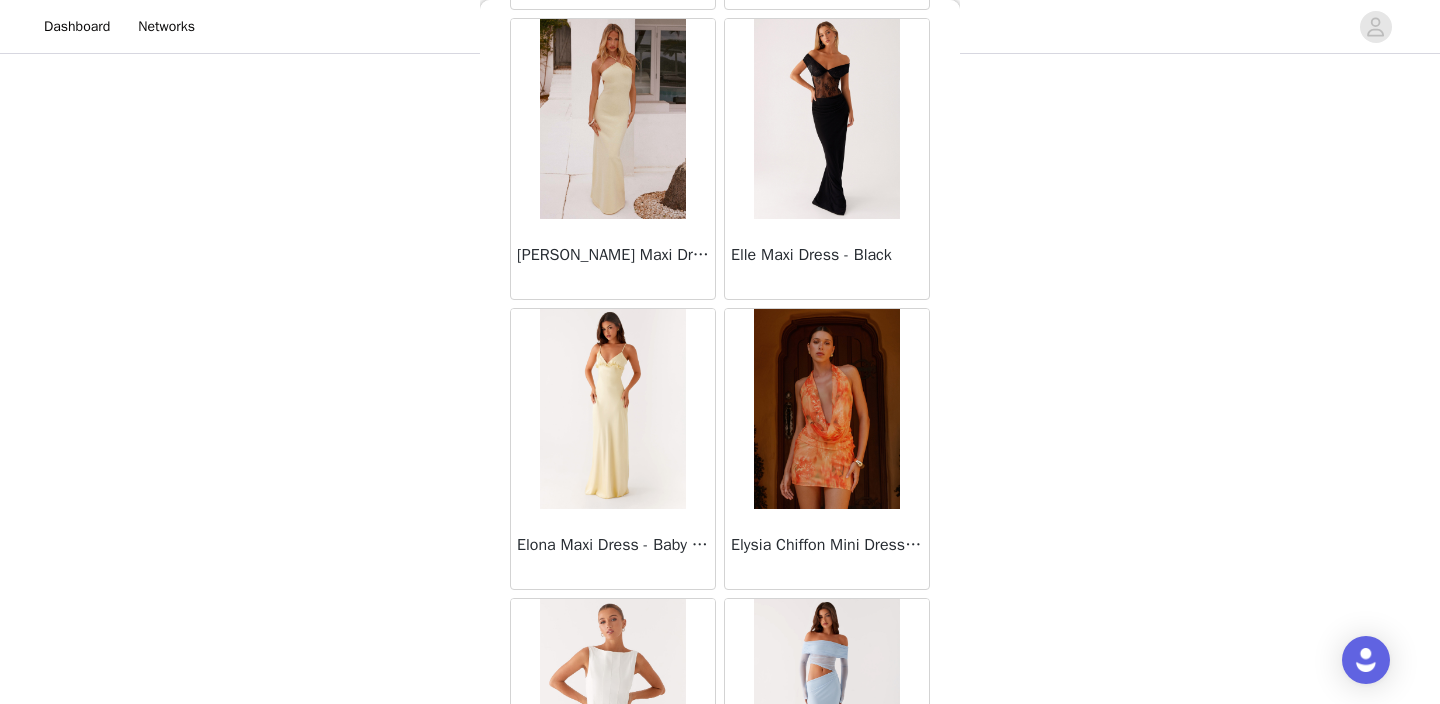 scroll, scrollTop: 19756, scrollLeft: 0, axis: vertical 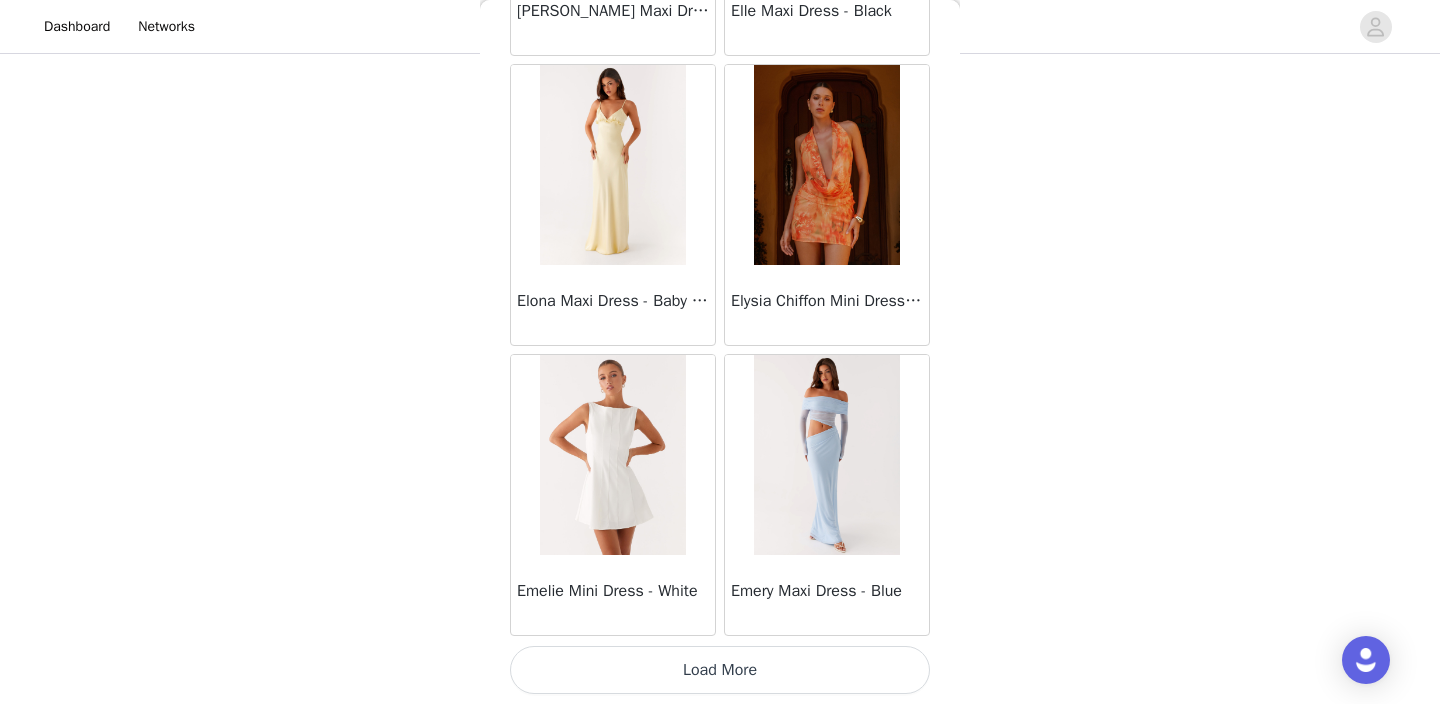 click on "Load More" at bounding box center (720, 670) 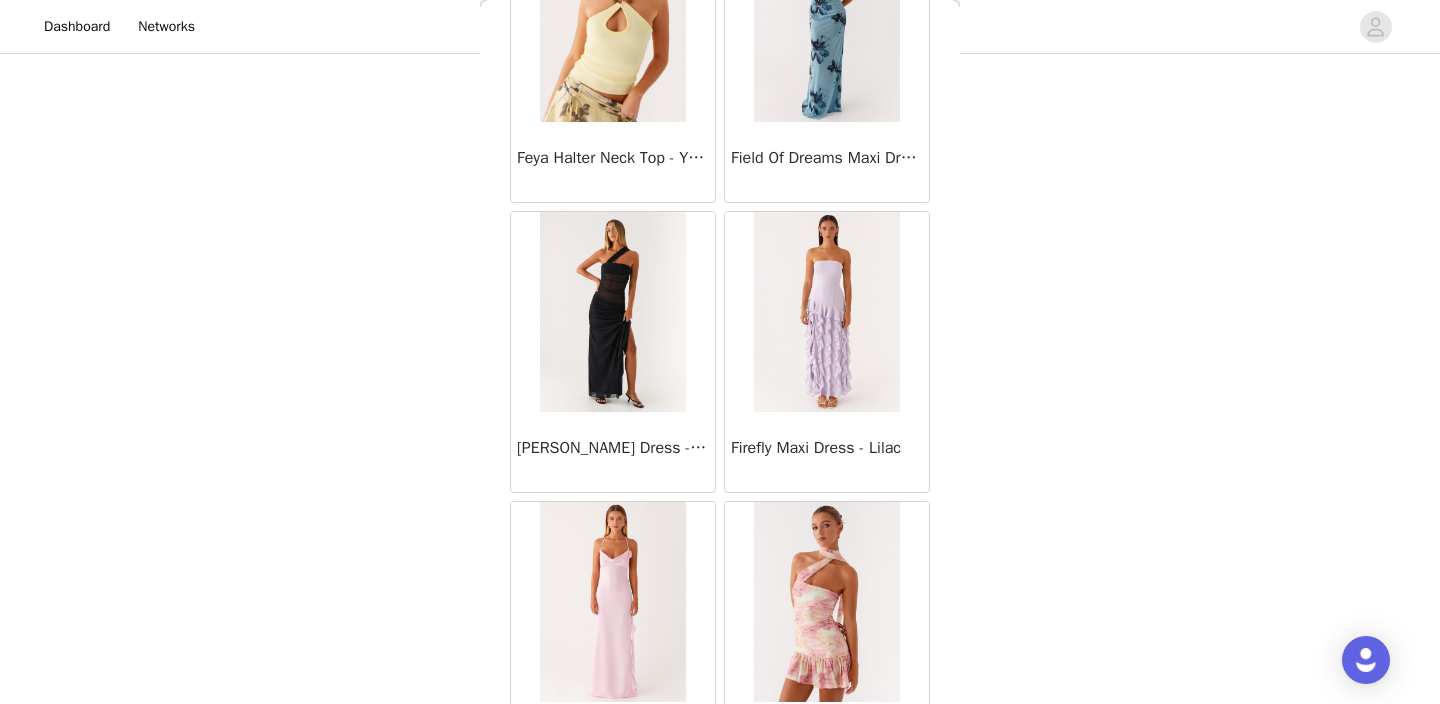 scroll, scrollTop: 22656, scrollLeft: 0, axis: vertical 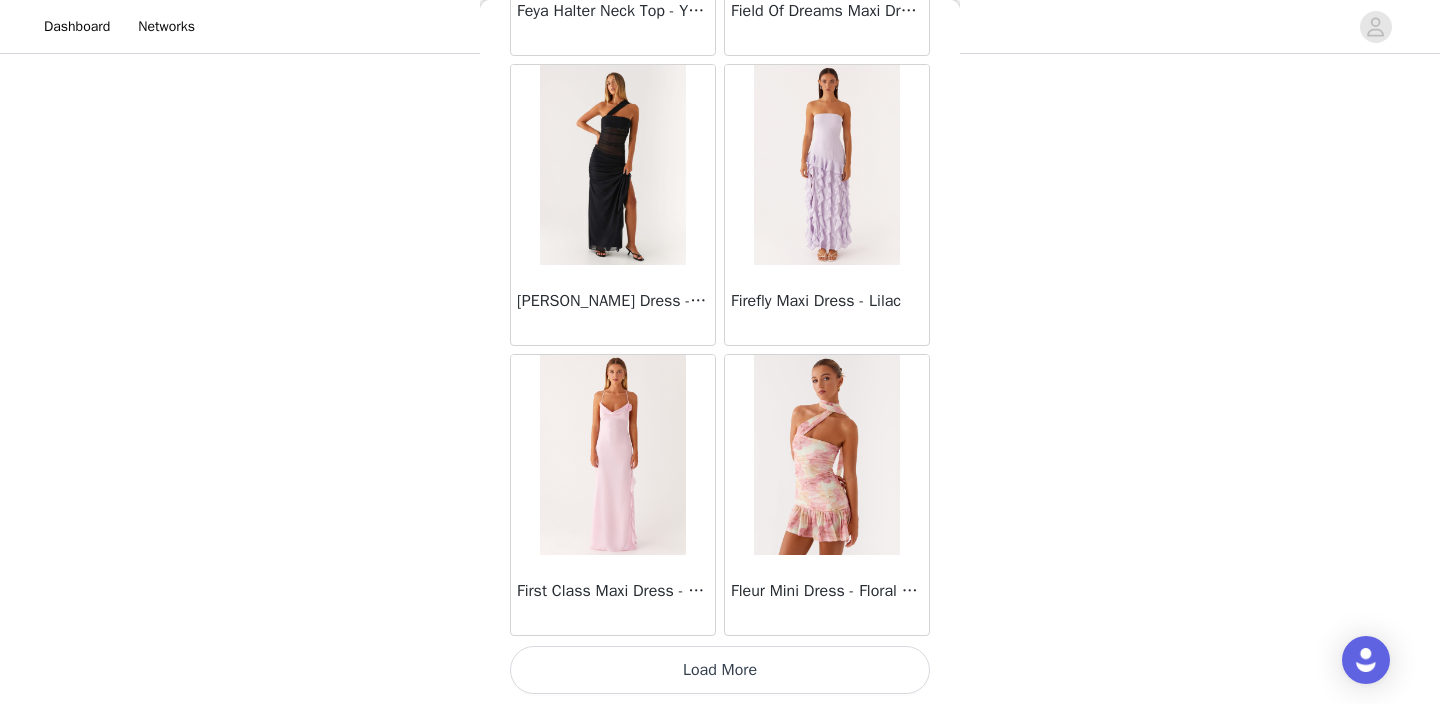 click on "Load More" at bounding box center (720, 670) 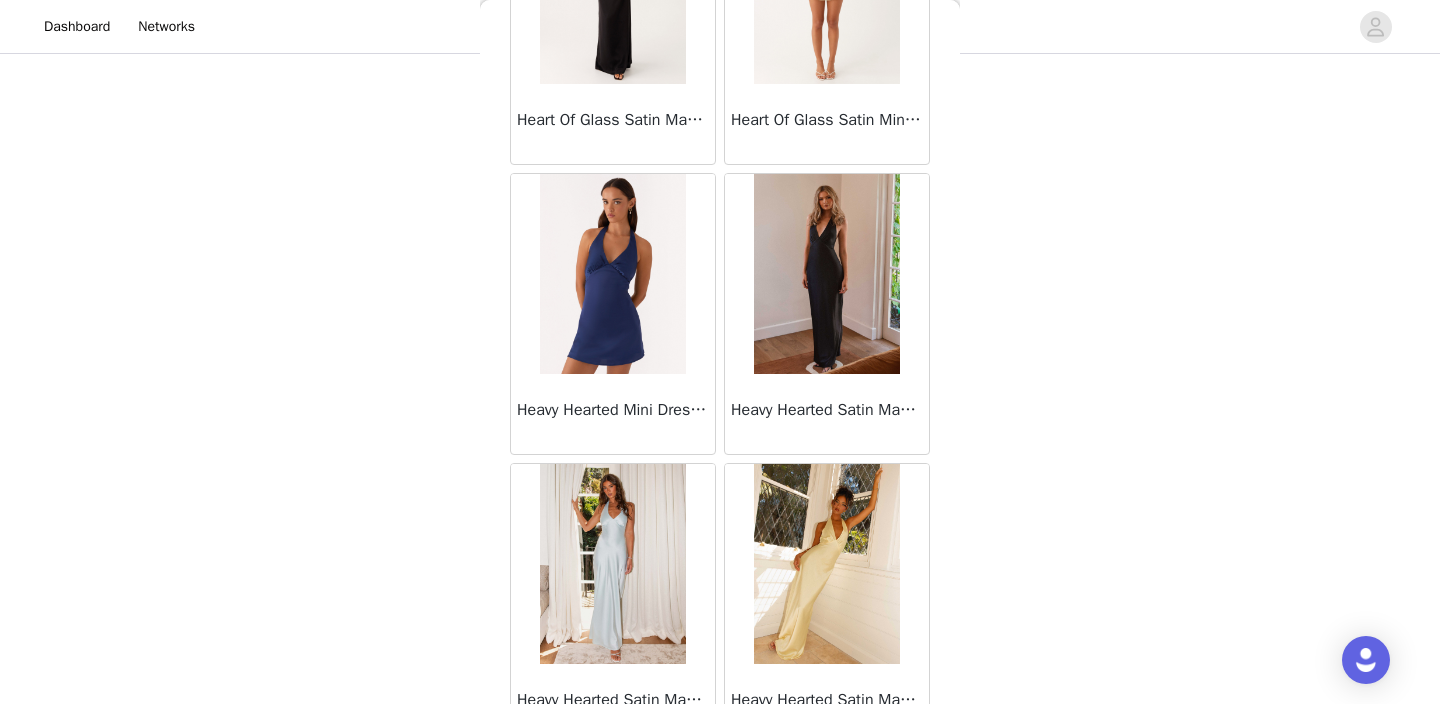 scroll, scrollTop: 25556, scrollLeft: 0, axis: vertical 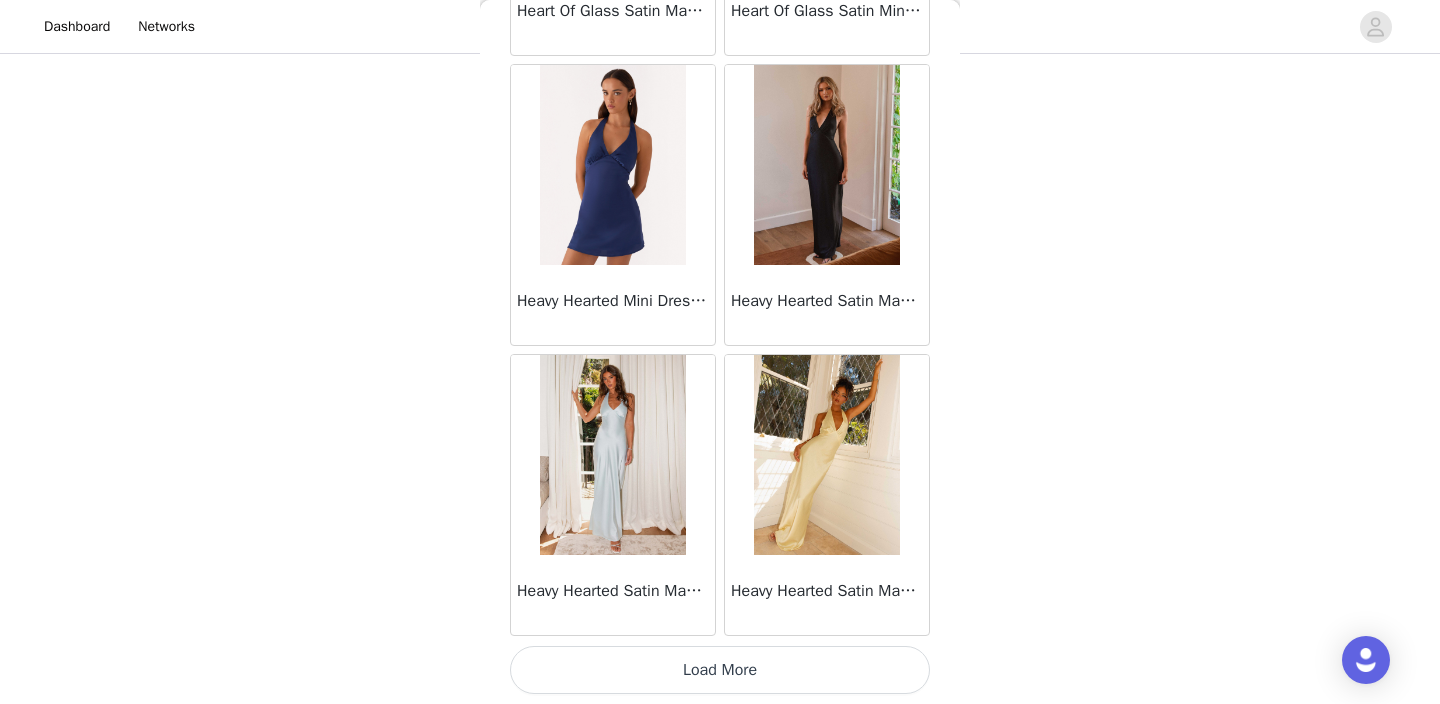 click on "Load More" at bounding box center [720, 670] 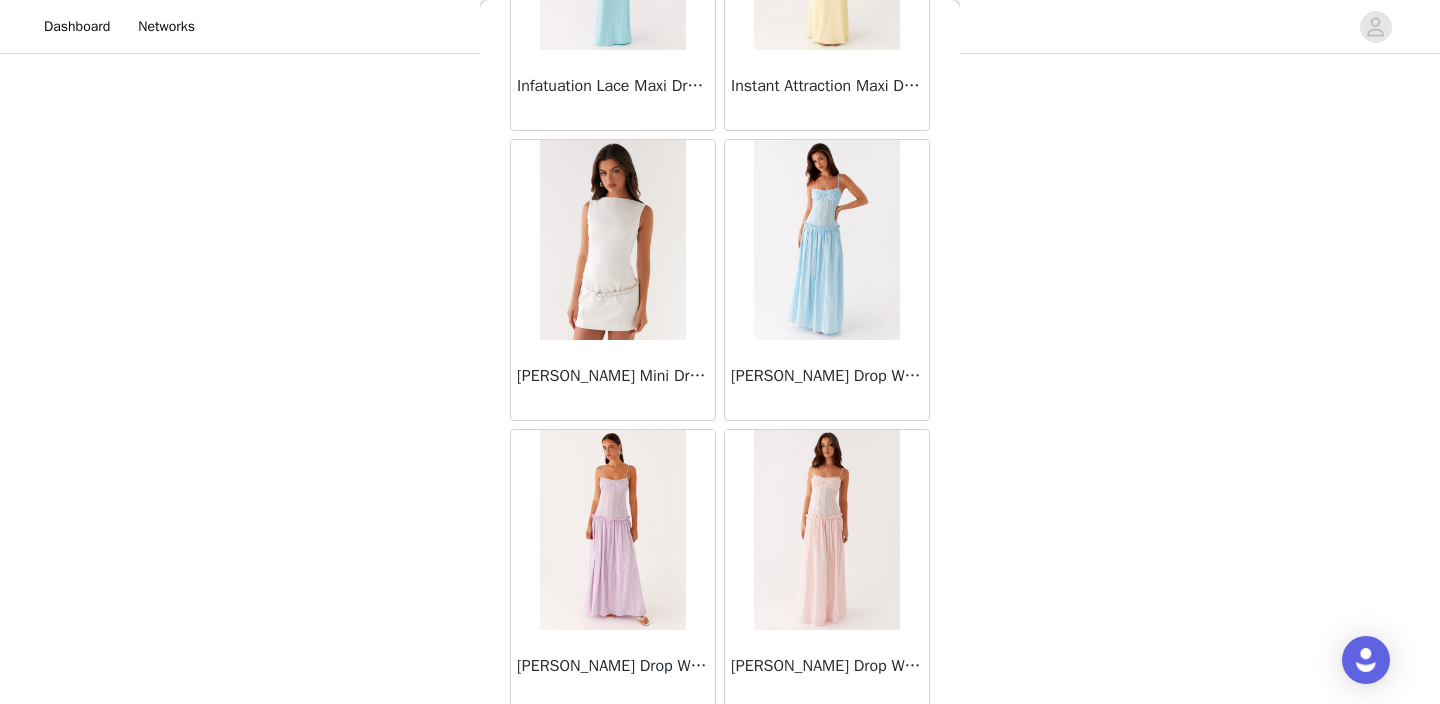 scroll, scrollTop: 28456, scrollLeft: 0, axis: vertical 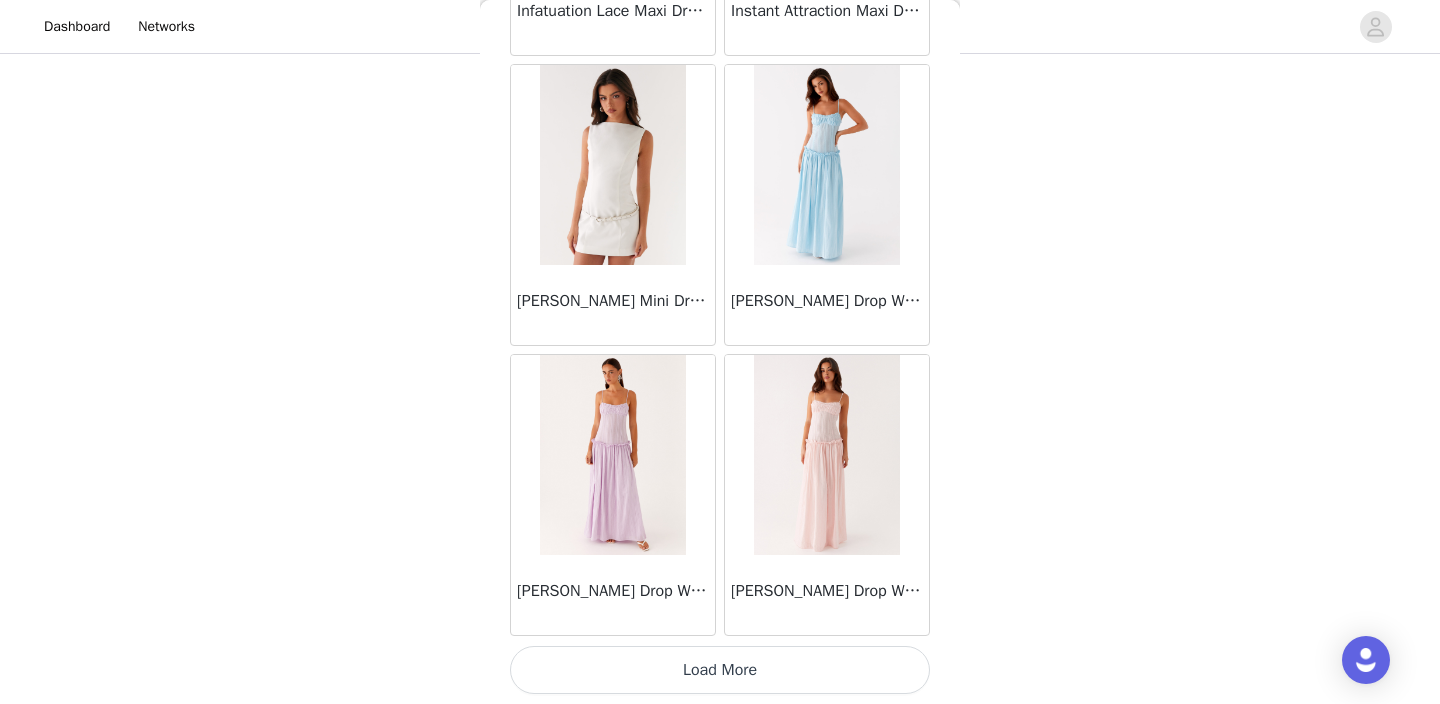click on "Load More" at bounding box center [720, 670] 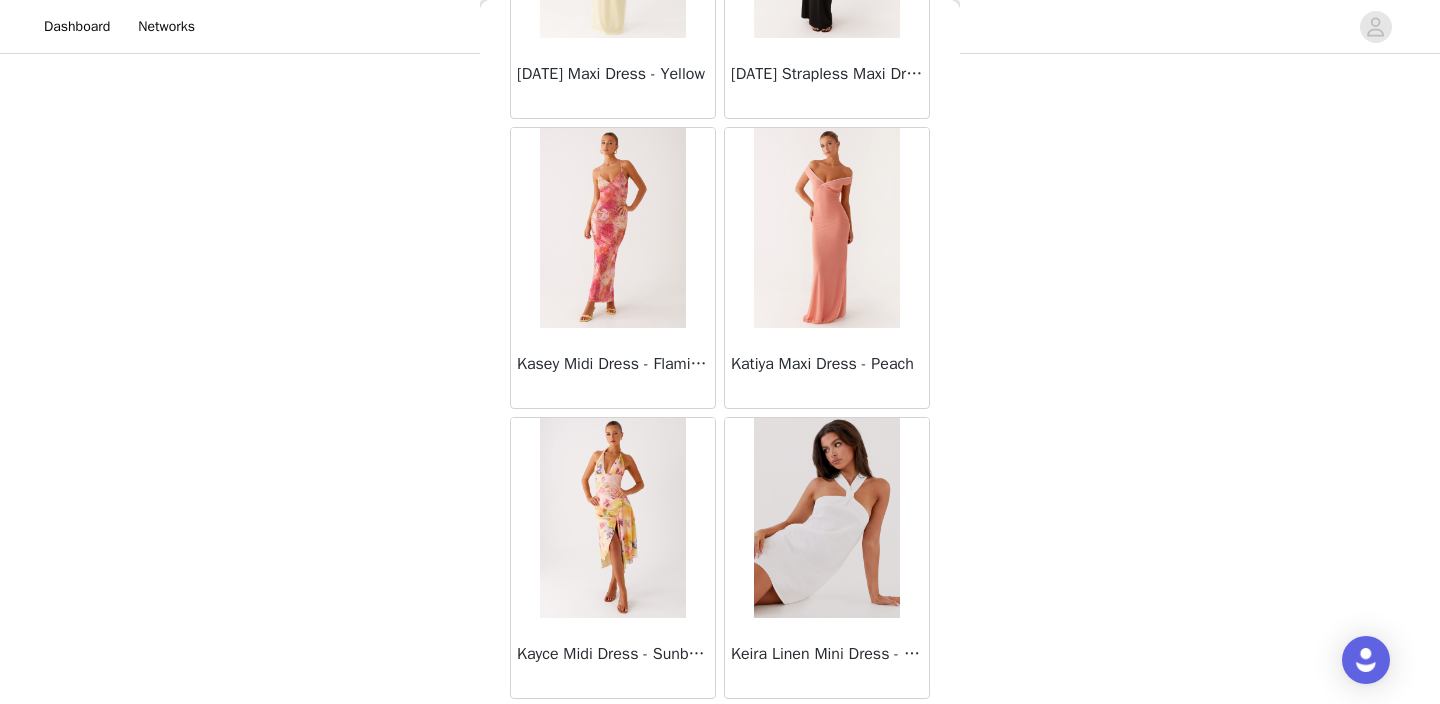 scroll, scrollTop: 31356, scrollLeft: 0, axis: vertical 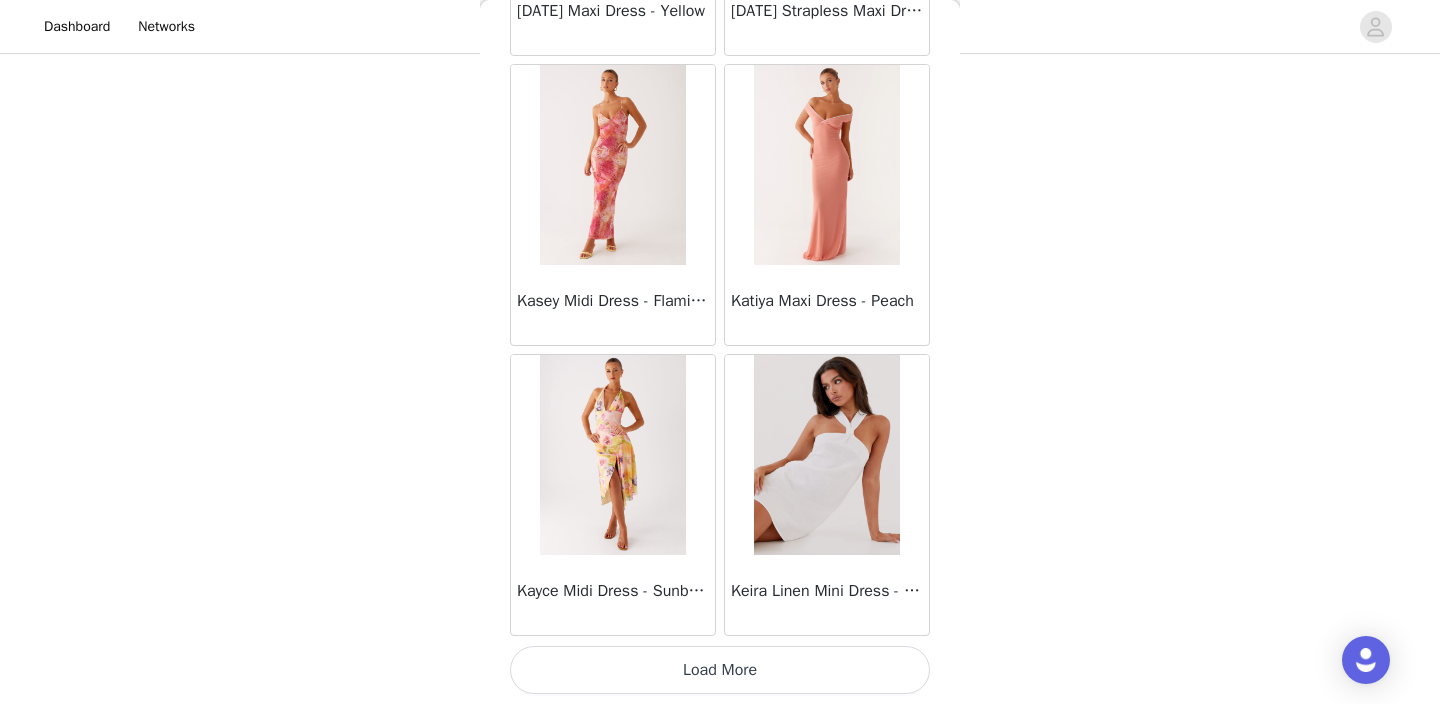 click on "Load More" at bounding box center (720, 670) 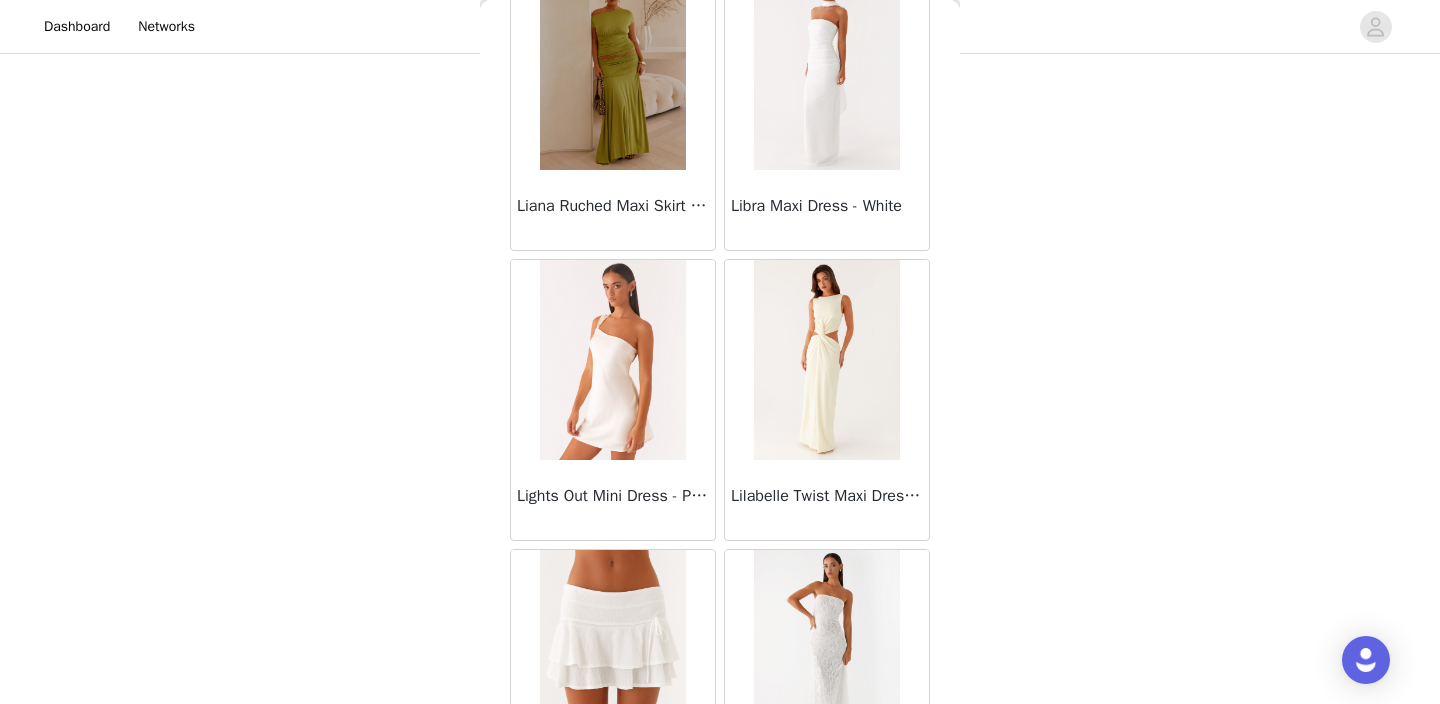 scroll, scrollTop: 34256, scrollLeft: 0, axis: vertical 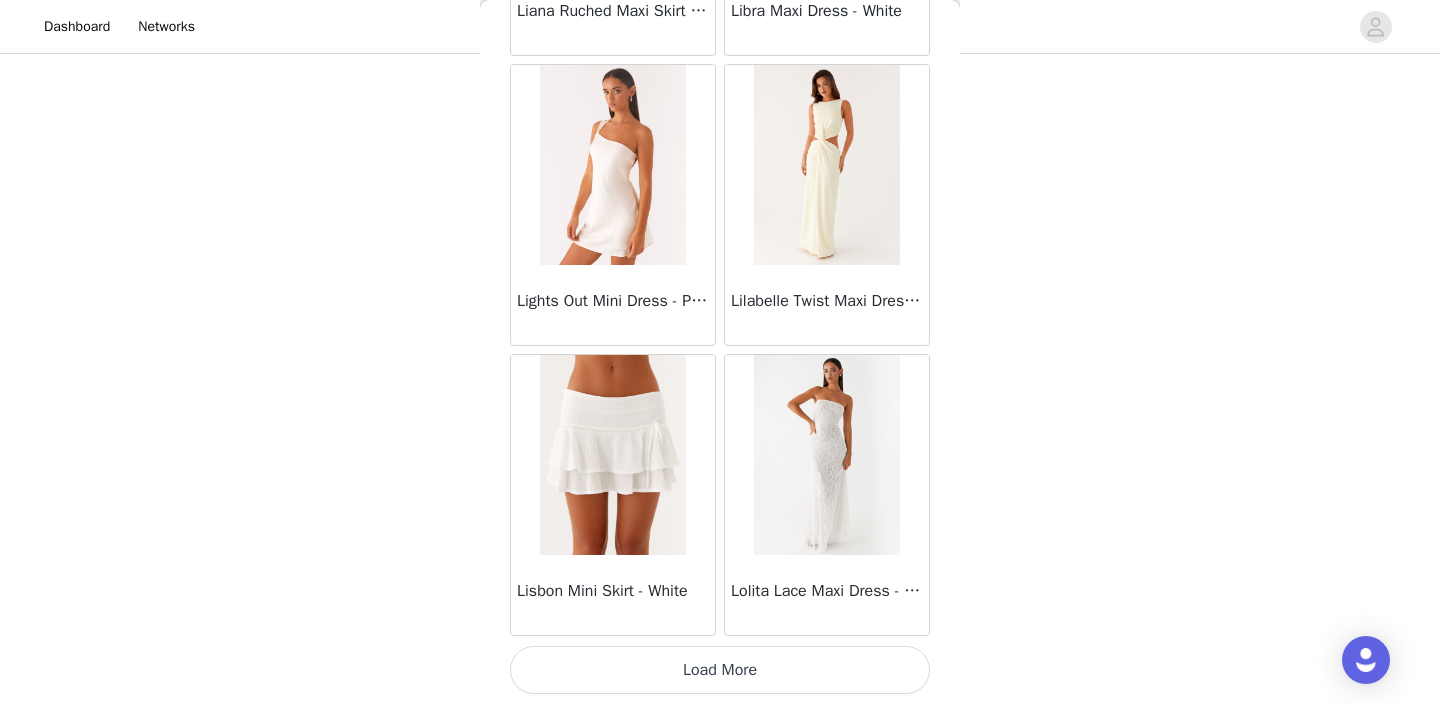 click on "Load More" at bounding box center [720, 670] 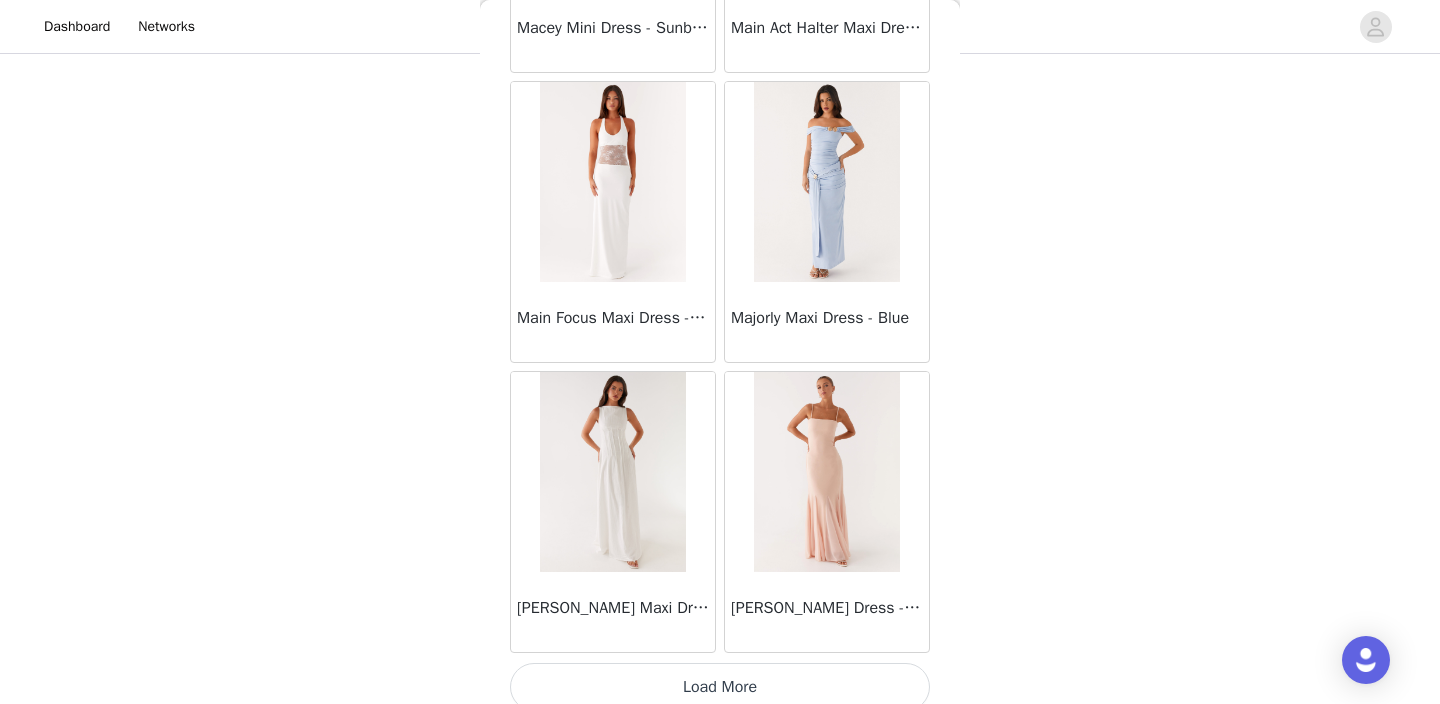 scroll, scrollTop: 37156, scrollLeft: 0, axis: vertical 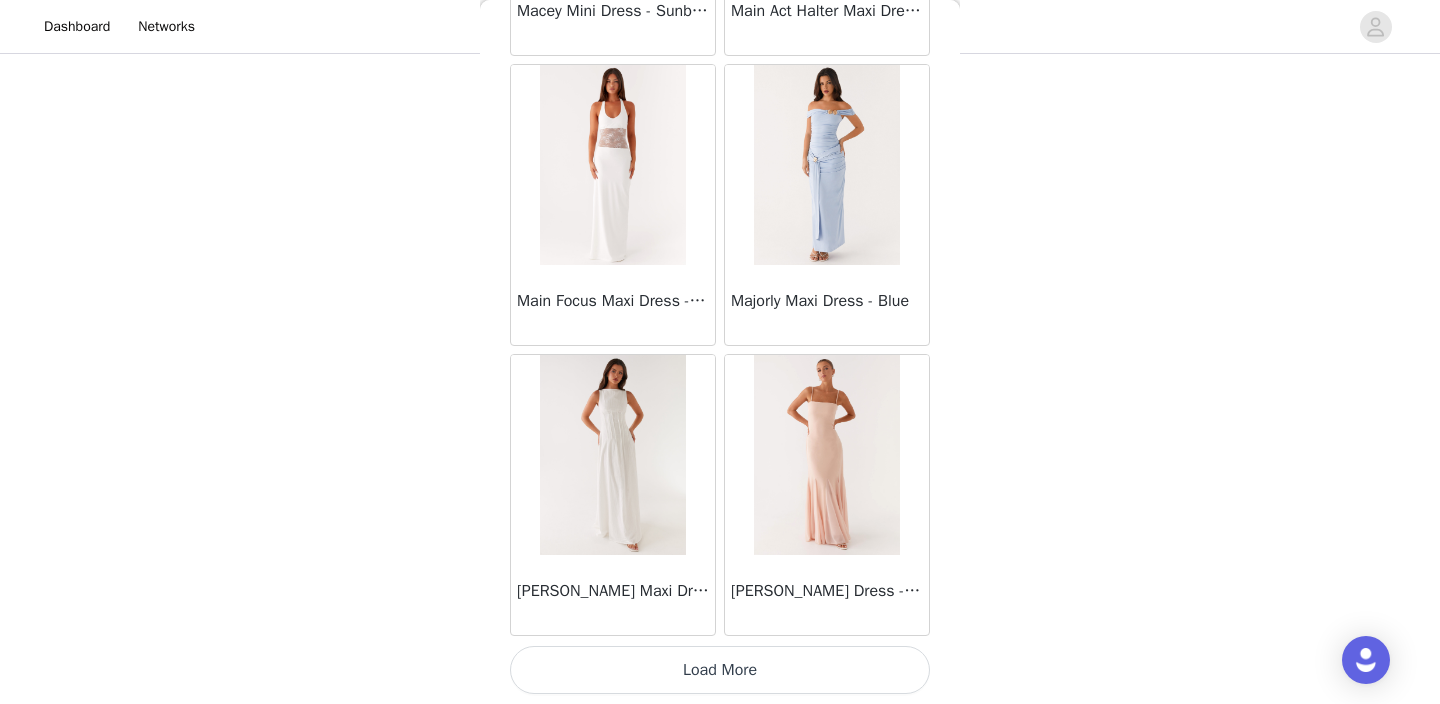 click on "Load More" at bounding box center [720, 670] 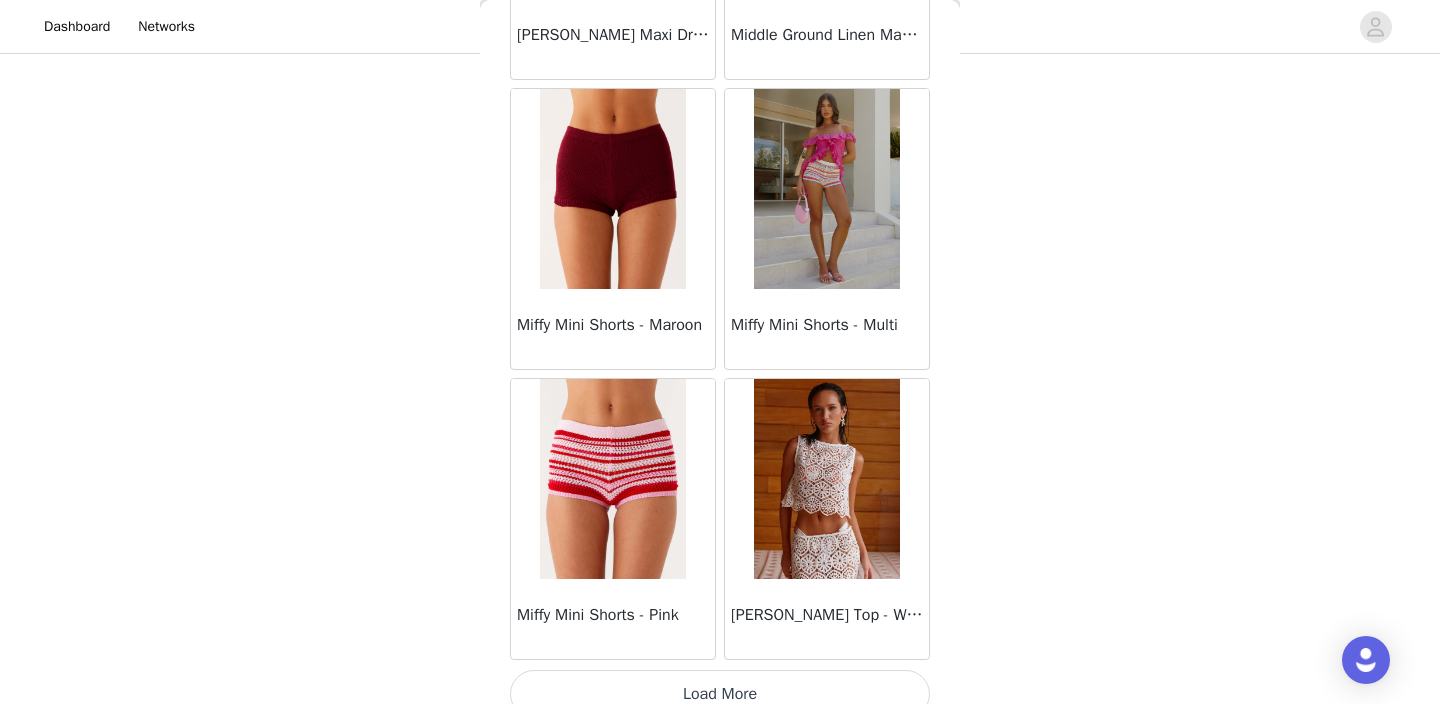 scroll, scrollTop: 40056, scrollLeft: 0, axis: vertical 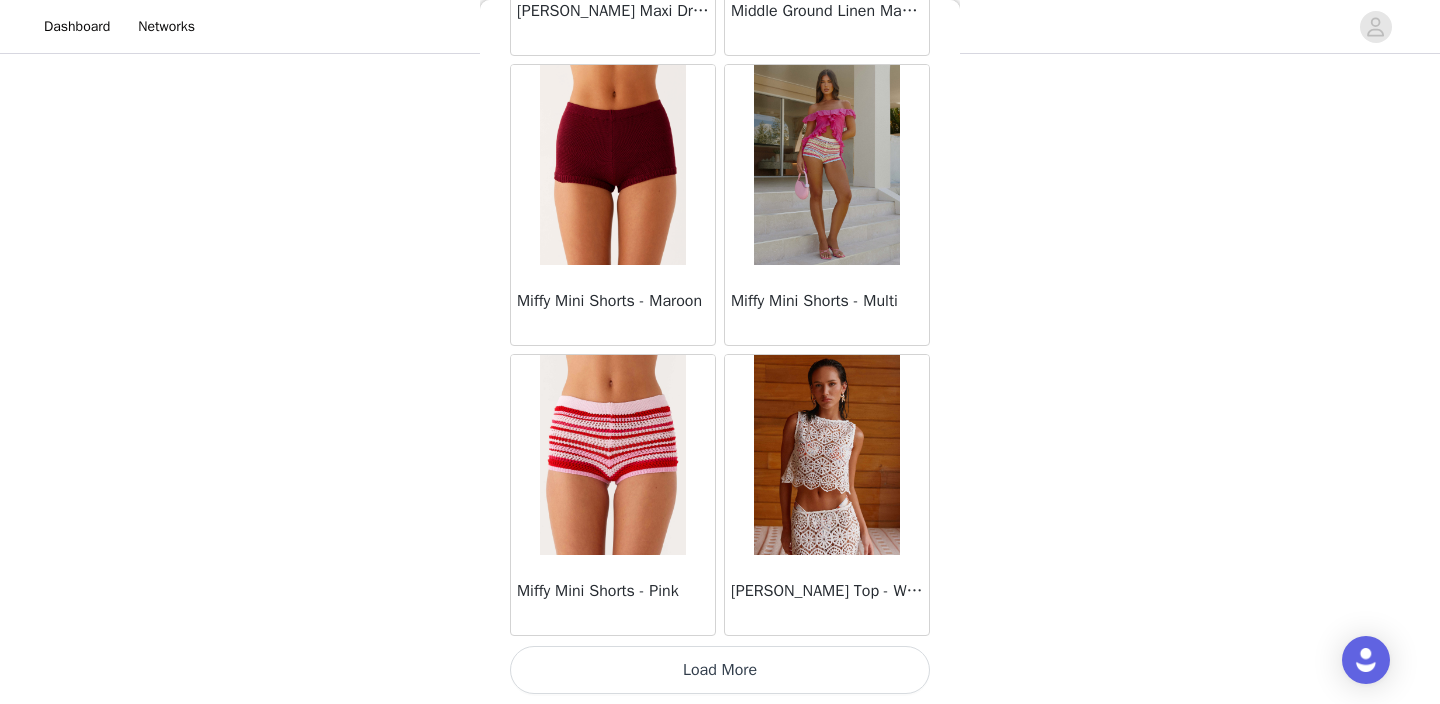 click on "Load More" at bounding box center (720, 670) 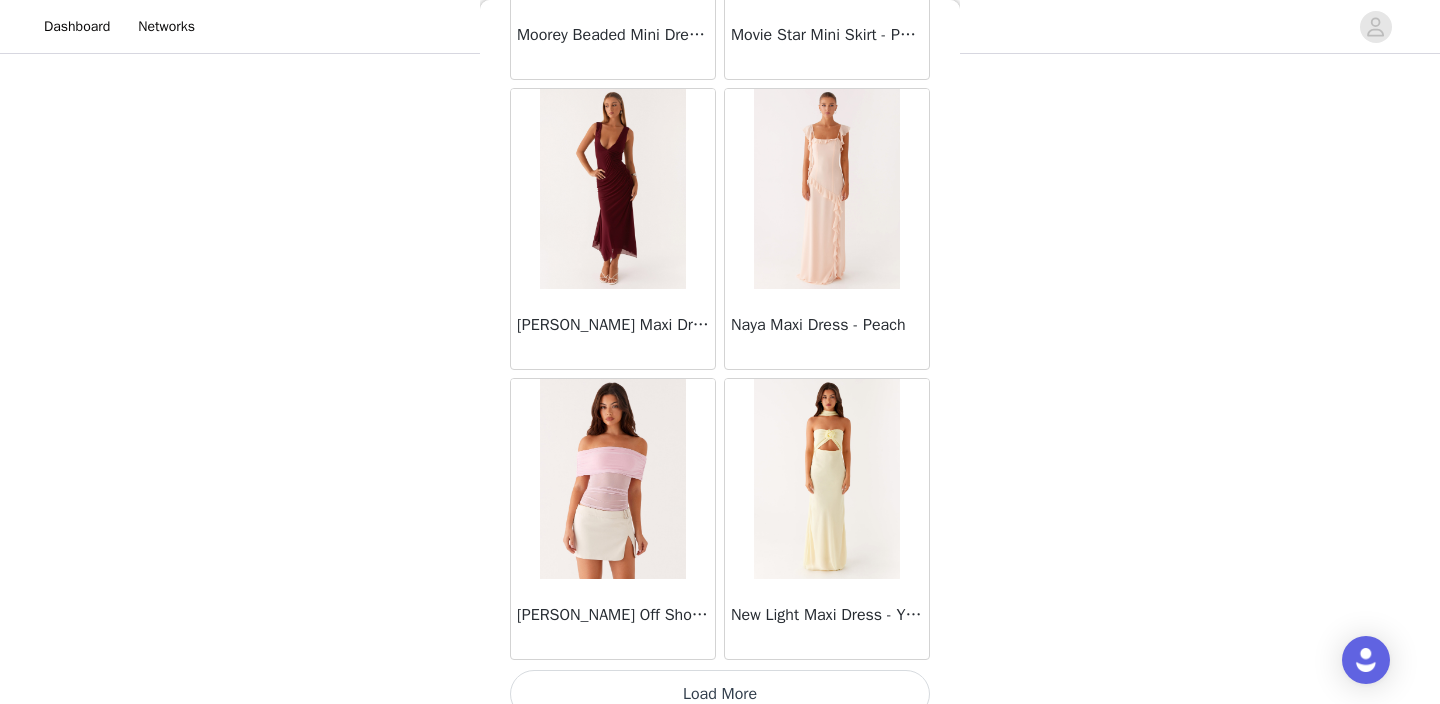 scroll, scrollTop: 42956, scrollLeft: 0, axis: vertical 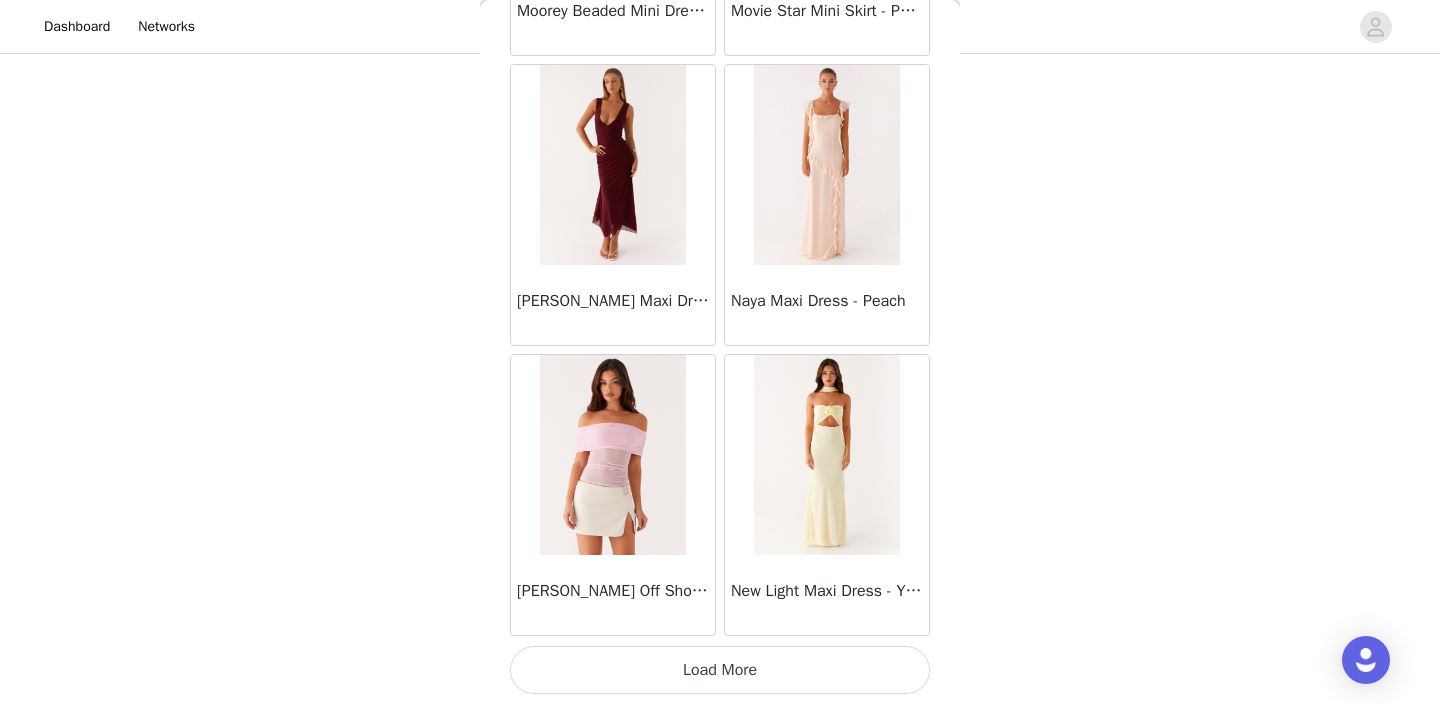 click on "Load More" at bounding box center (720, 670) 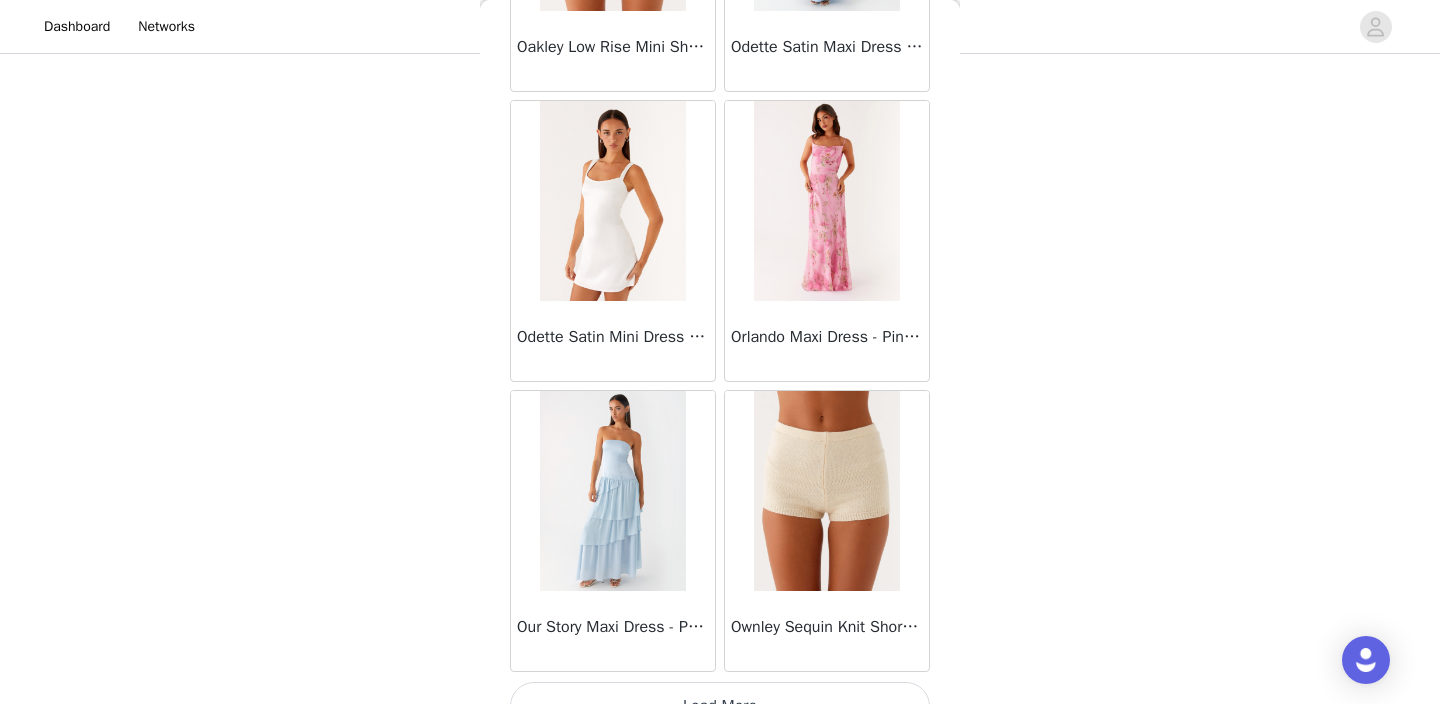 scroll, scrollTop: 45856, scrollLeft: 0, axis: vertical 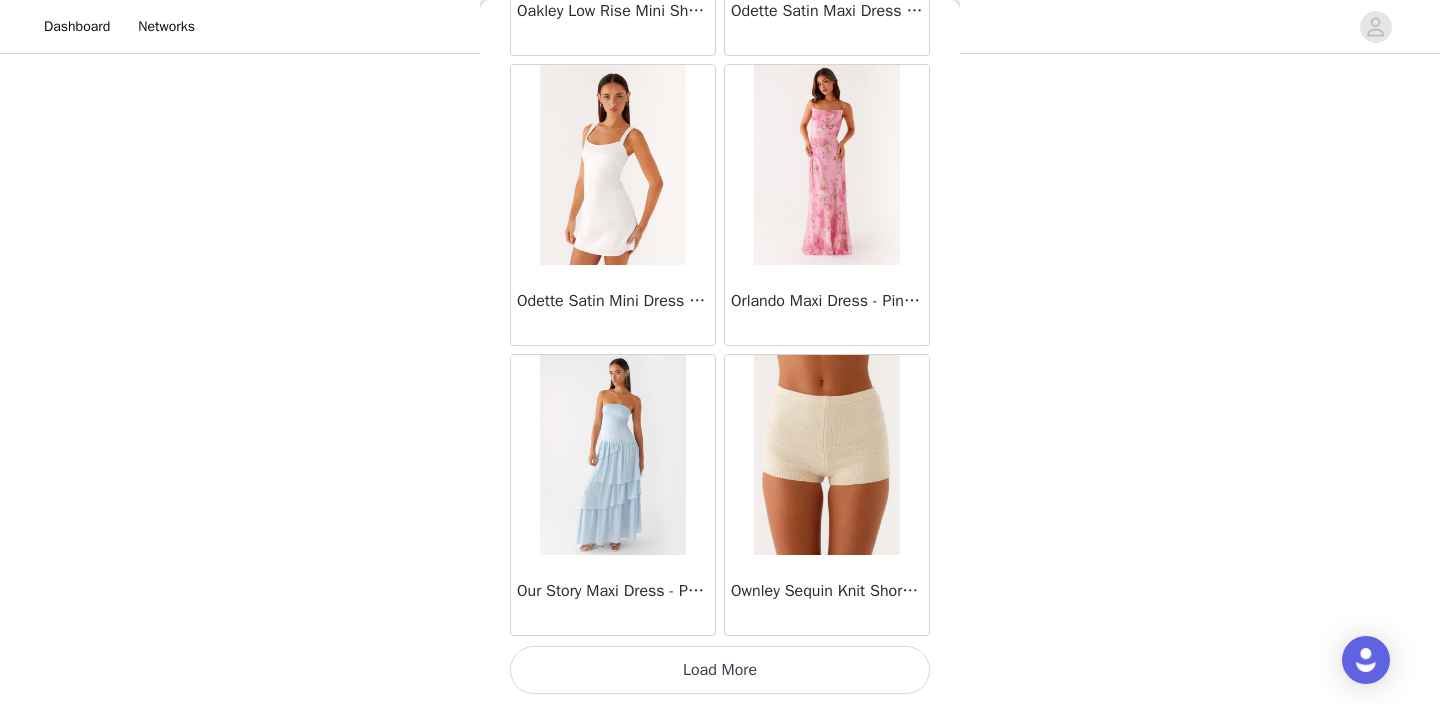 click on "Load More" at bounding box center [720, 670] 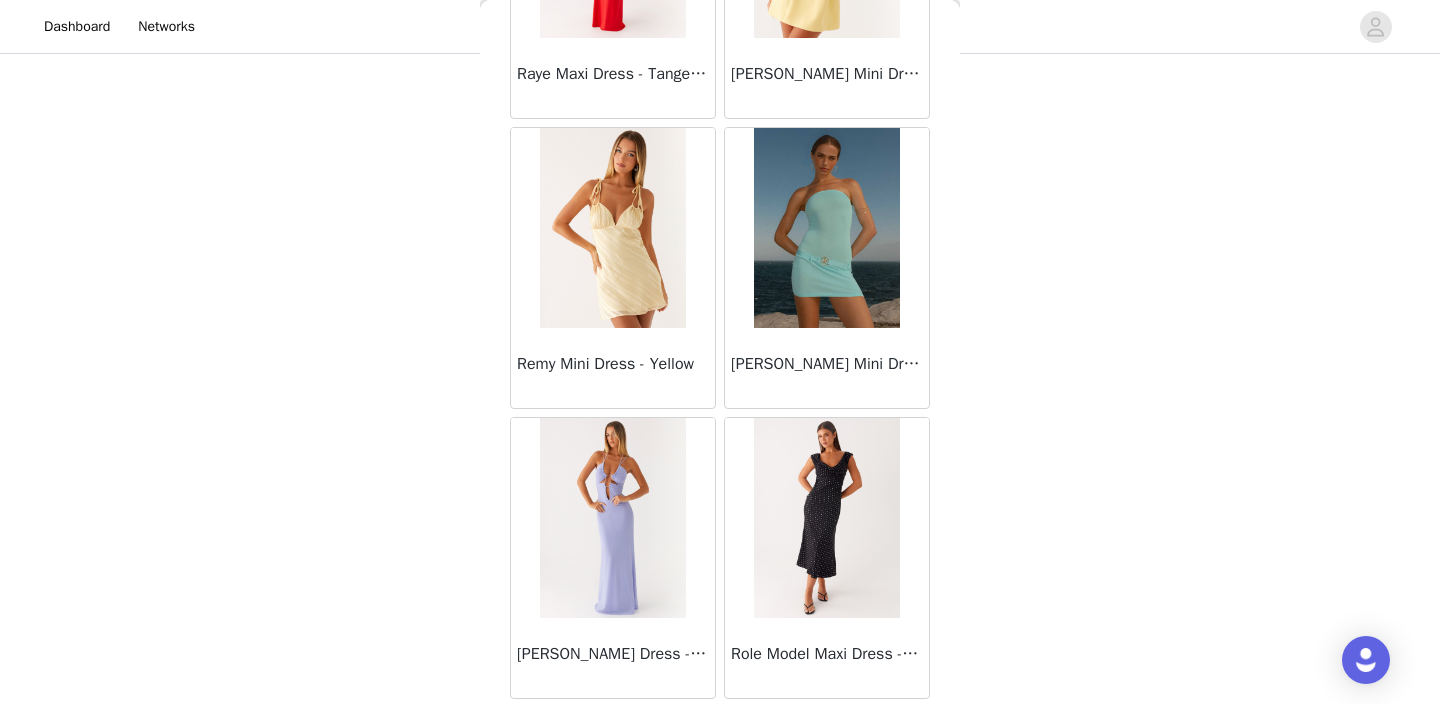 scroll, scrollTop: 48756, scrollLeft: 0, axis: vertical 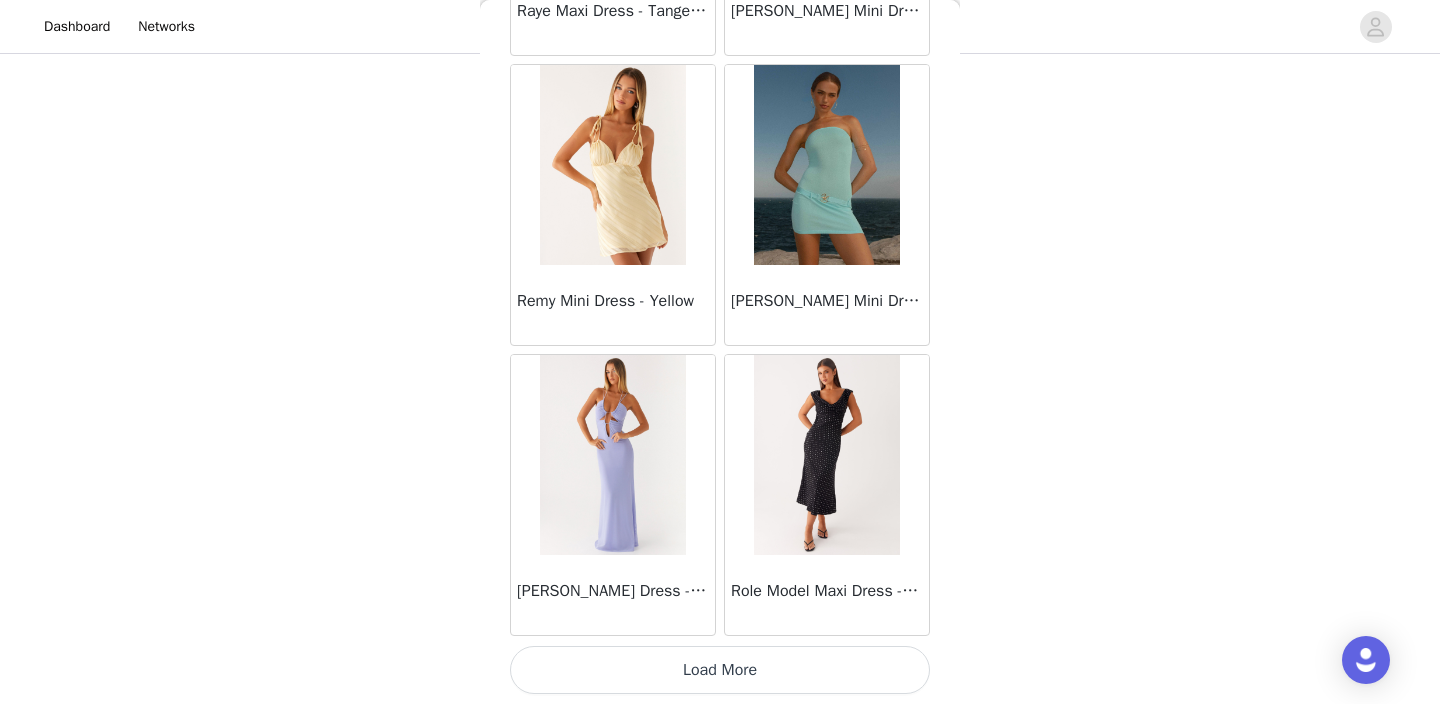 click on "Load More" at bounding box center (720, 670) 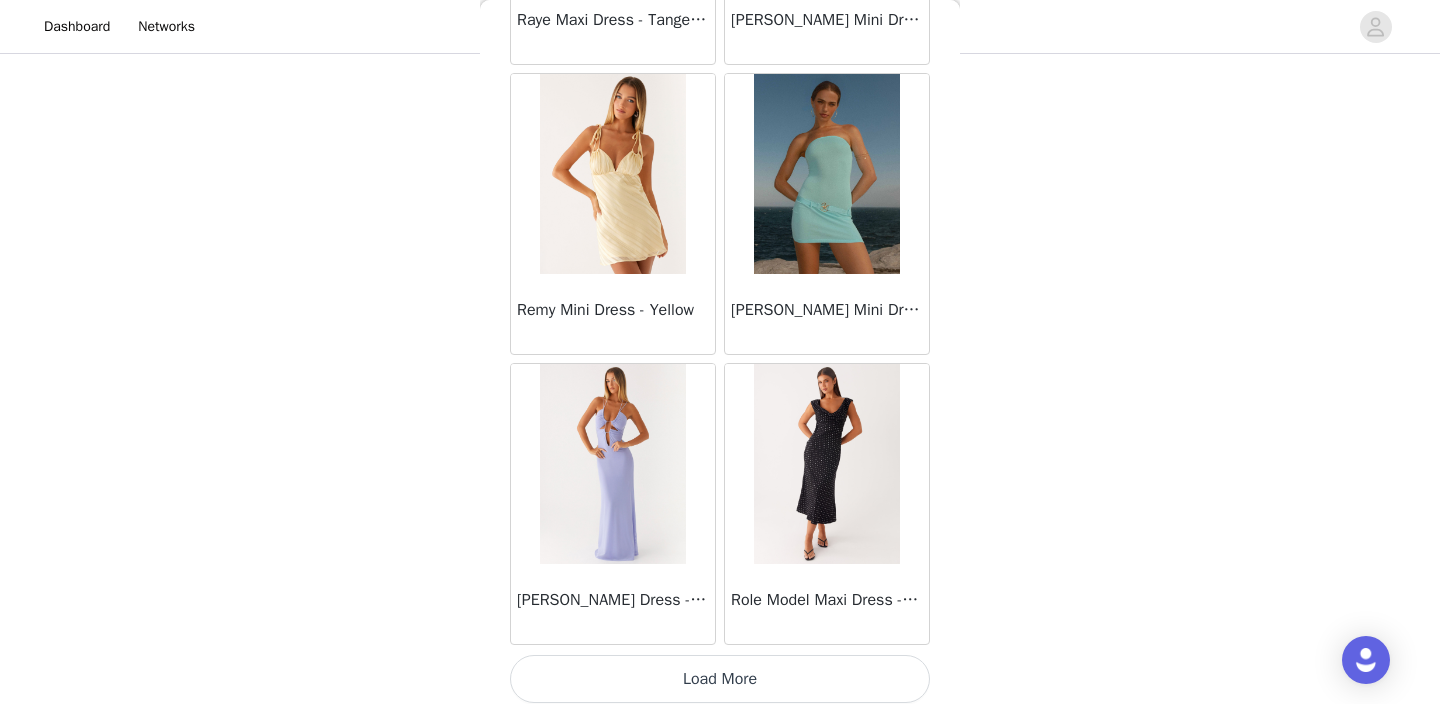 scroll, scrollTop: 48756, scrollLeft: 0, axis: vertical 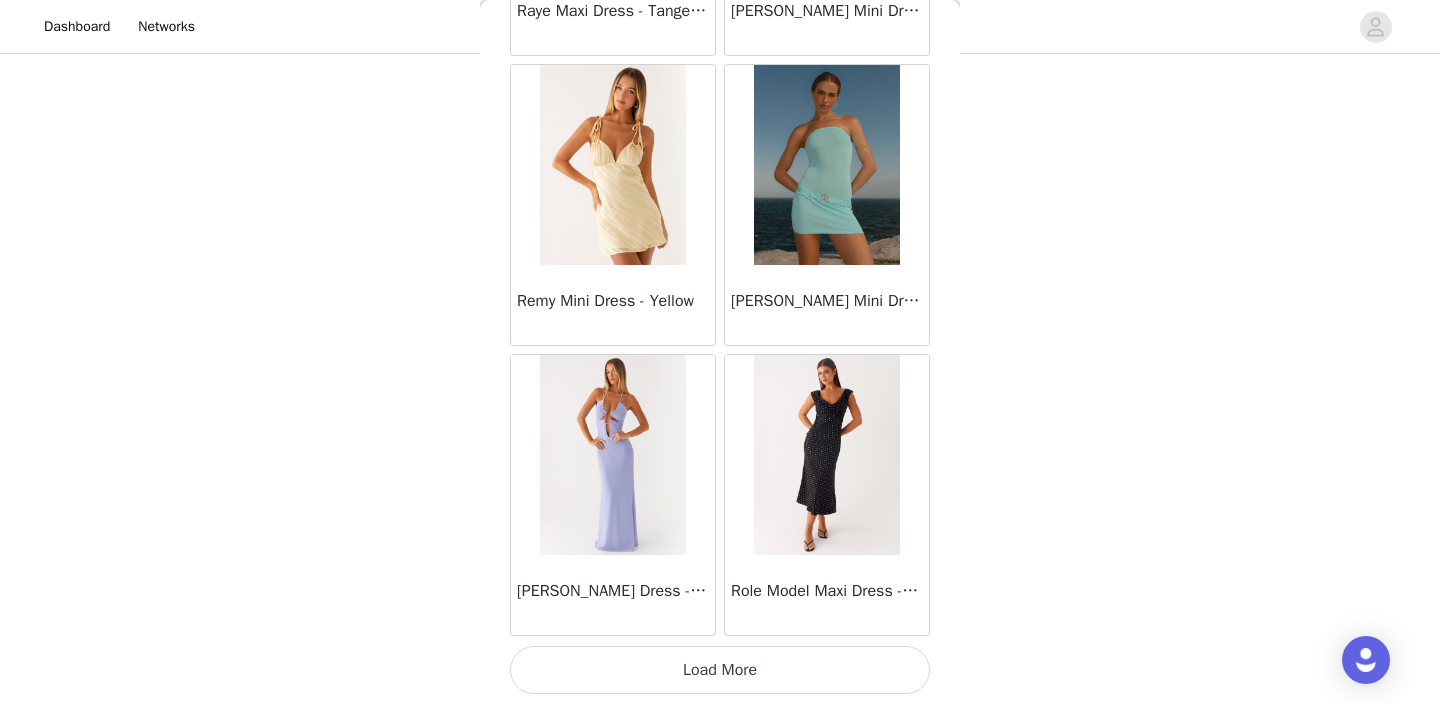 click on "Load More" at bounding box center (720, 670) 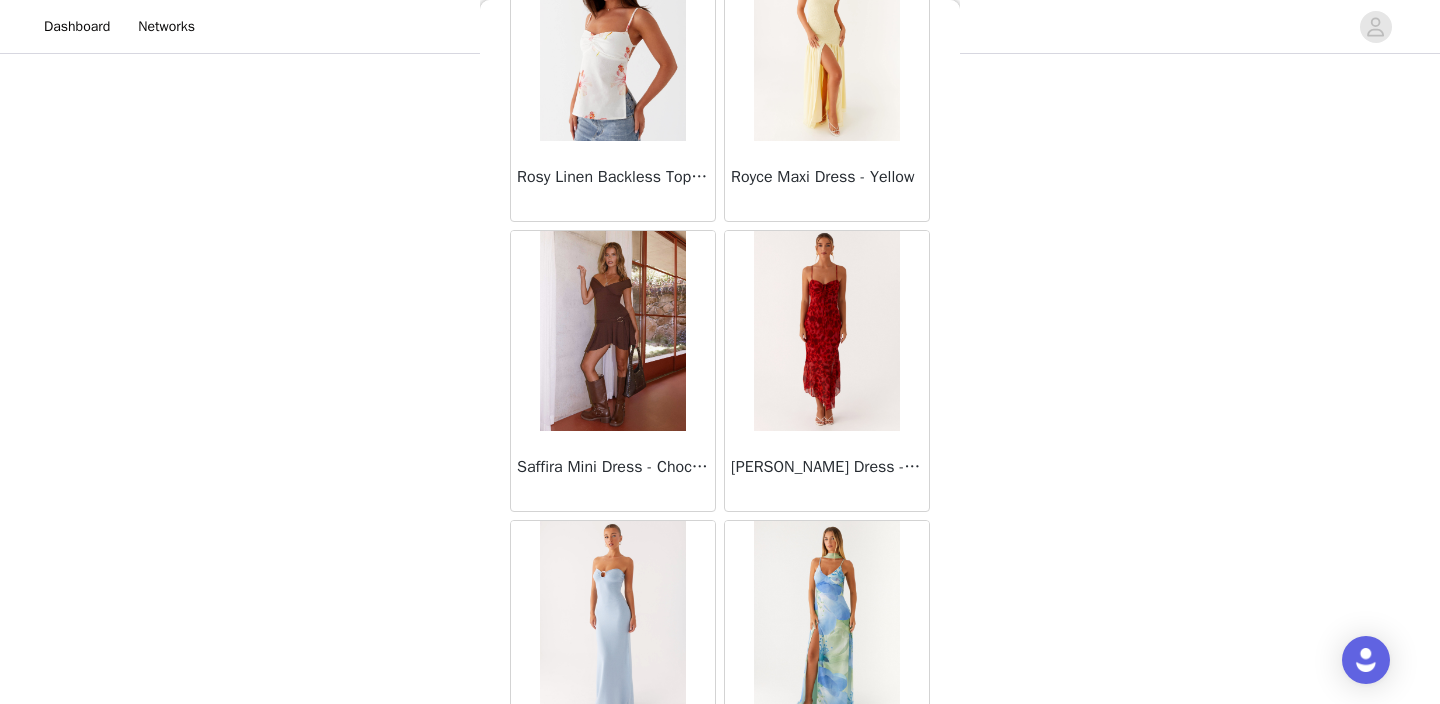 scroll, scrollTop: 49996, scrollLeft: 0, axis: vertical 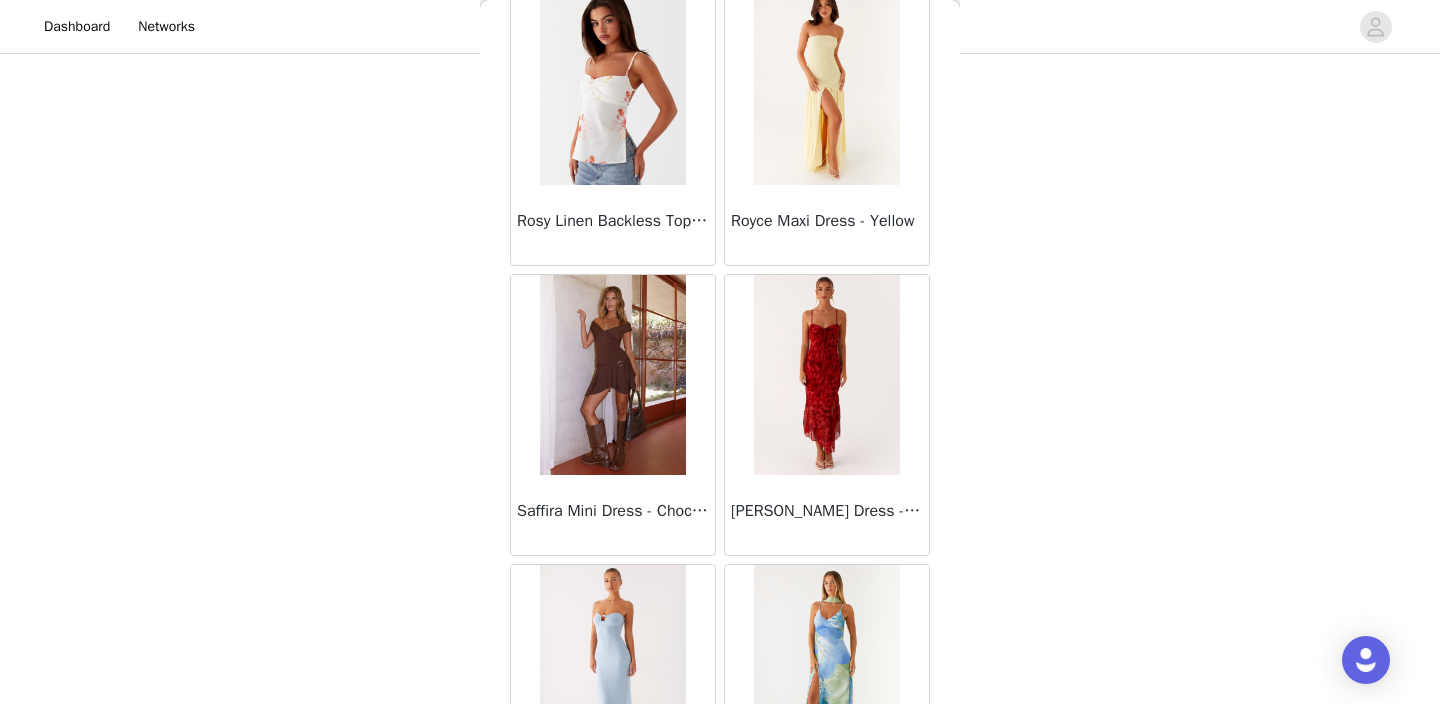 click at bounding box center [612, 375] 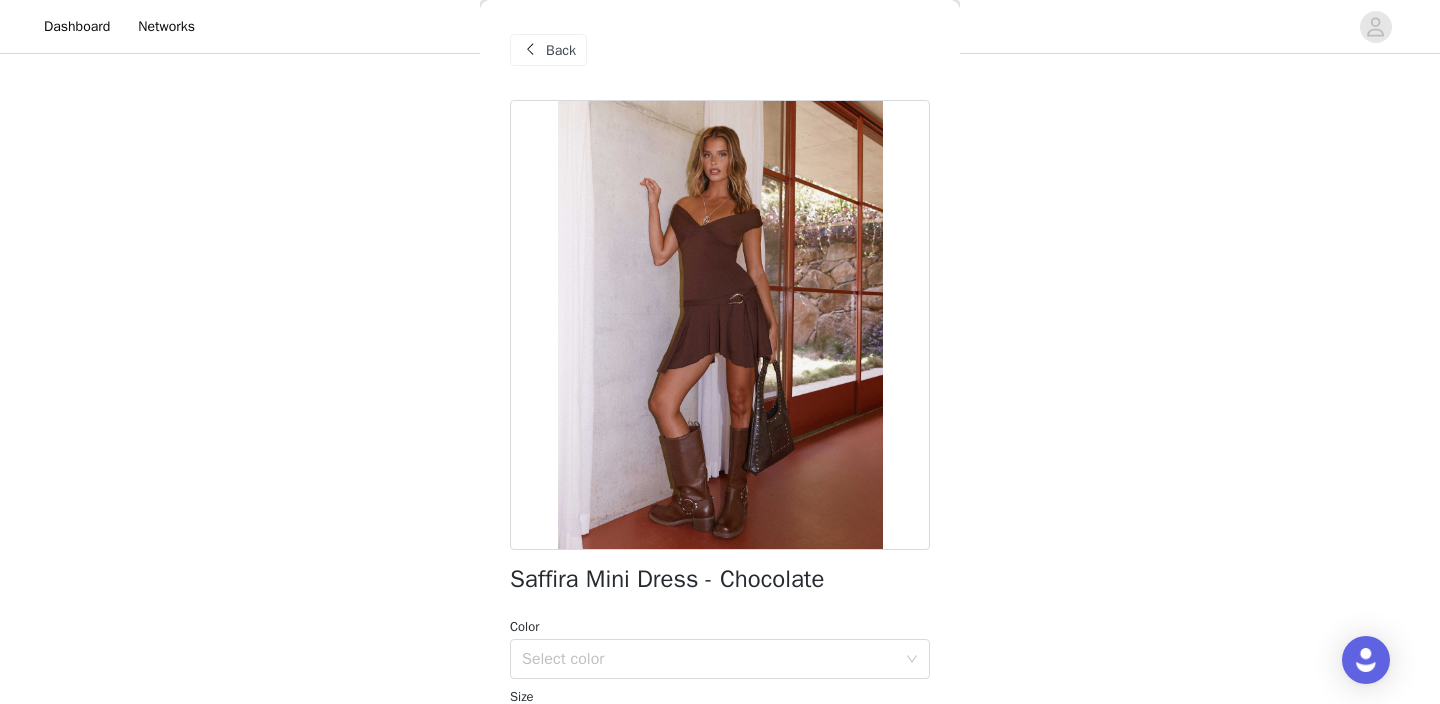 scroll, scrollTop: 171, scrollLeft: 0, axis: vertical 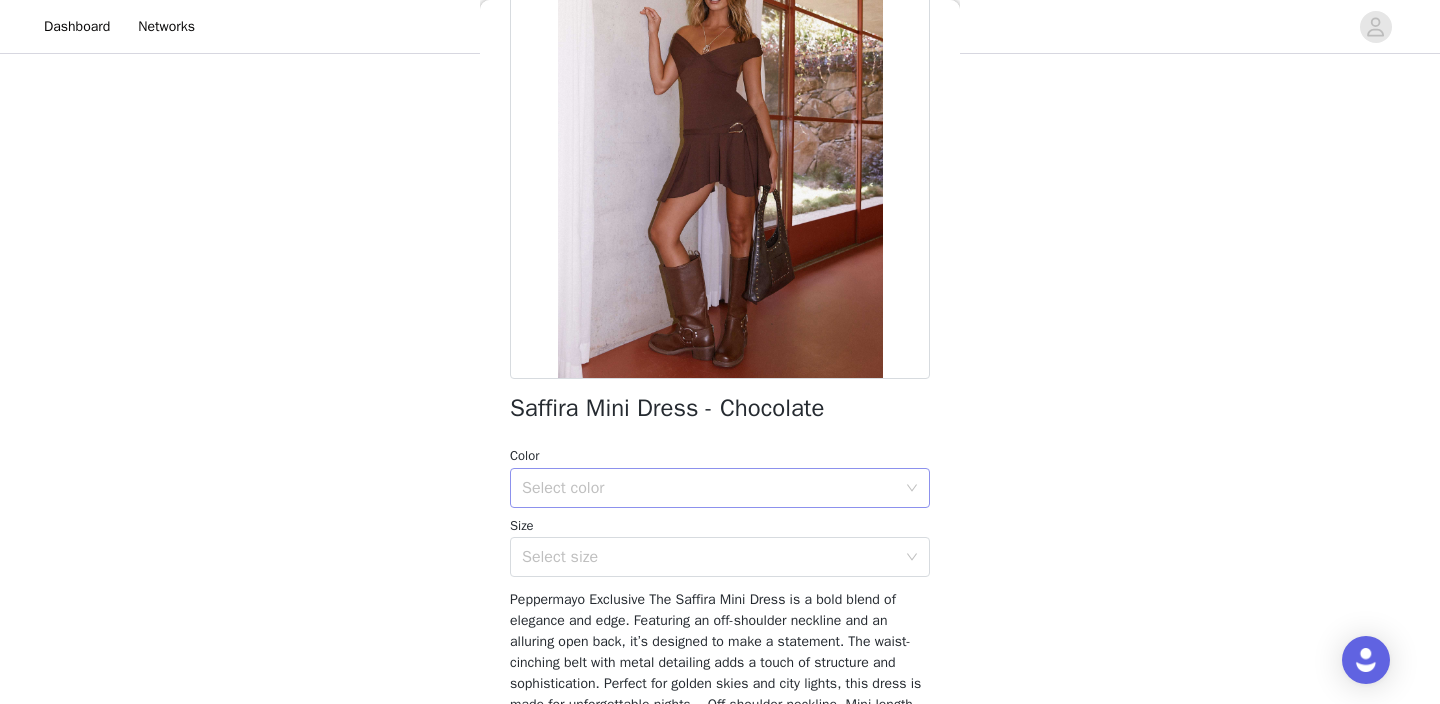 click on "Select color" at bounding box center [709, 488] 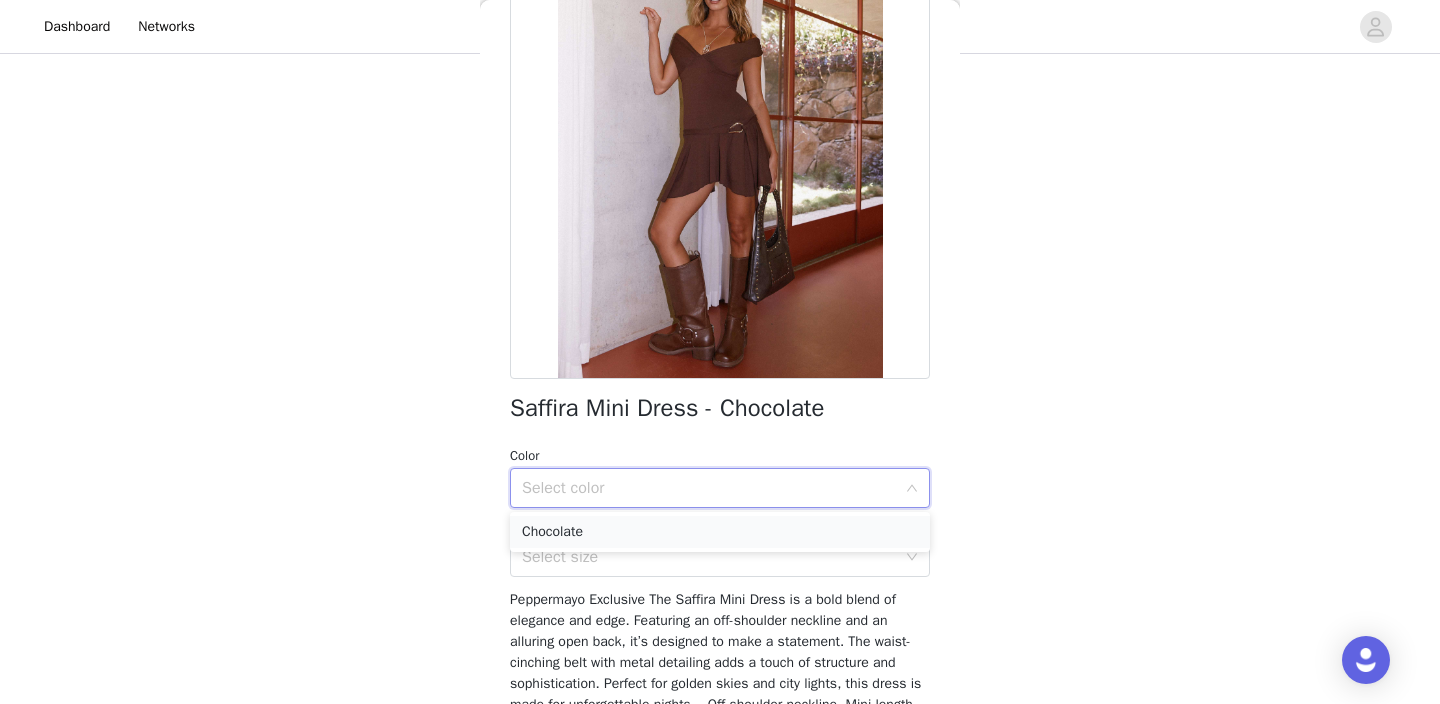 click on "Chocolate" at bounding box center [720, 532] 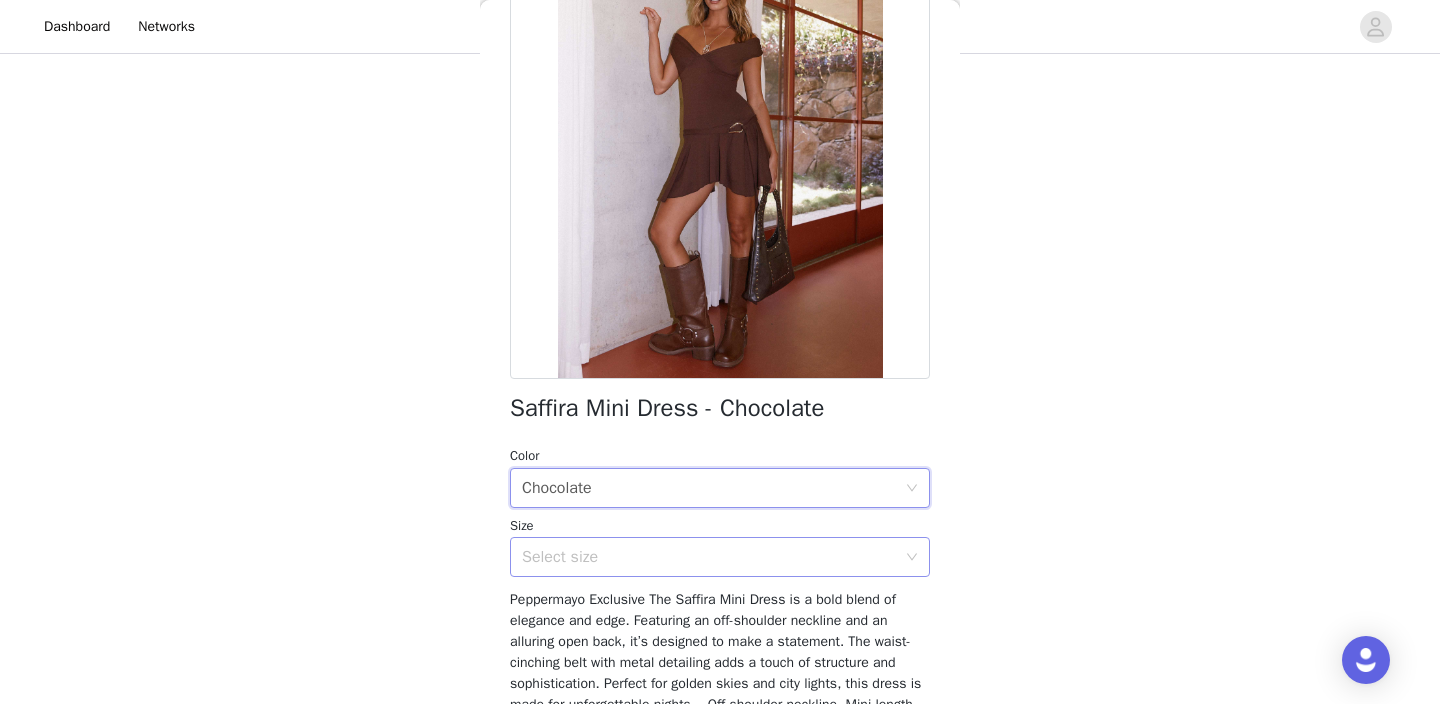 click on "Select size" at bounding box center [709, 557] 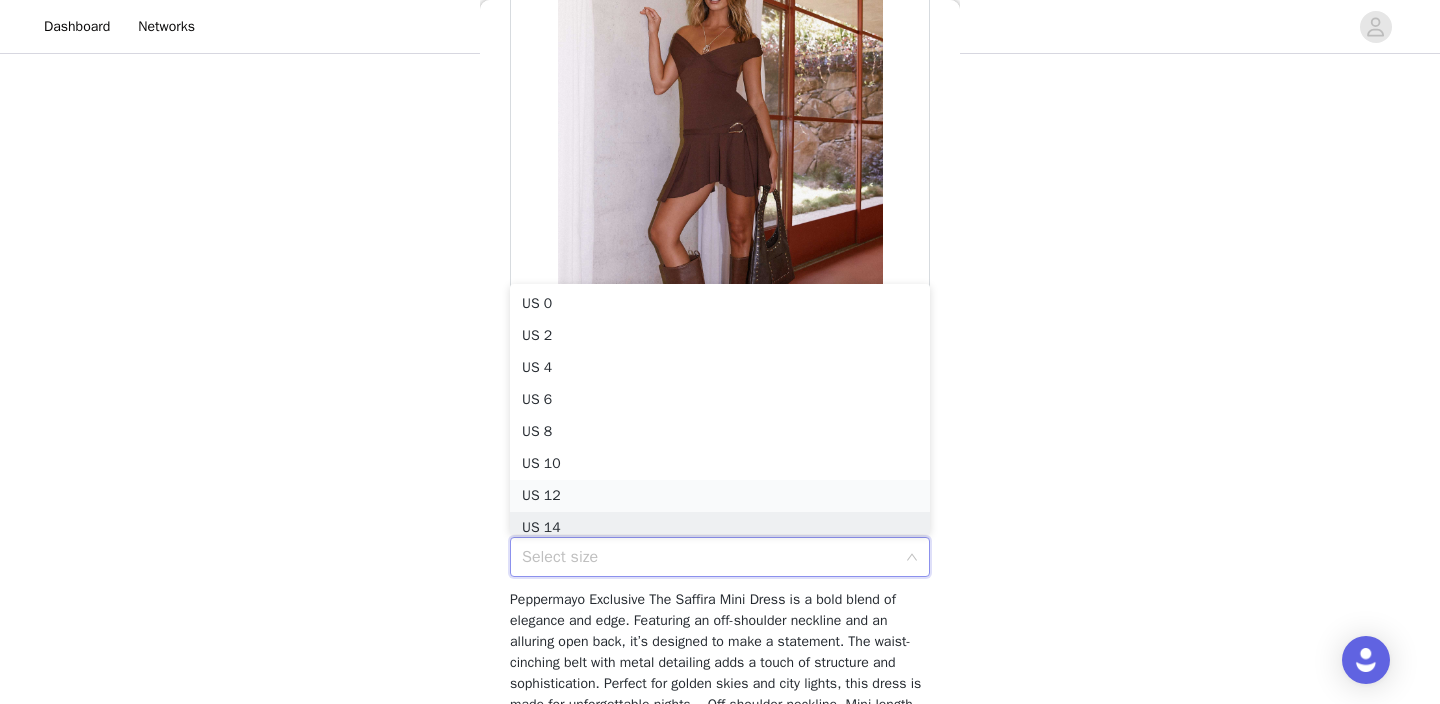 scroll, scrollTop: 10, scrollLeft: 0, axis: vertical 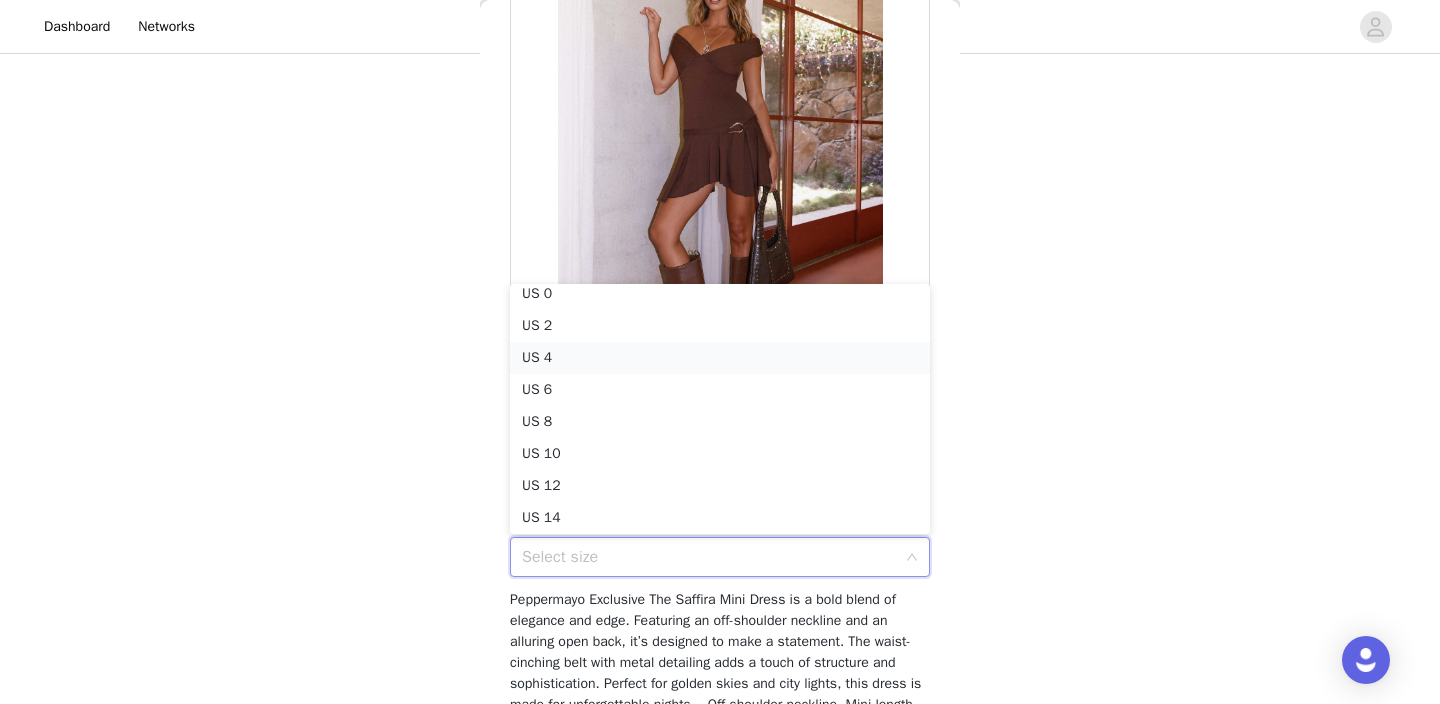 click on "US 4" at bounding box center [720, 358] 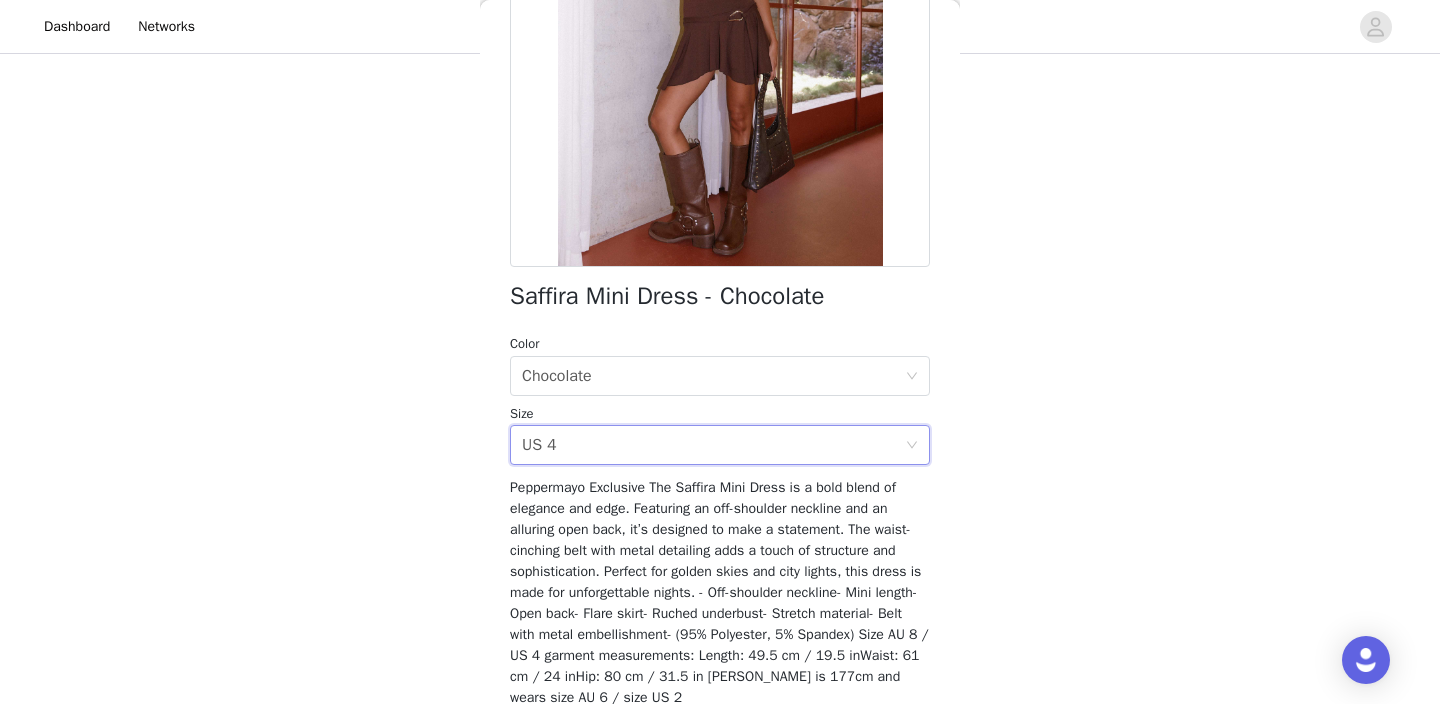scroll, scrollTop: 371, scrollLeft: 0, axis: vertical 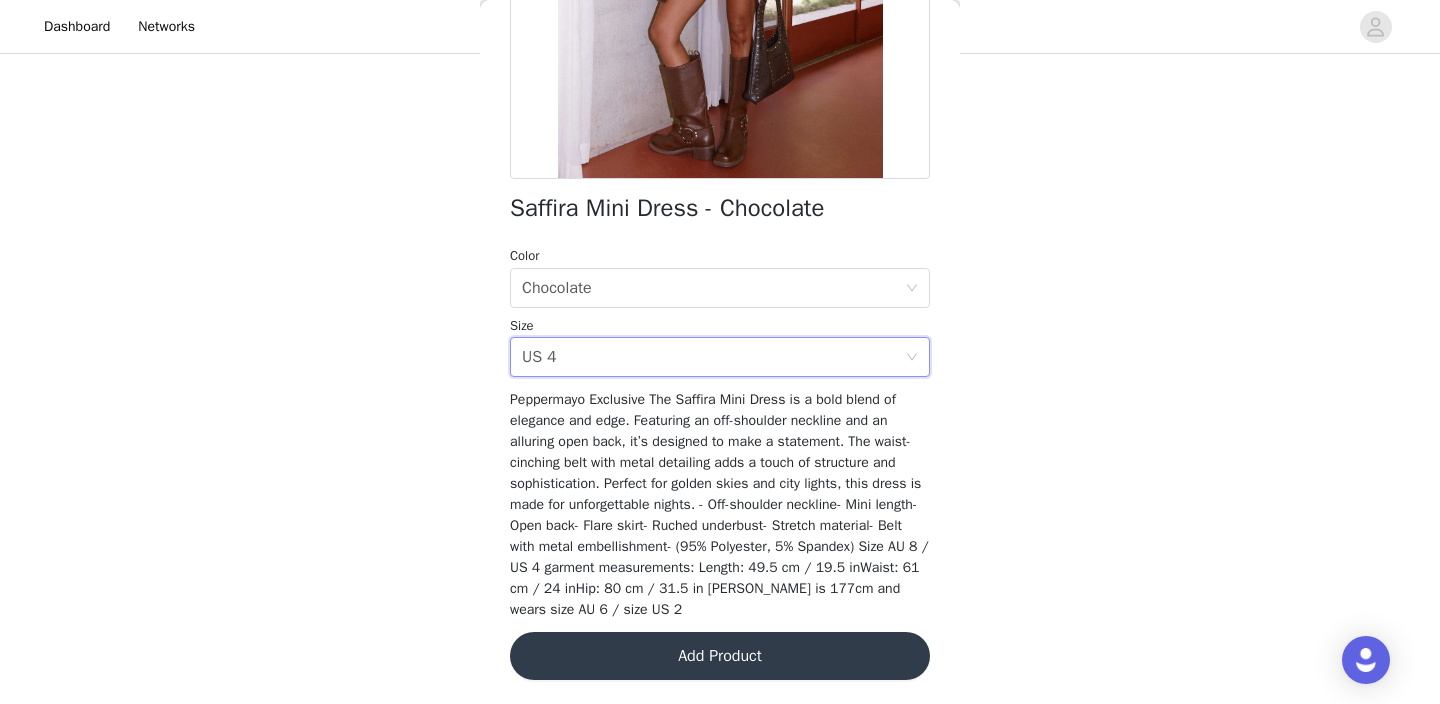 click on "Add Product" at bounding box center (720, 656) 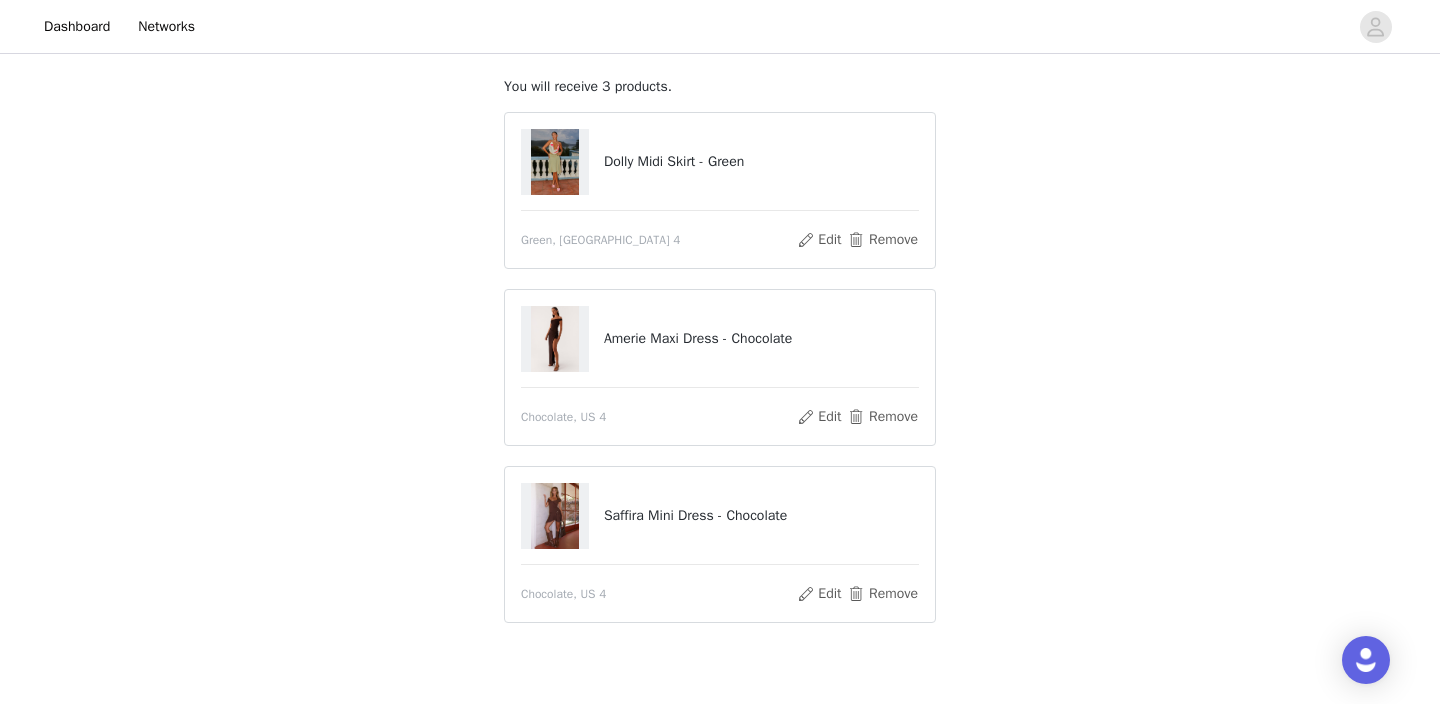 scroll, scrollTop: 108, scrollLeft: 0, axis: vertical 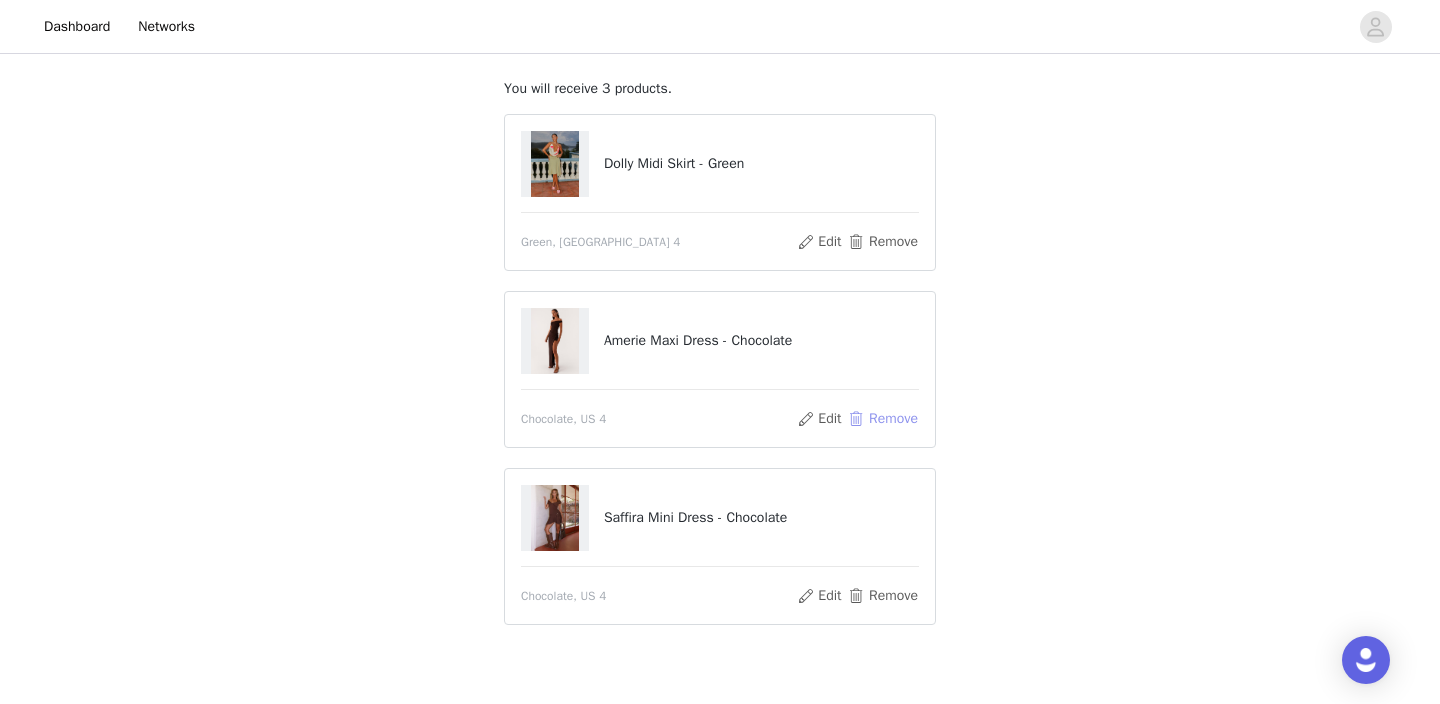 click on "Remove" at bounding box center [883, 419] 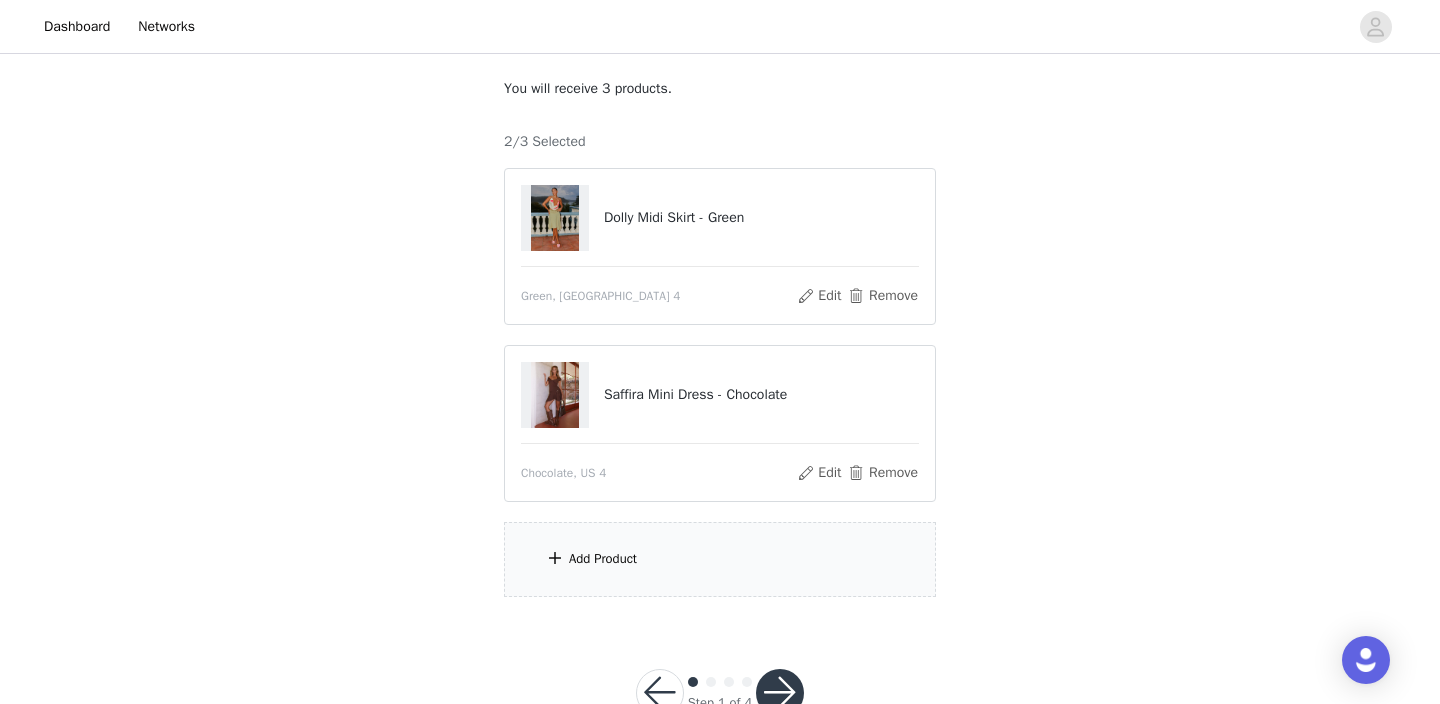 click on "Add Product" at bounding box center [720, 559] 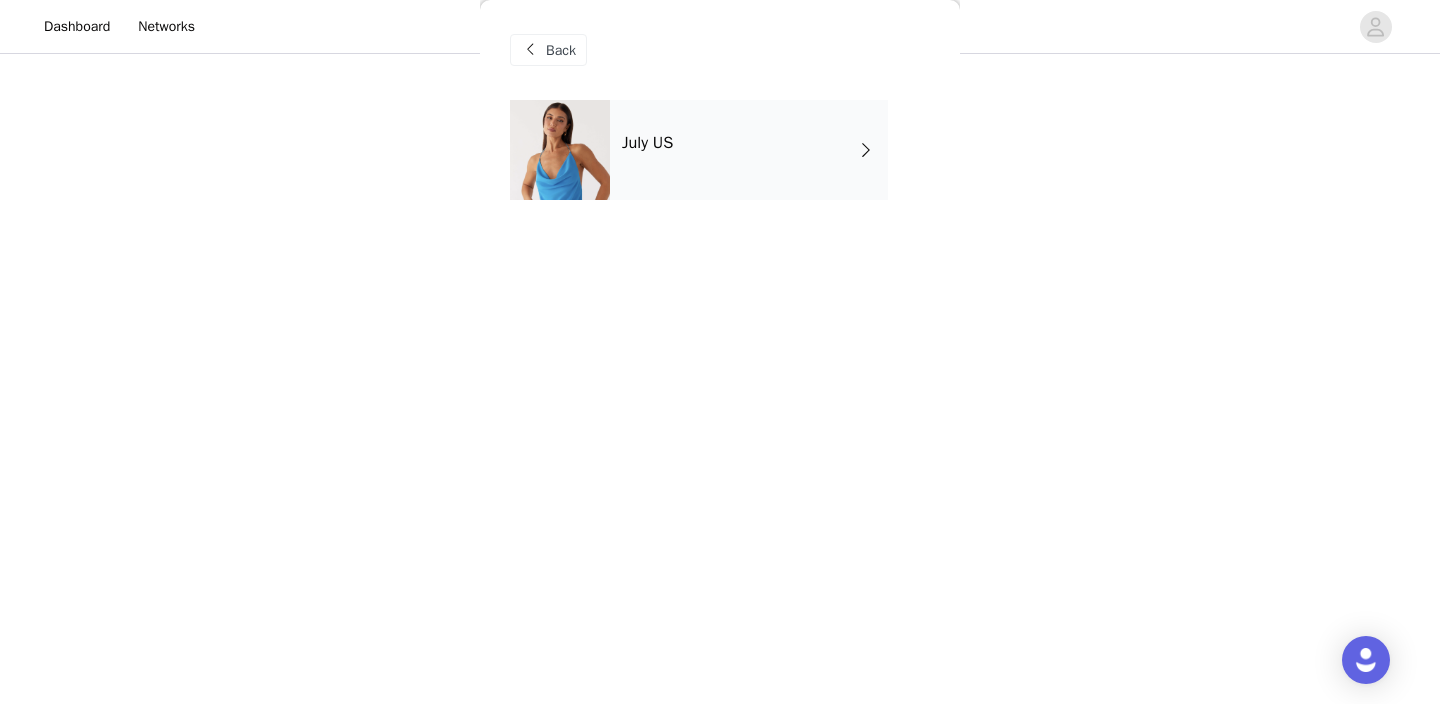 click on "July US" at bounding box center (749, 150) 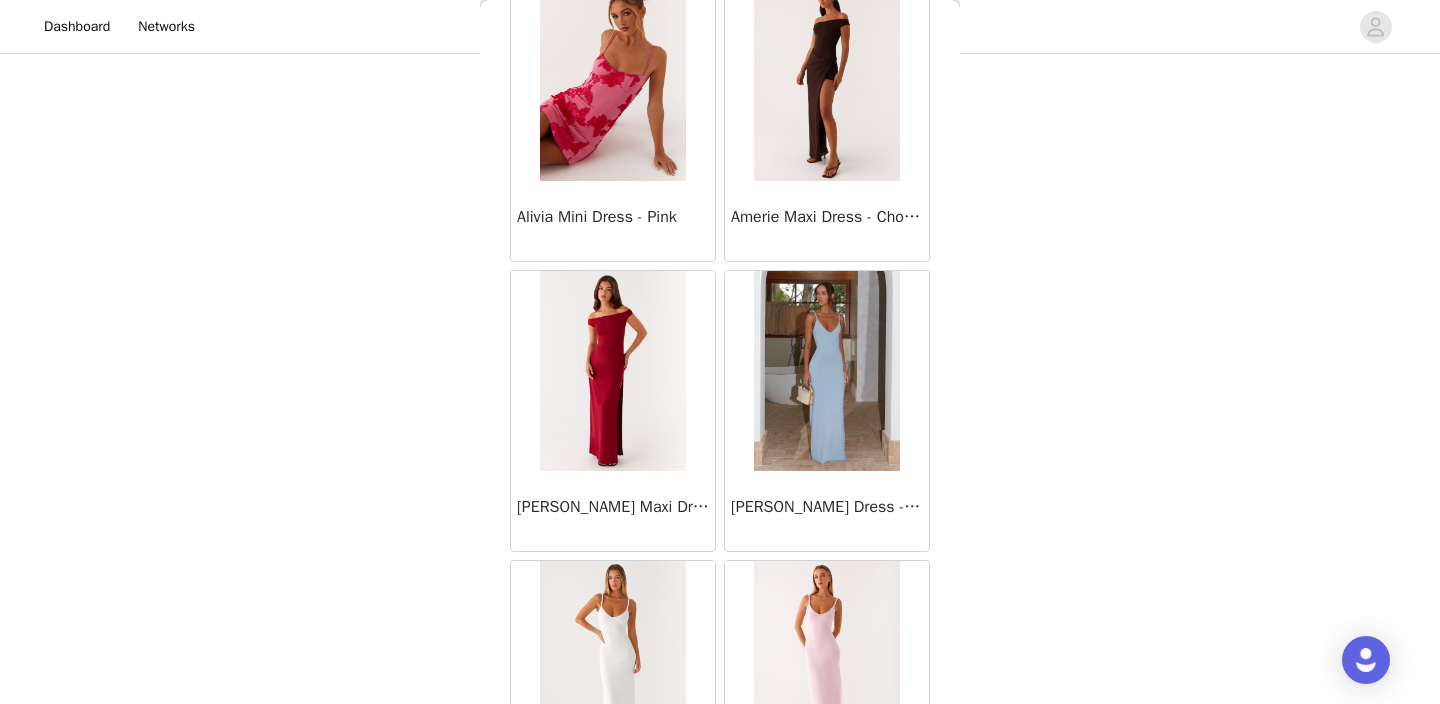 scroll, scrollTop: 2356, scrollLeft: 0, axis: vertical 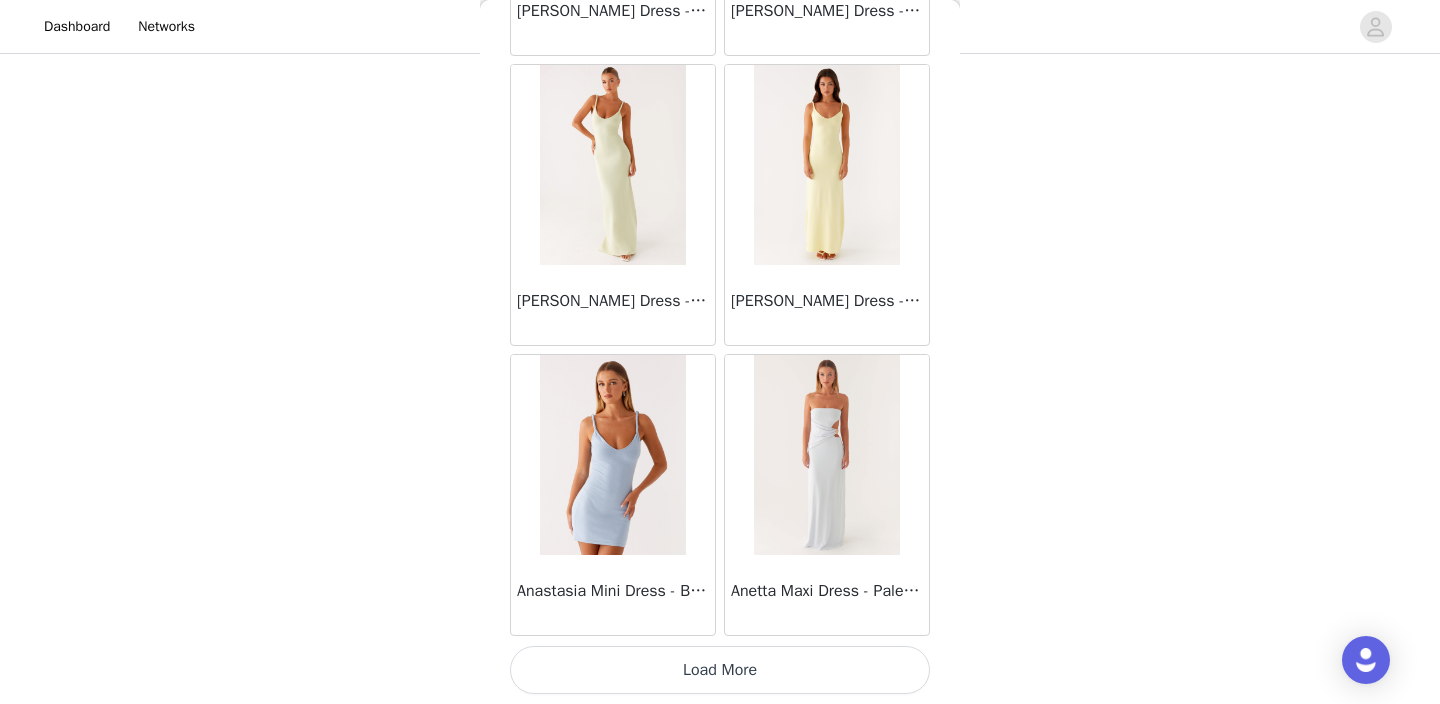 click on "Load More" at bounding box center (720, 670) 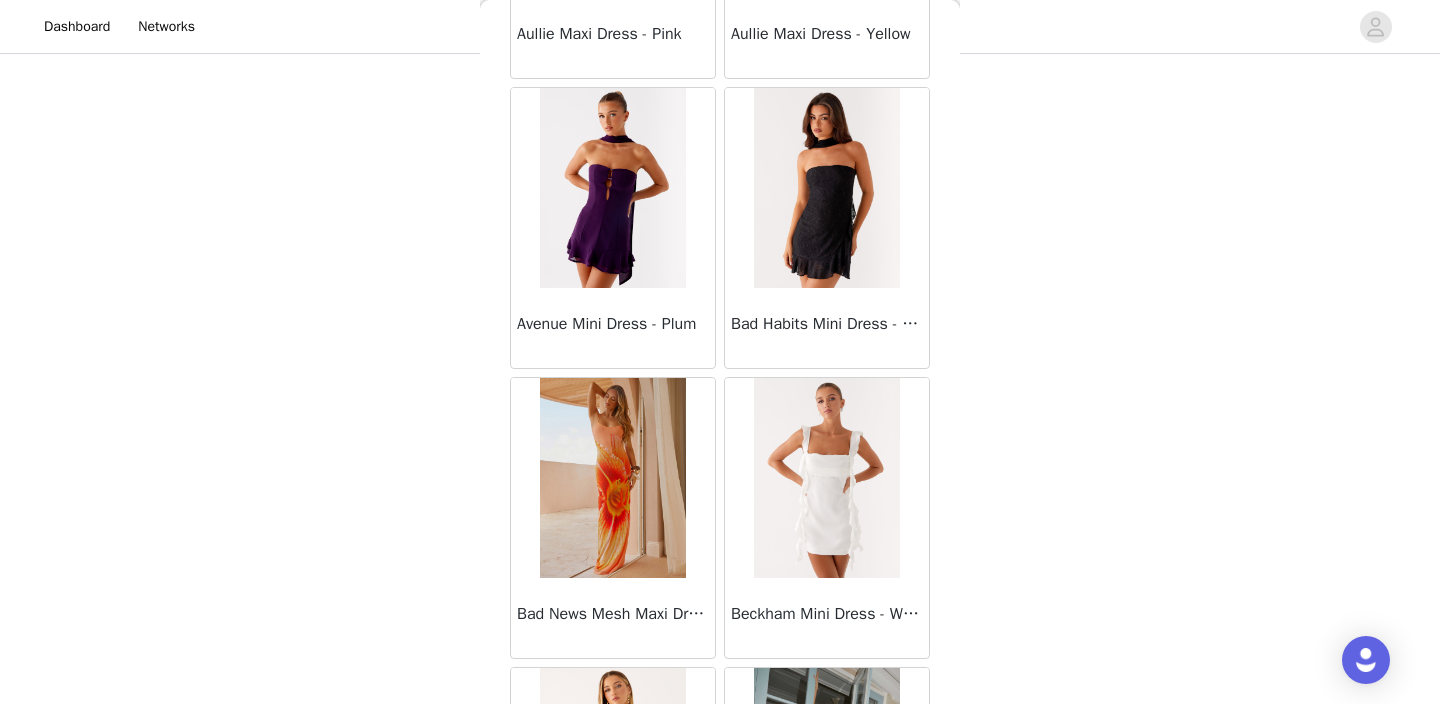 scroll, scrollTop: 5256, scrollLeft: 0, axis: vertical 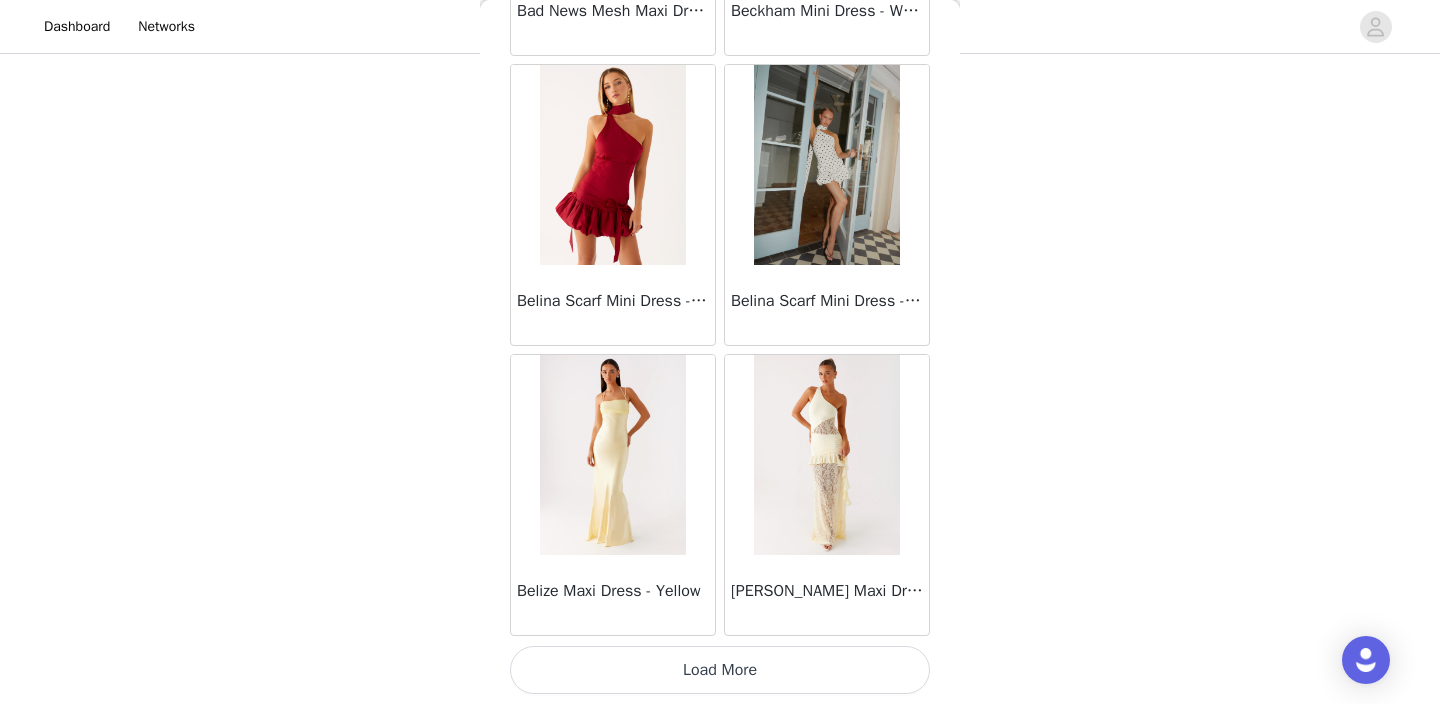 click on "Load More" at bounding box center (720, 670) 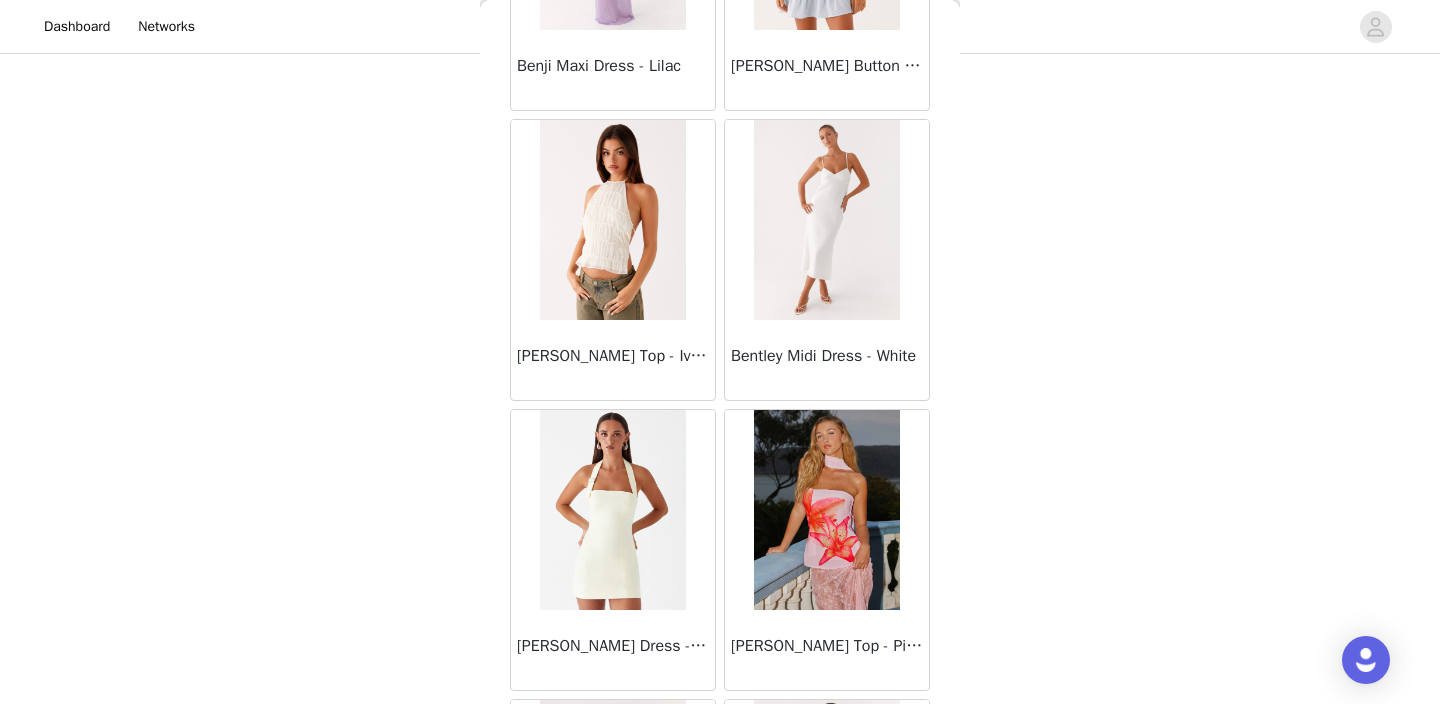 scroll, scrollTop: 6065, scrollLeft: 0, axis: vertical 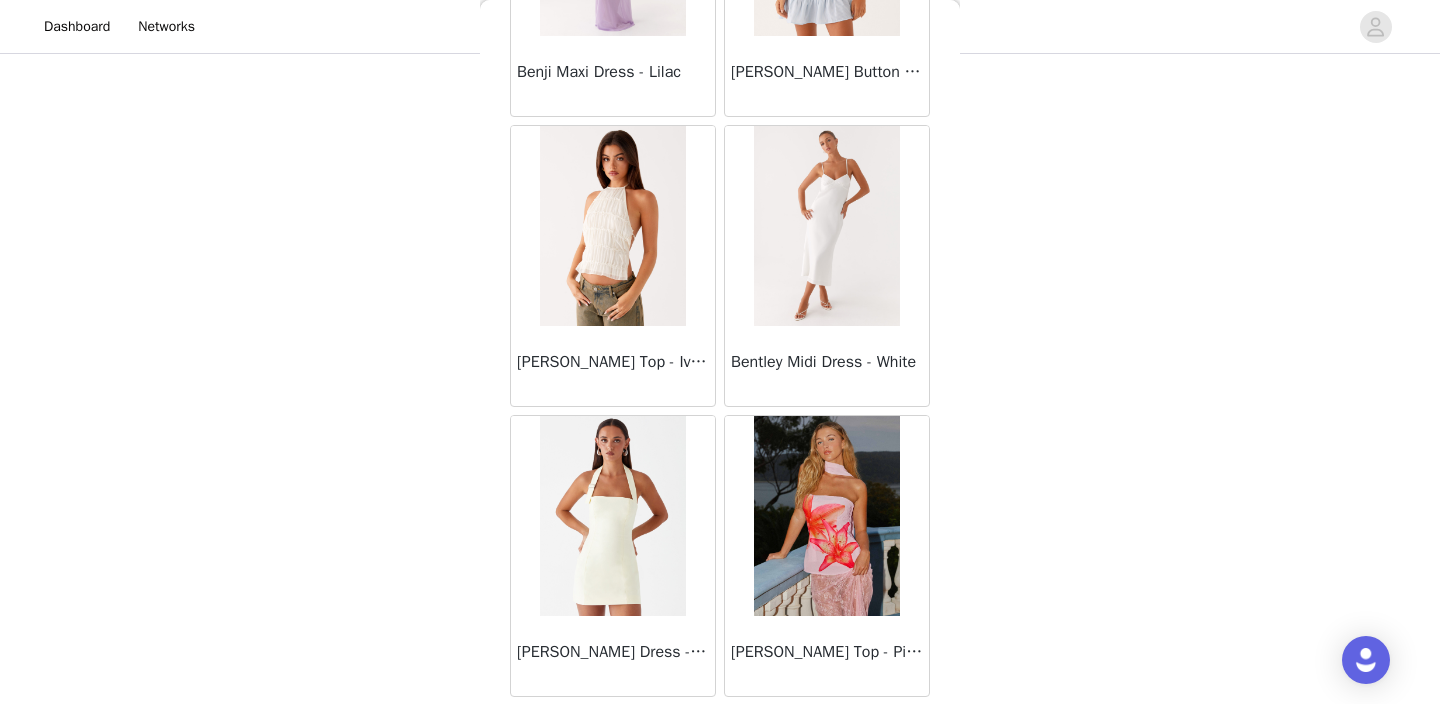 click at bounding box center [826, 226] 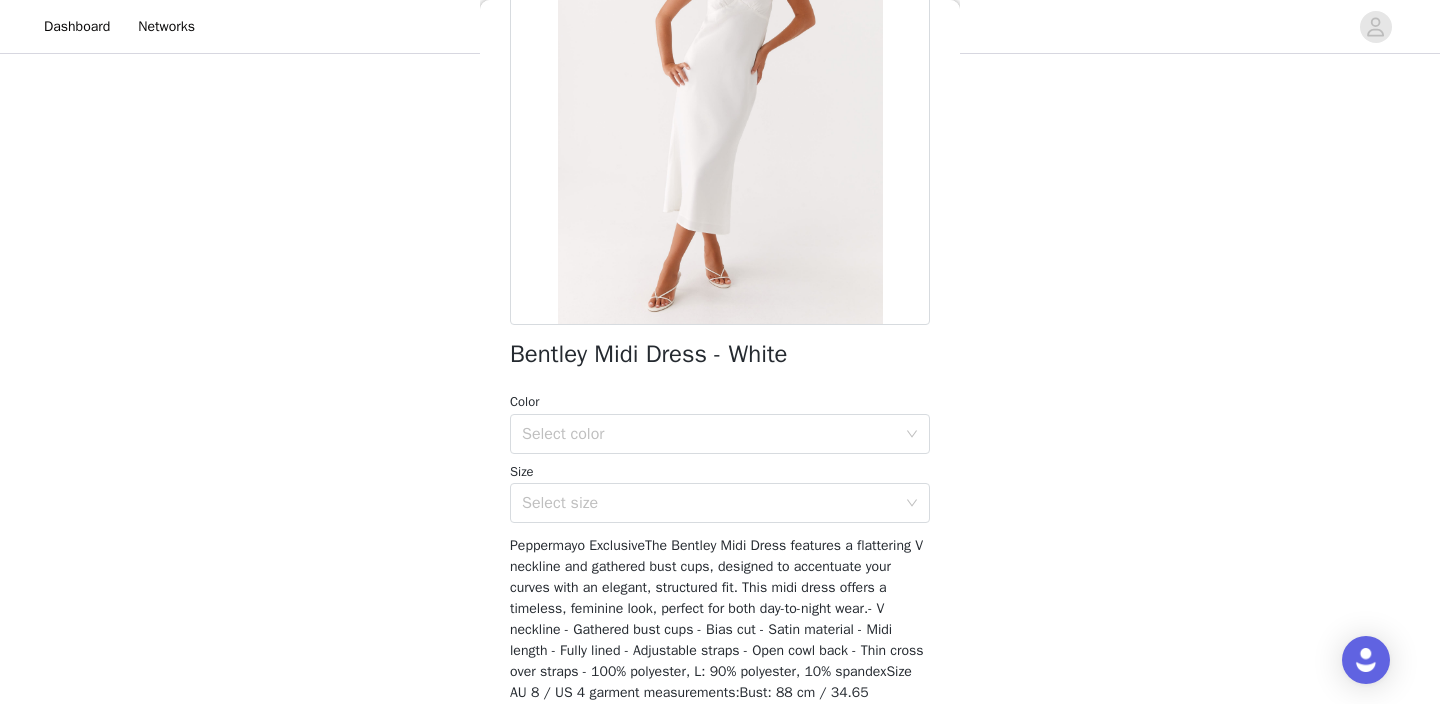 scroll, scrollTop: 249, scrollLeft: 0, axis: vertical 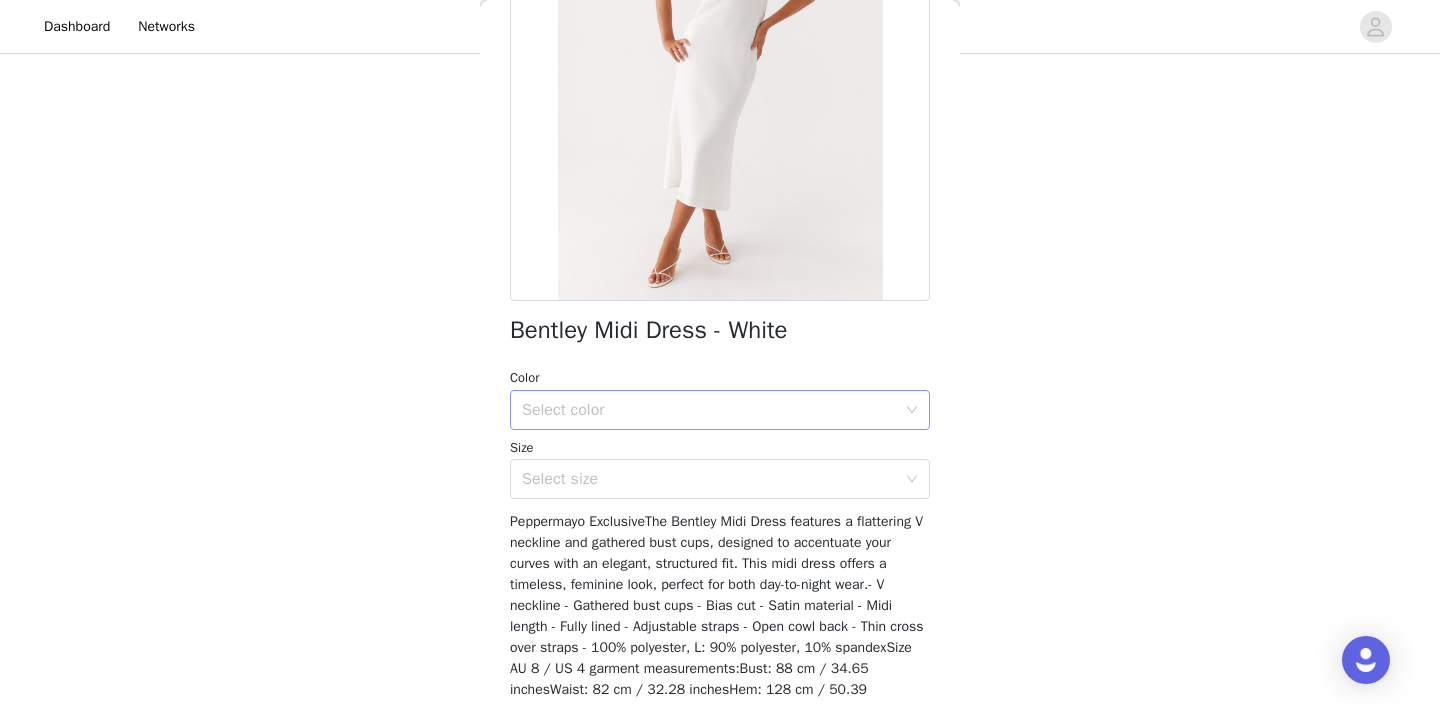 click on "Select color" at bounding box center (709, 410) 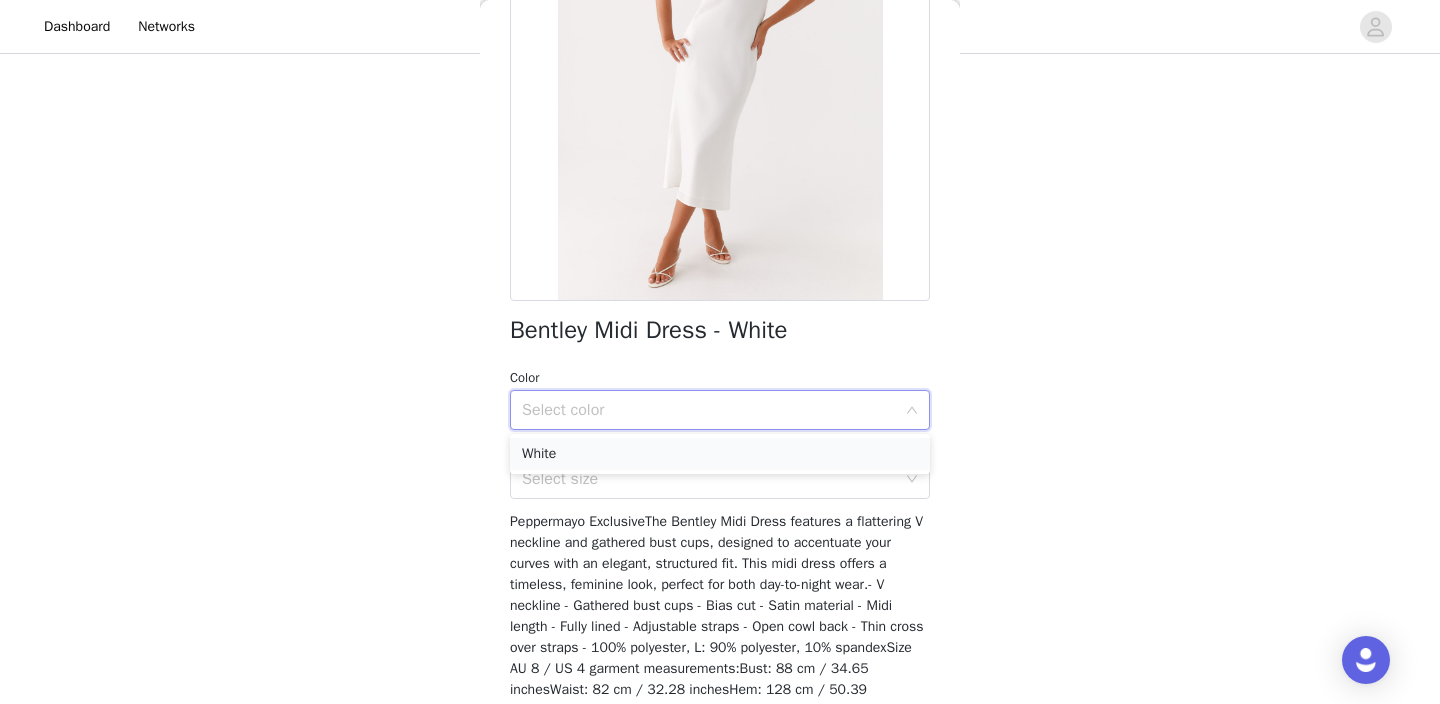 click on "White" at bounding box center (720, 454) 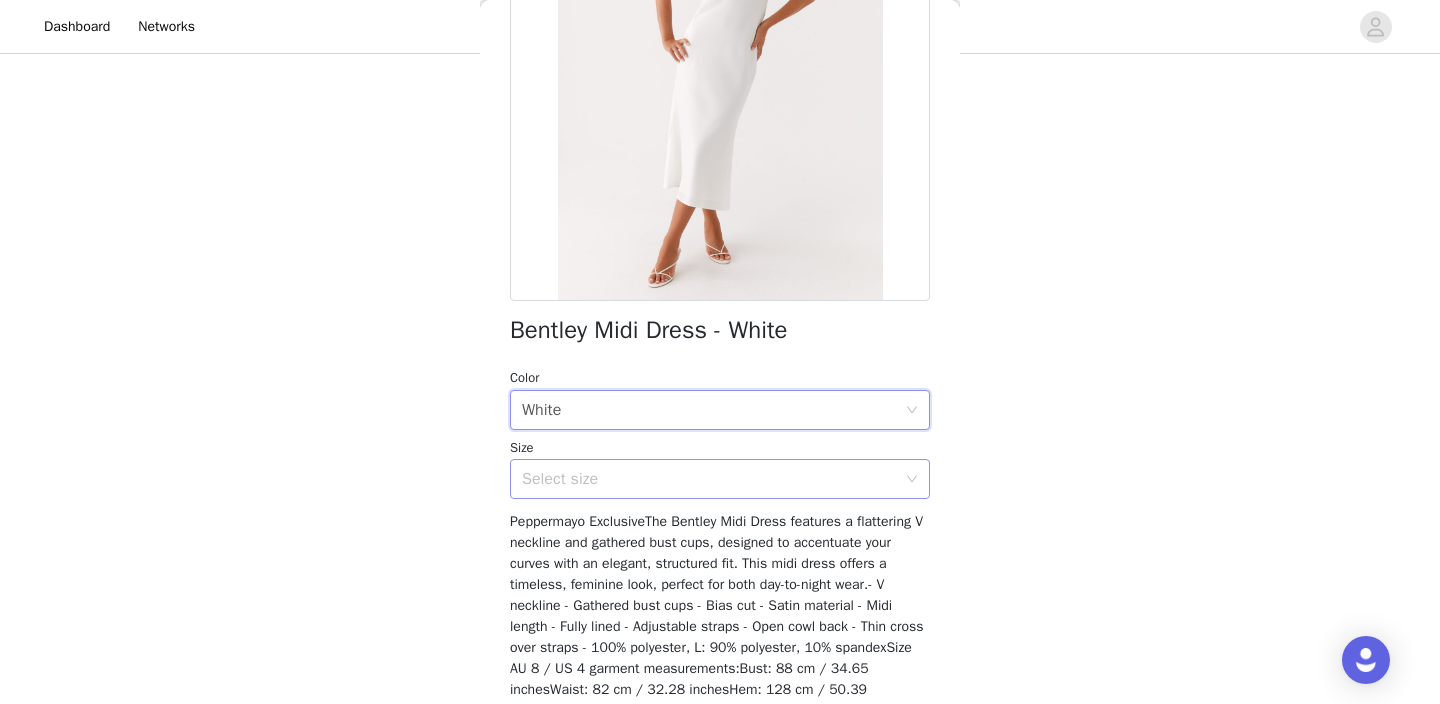 click on "Select size" at bounding box center [709, 479] 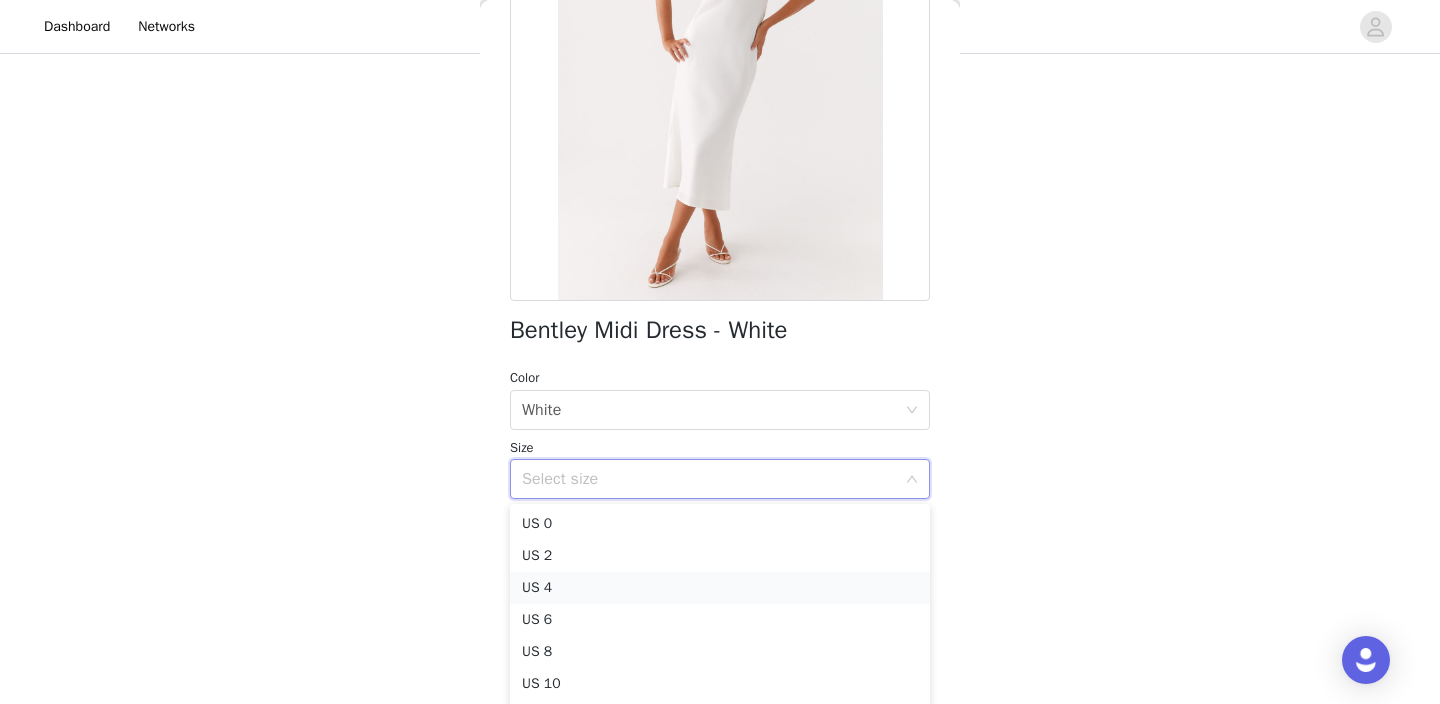 click on "US 4" at bounding box center (720, 588) 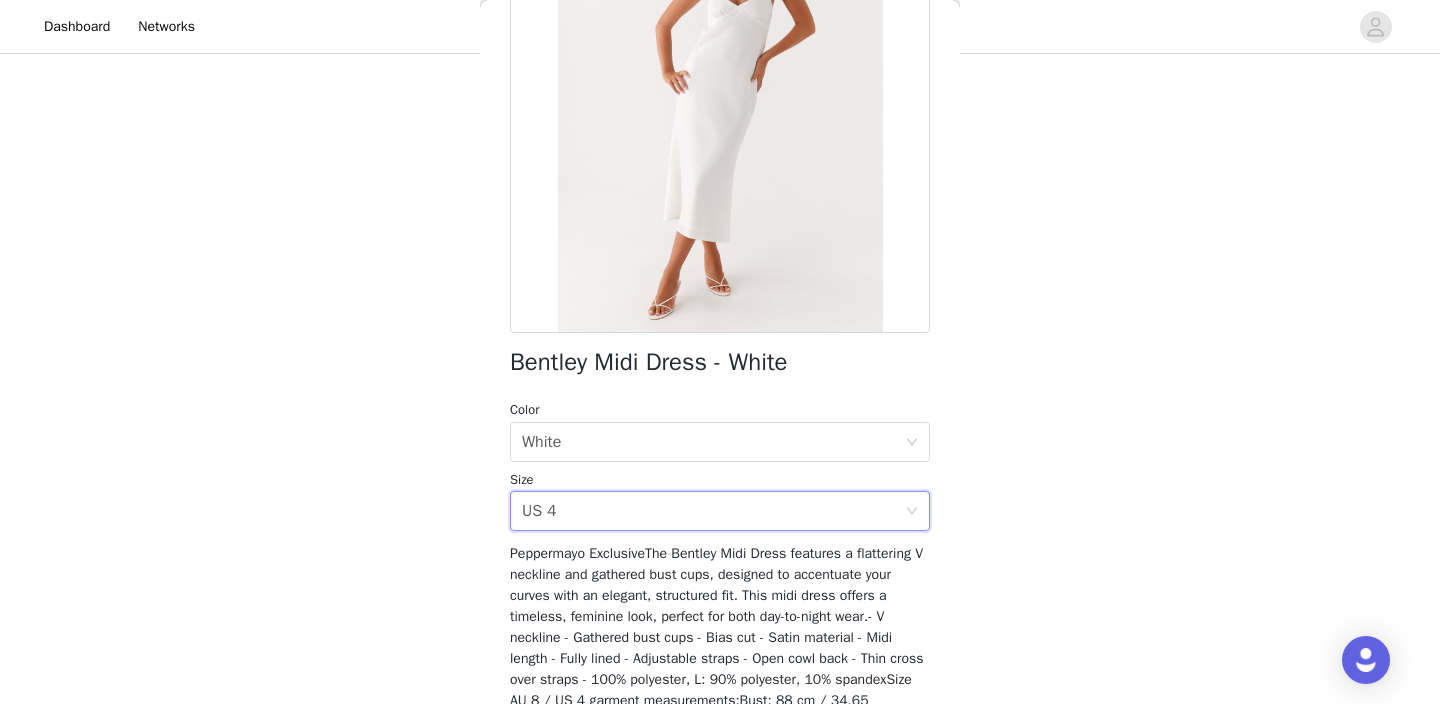 scroll, scrollTop: 392, scrollLeft: 0, axis: vertical 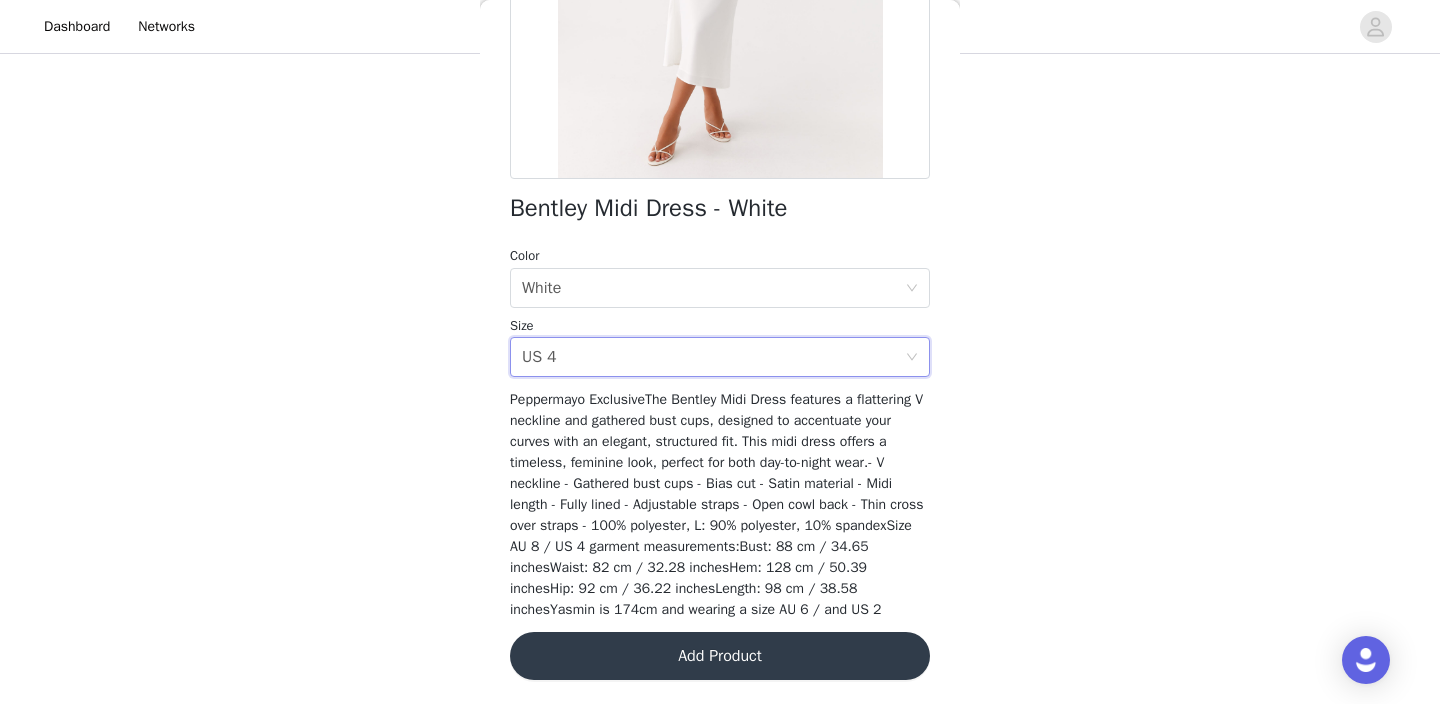 click on "Add Product" at bounding box center [720, 656] 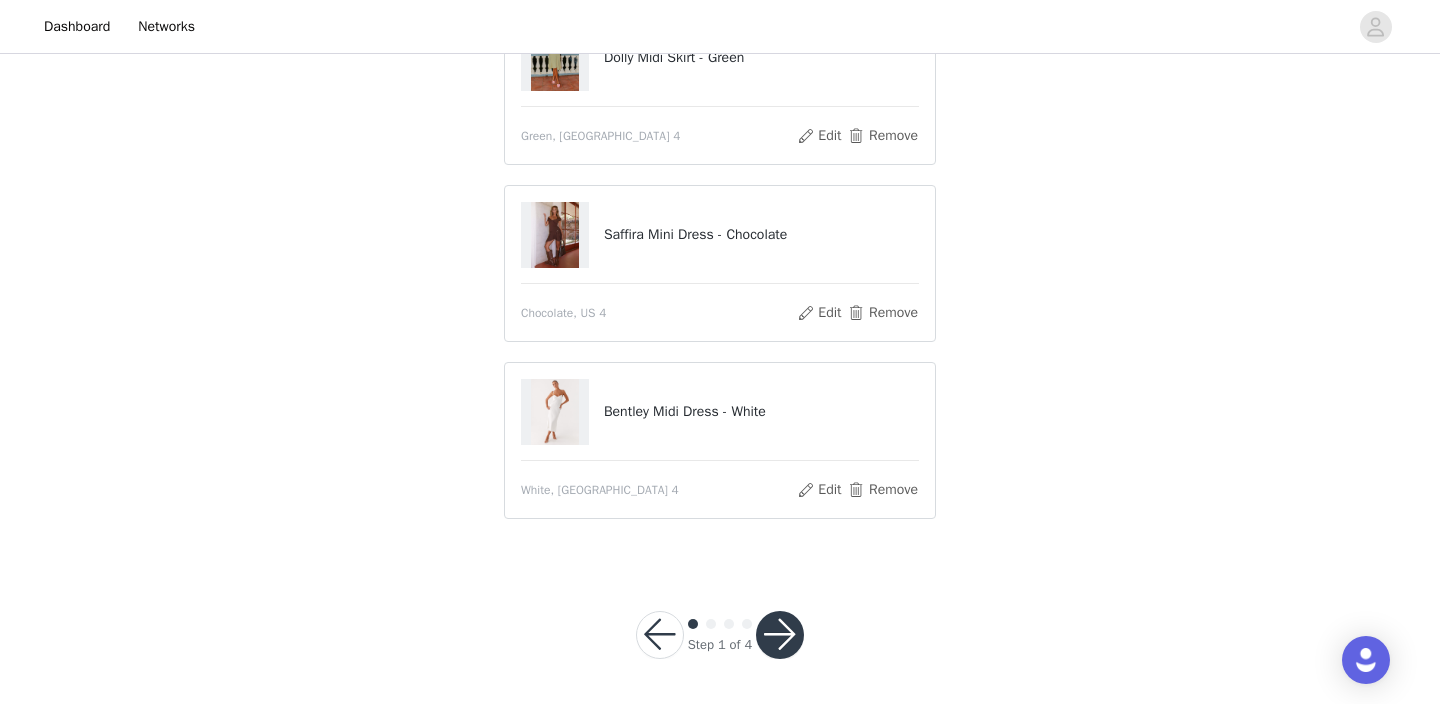 scroll, scrollTop: 216, scrollLeft: 0, axis: vertical 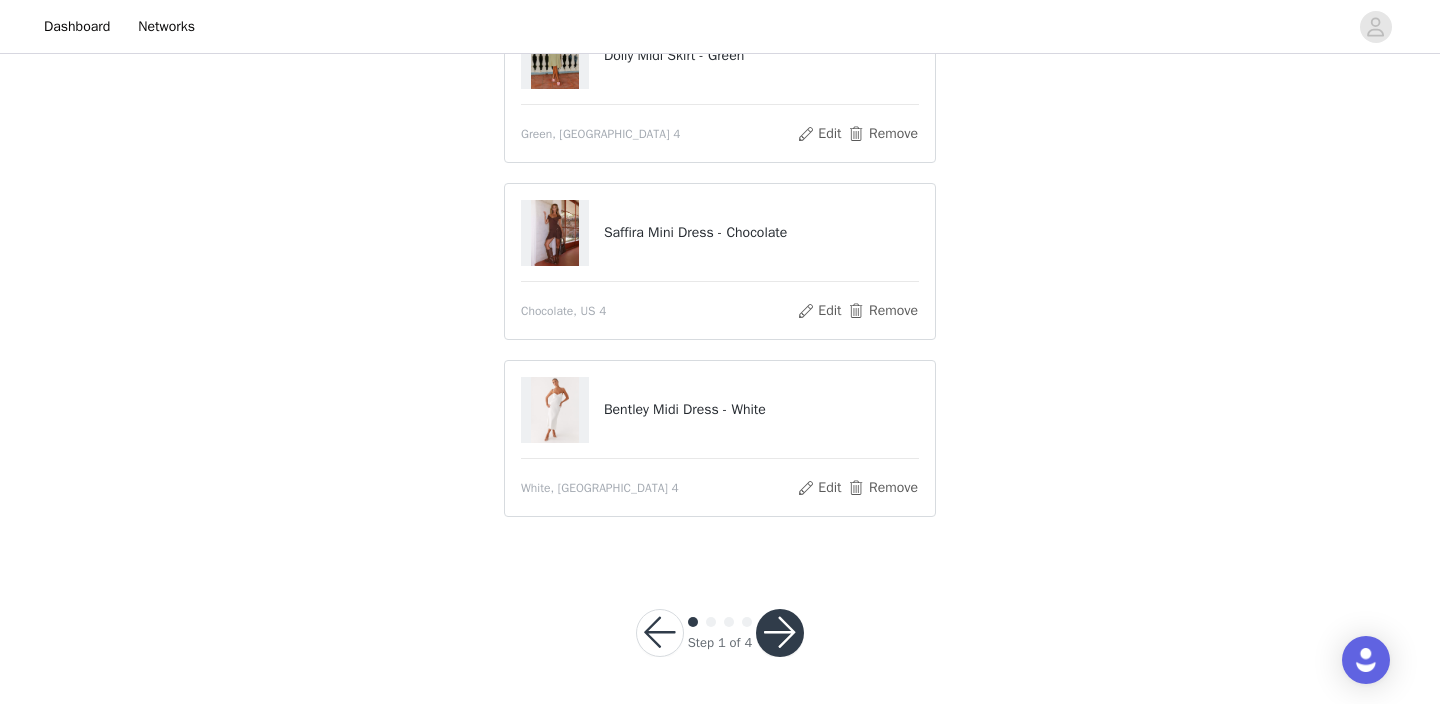 click at bounding box center (780, 633) 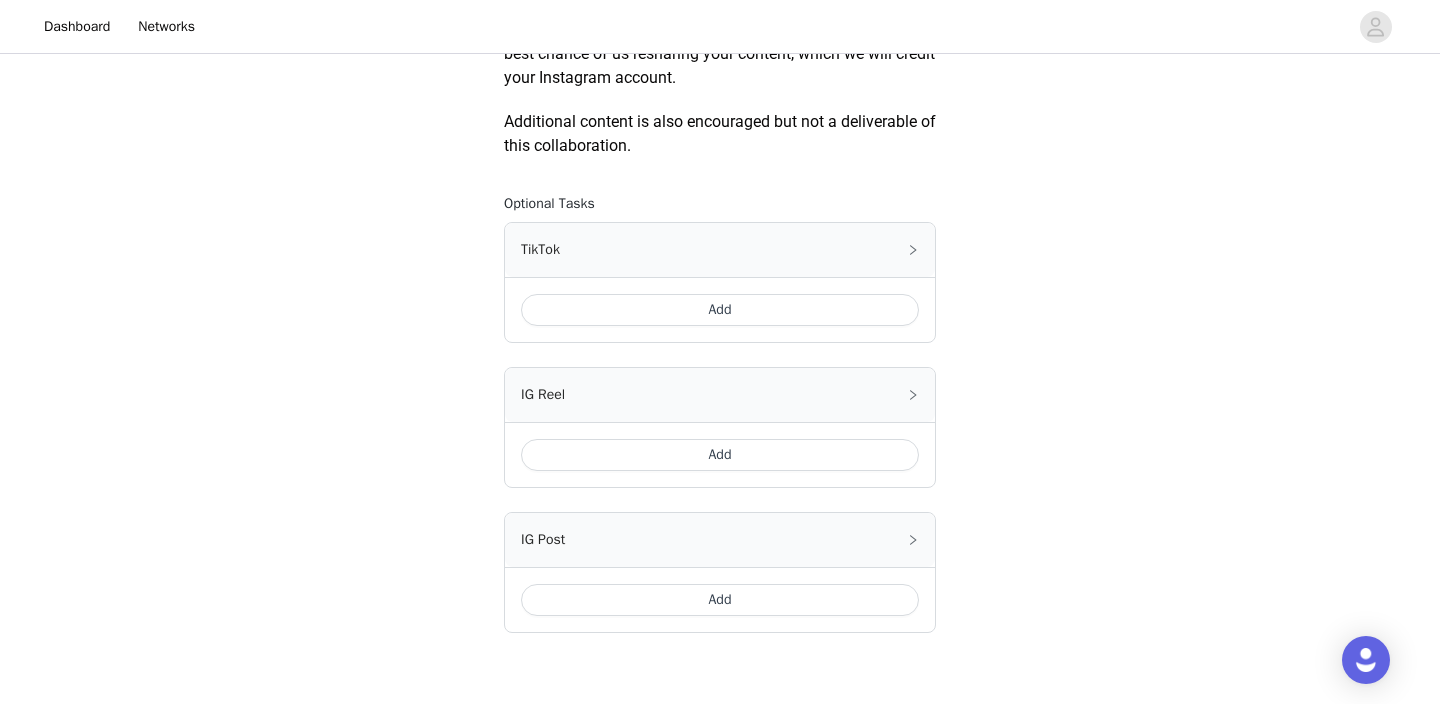 scroll, scrollTop: 1244, scrollLeft: 0, axis: vertical 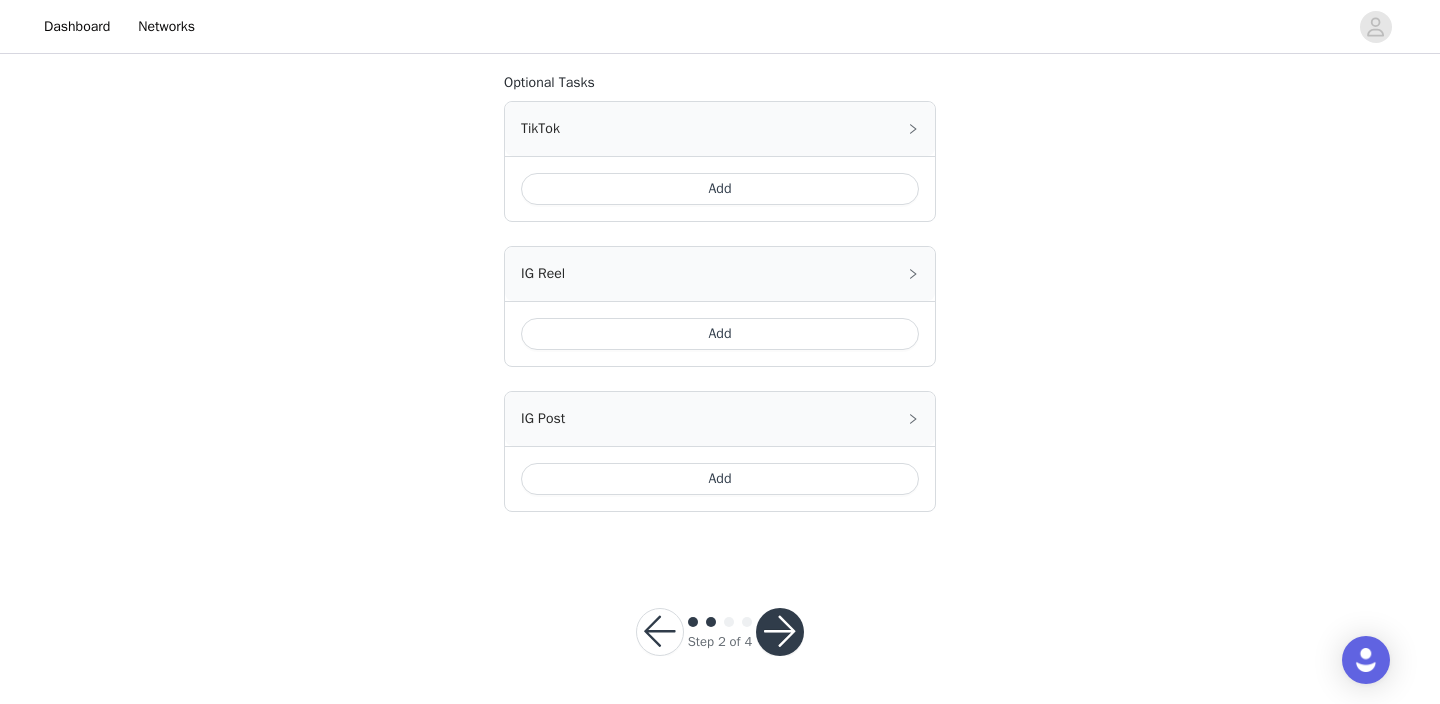 click at bounding box center [780, 632] 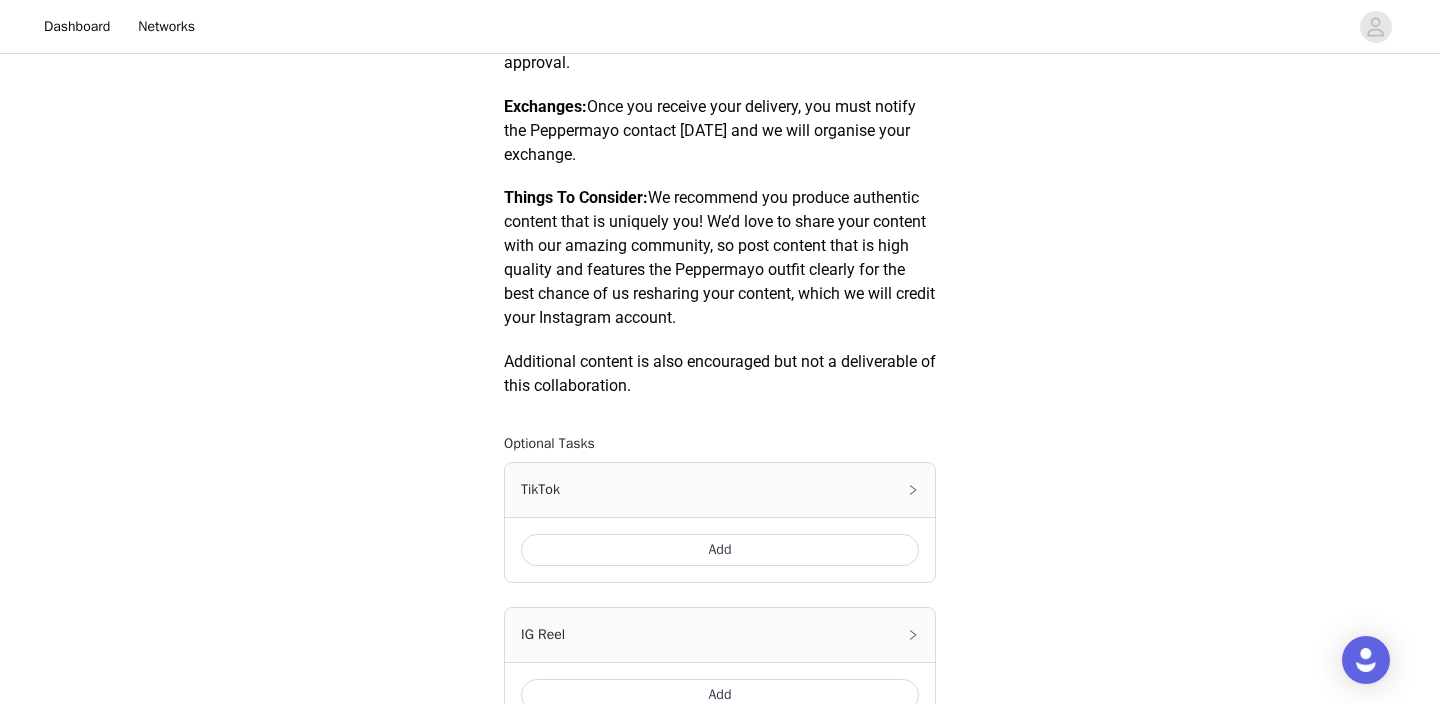 scroll, scrollTop: 1244, scrollLeft: 0, axis: vertical 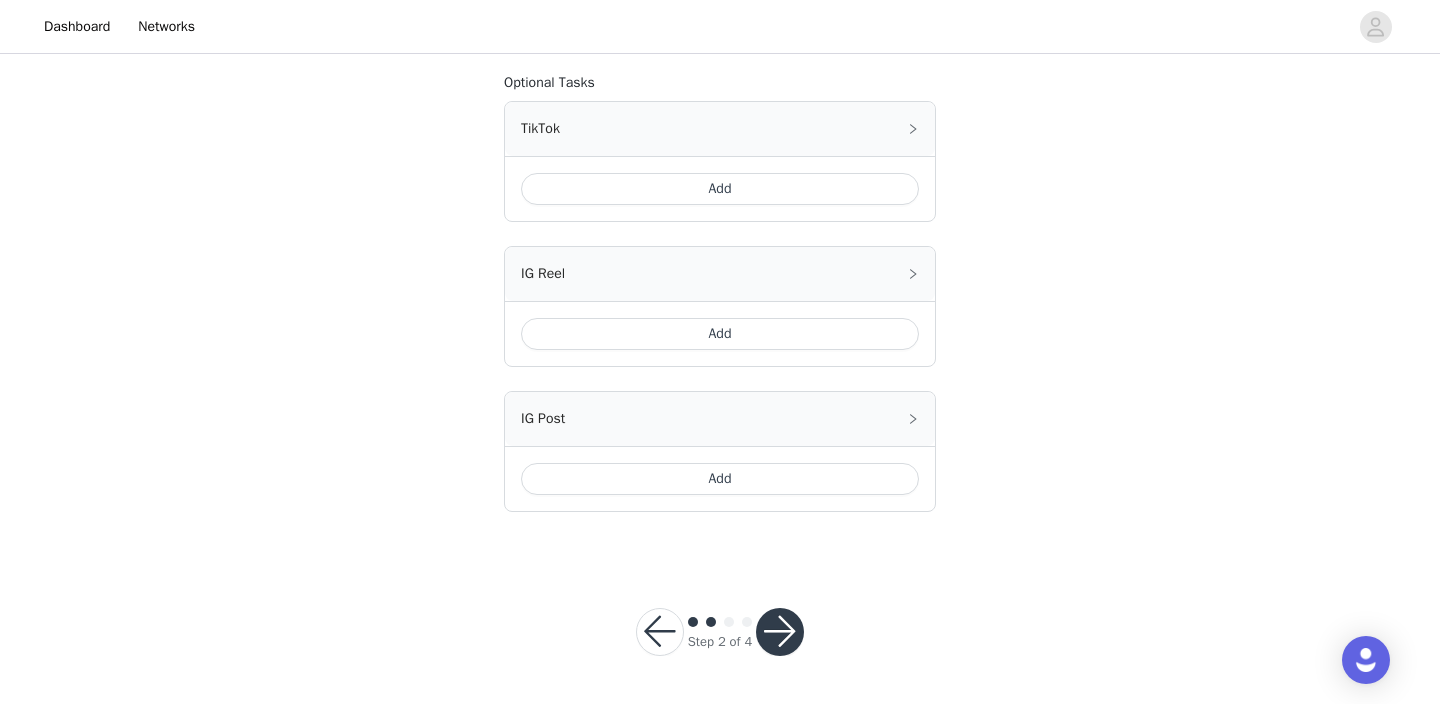 click at bounding box center [780, 632] 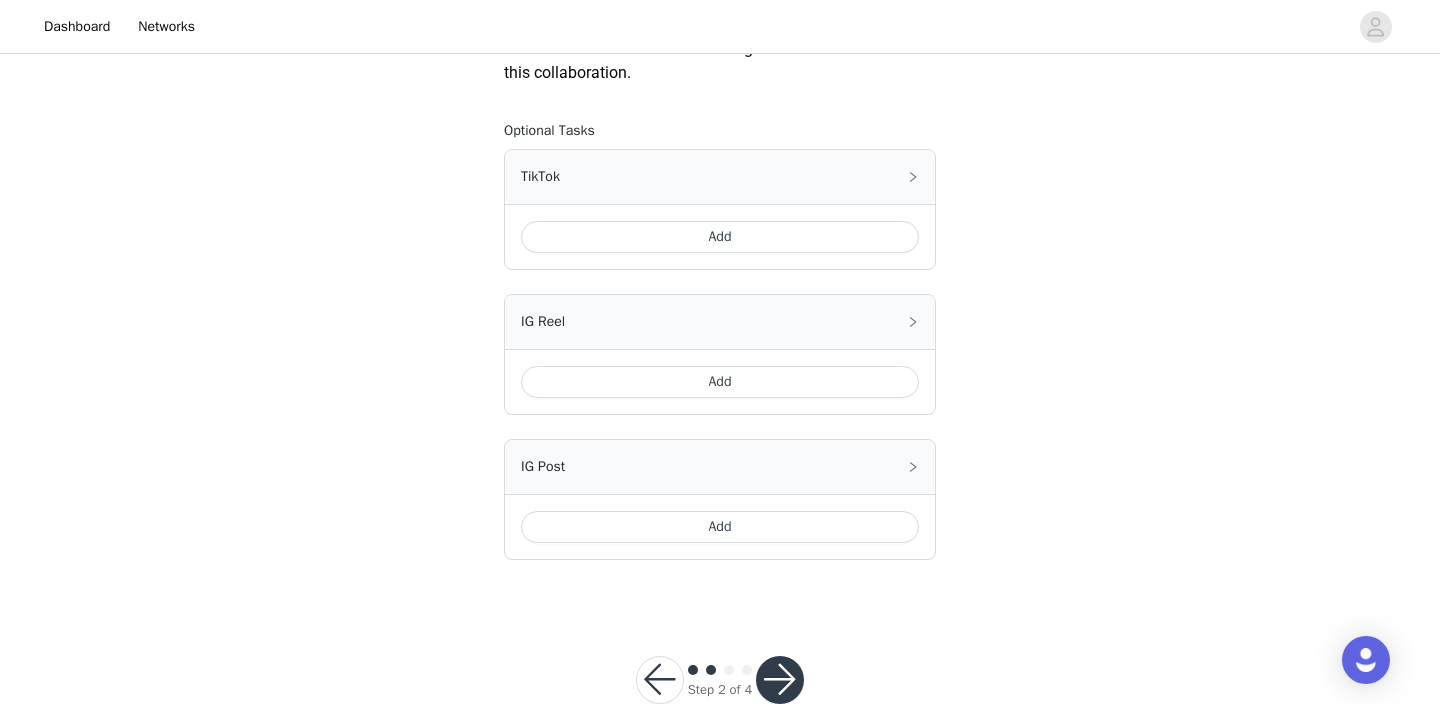 click on "Add" at bounding box center [720, 527] 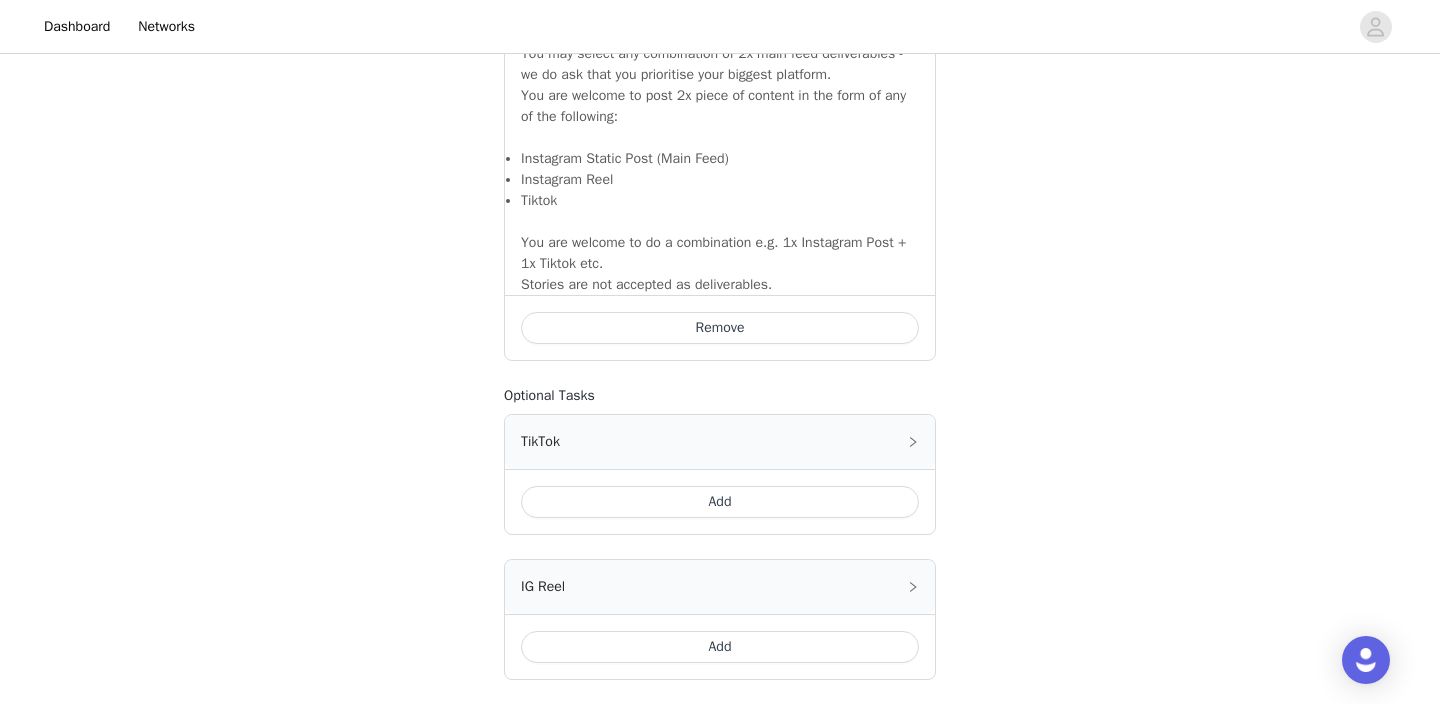 scroll, scrollTop: 1600, scrollLeft: 0, axis: vertical 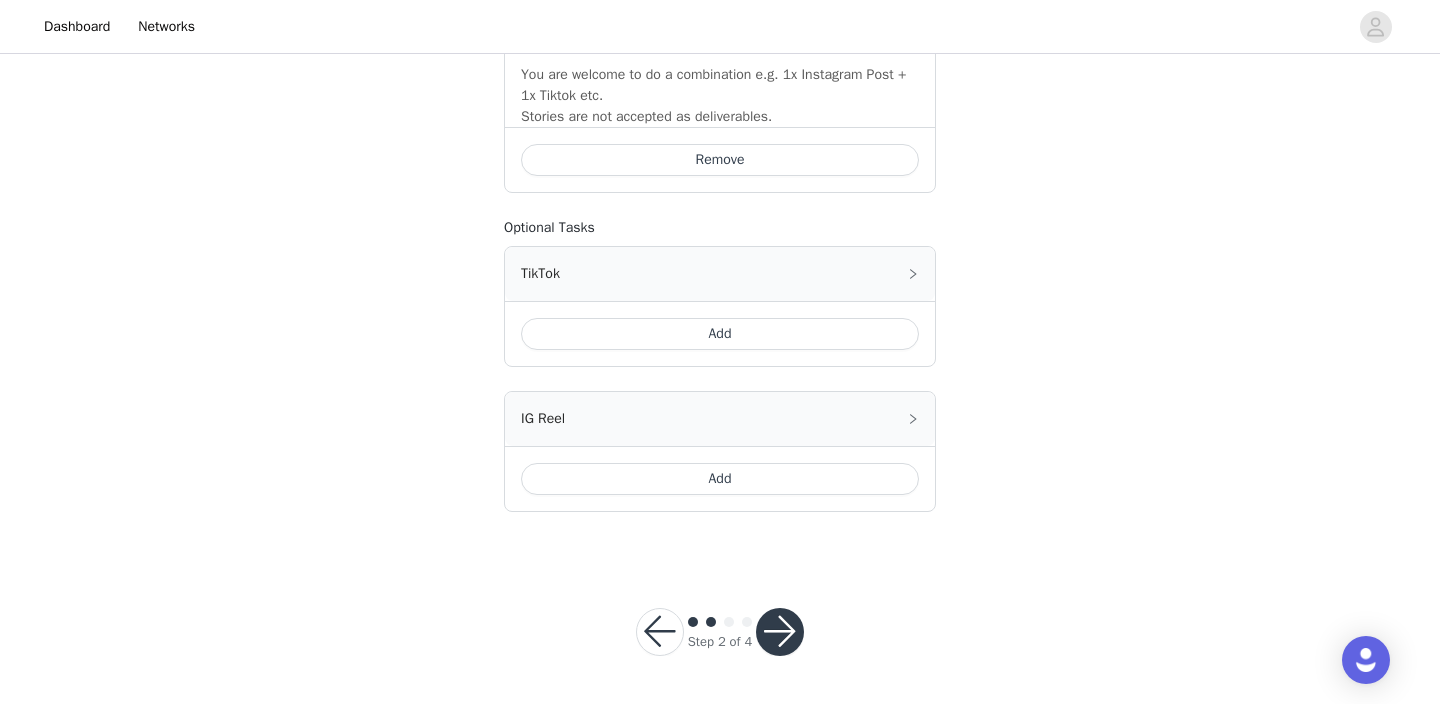 click on "Add" at bounding box center [720, 479] 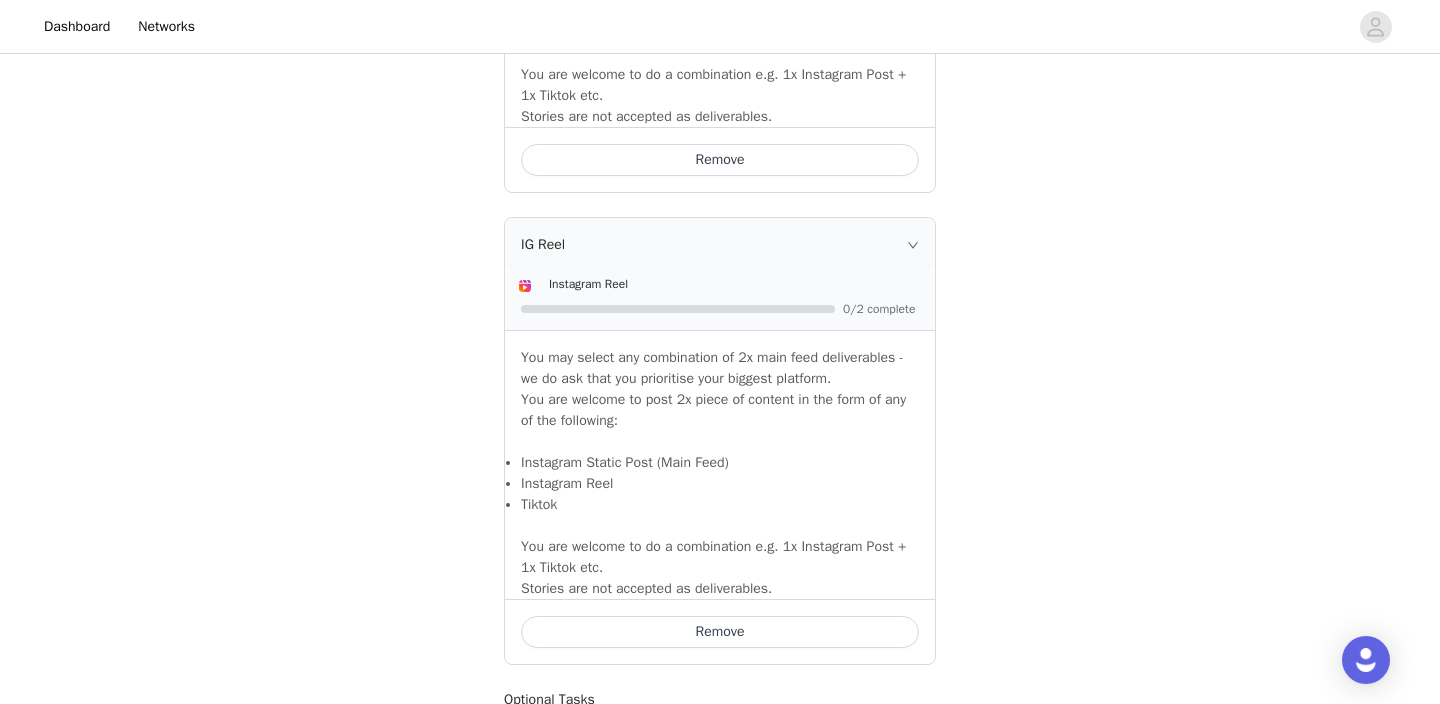 scroll, scrollTop: 1927, scrollLeft: 0, axis: vertical 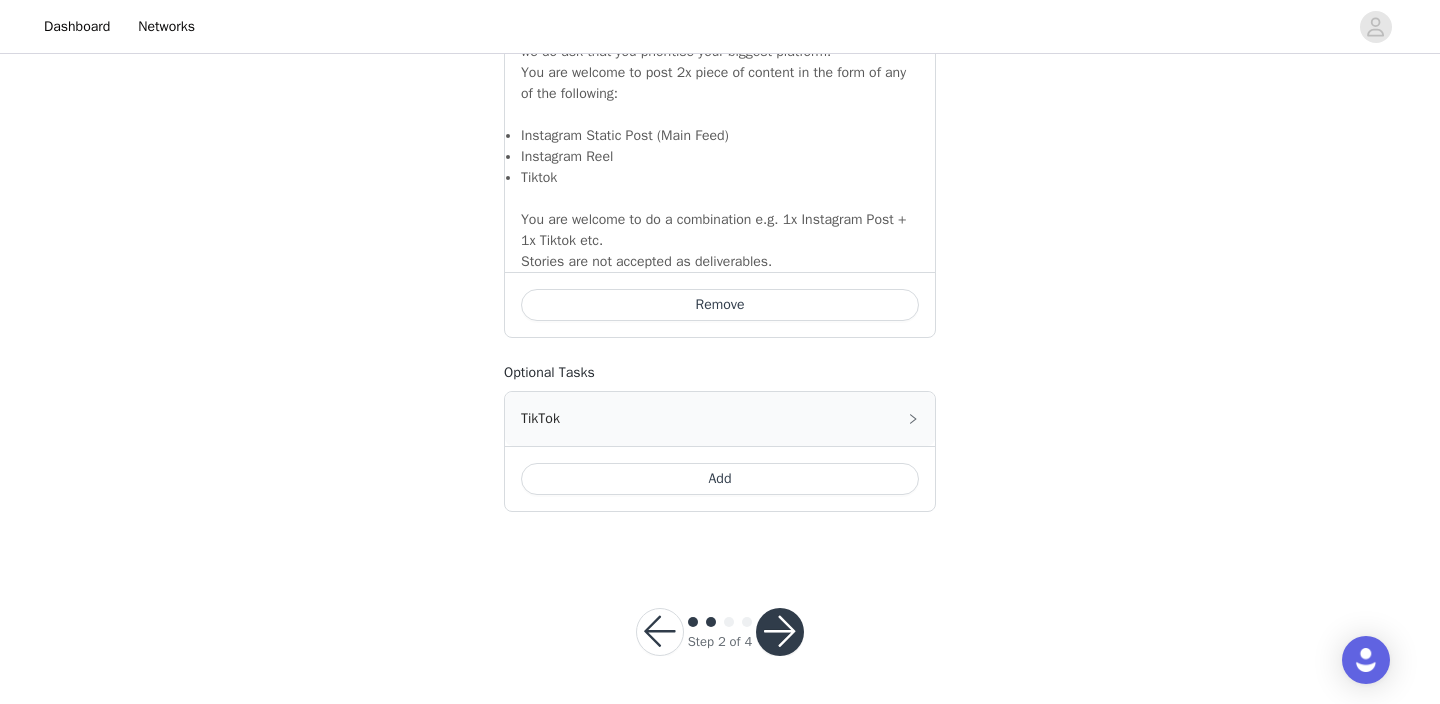 click at bounding box center [780, 632] 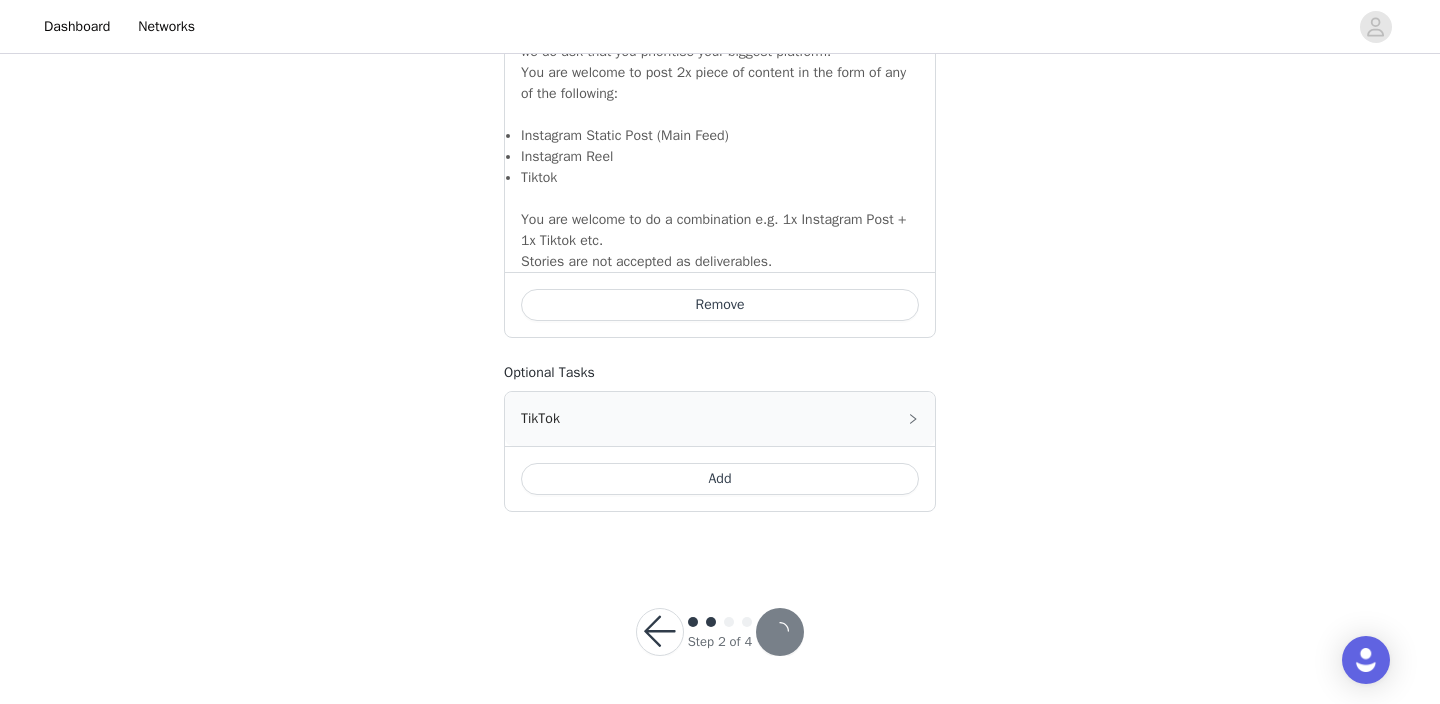 scroll, scrollTop: 0, scrollLeft: 0, axis: both 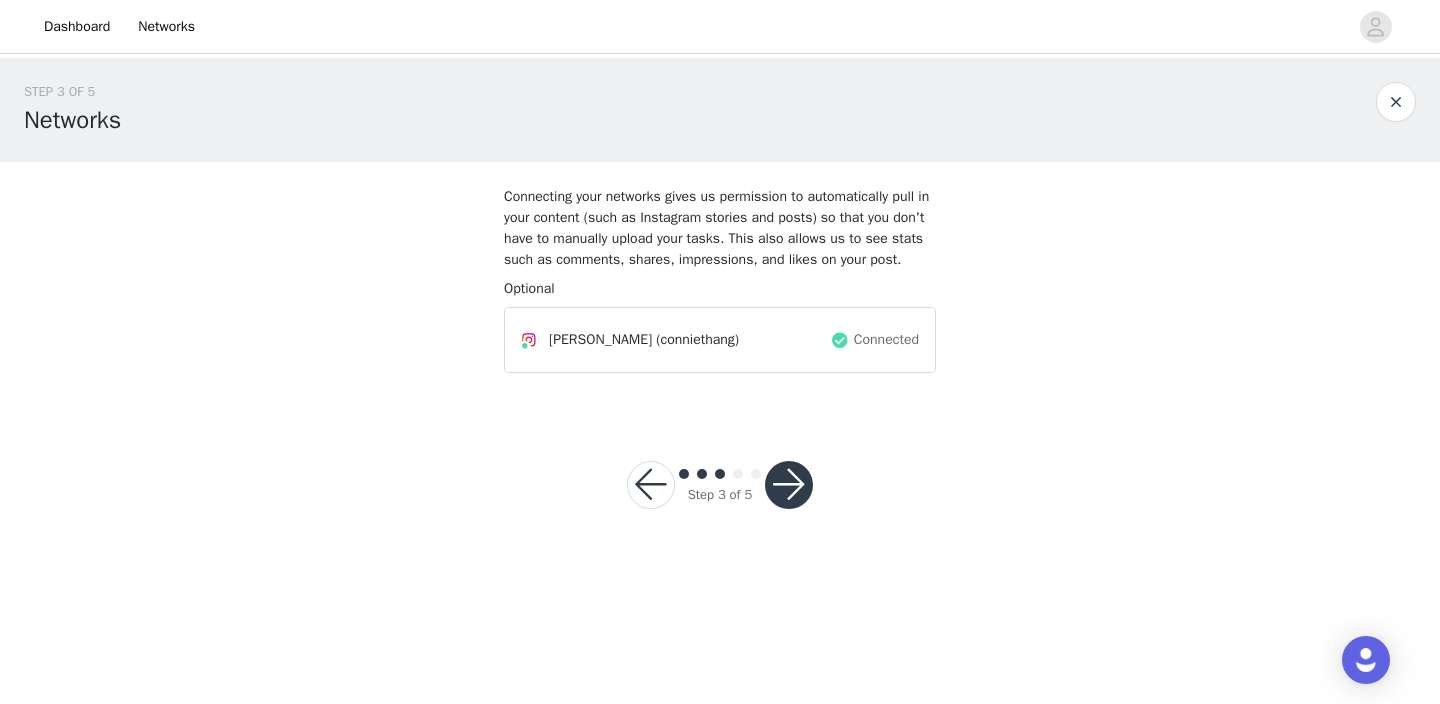 click at bounding box center (789, 485) 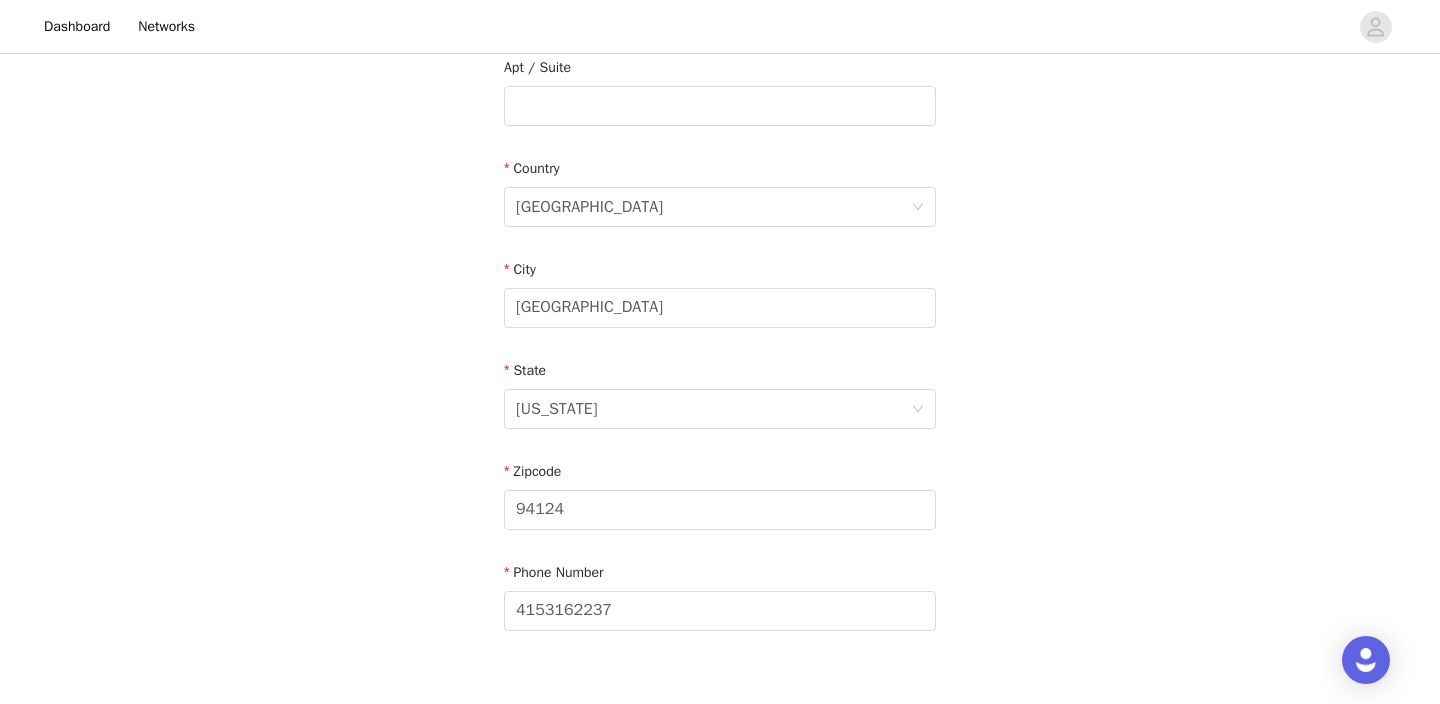 scroll, scrollTop: 659, scrollLeft: 0, axis: vertical 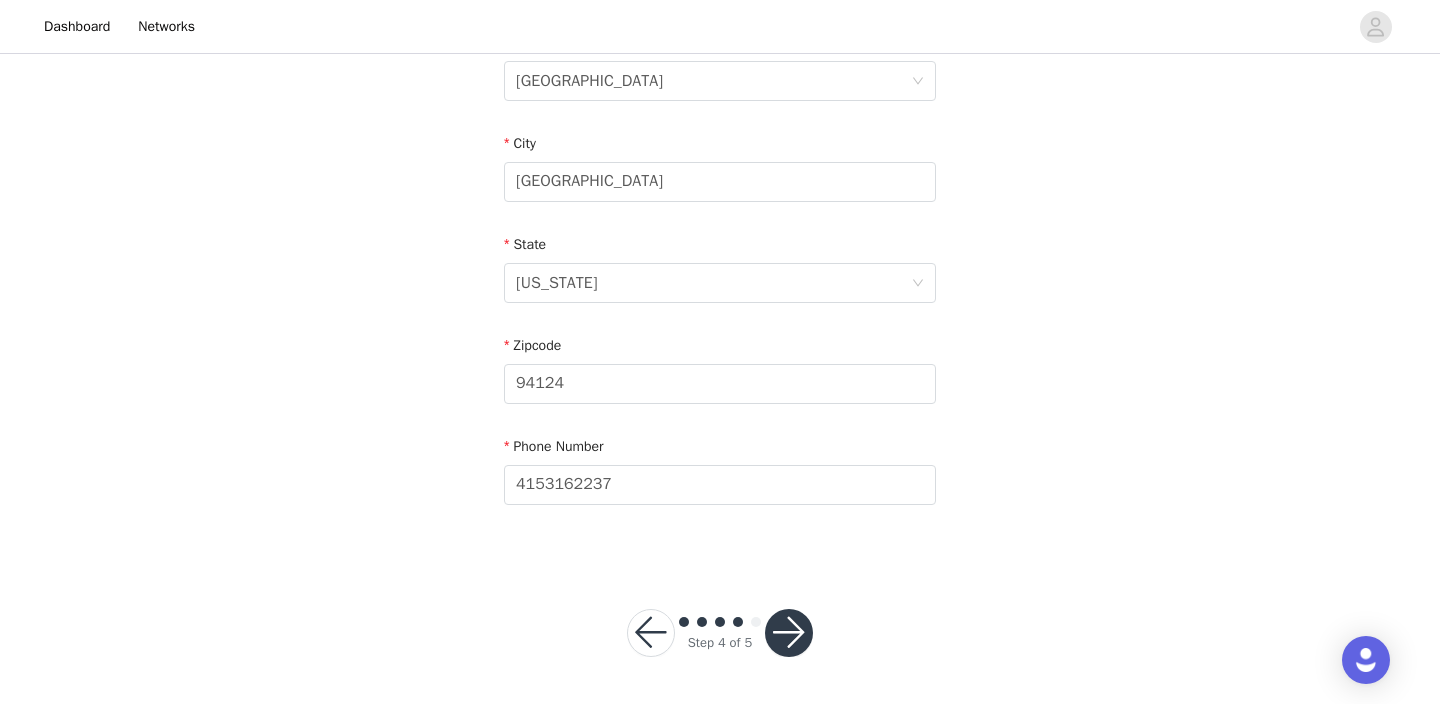 click at bounding box center [789, 633] 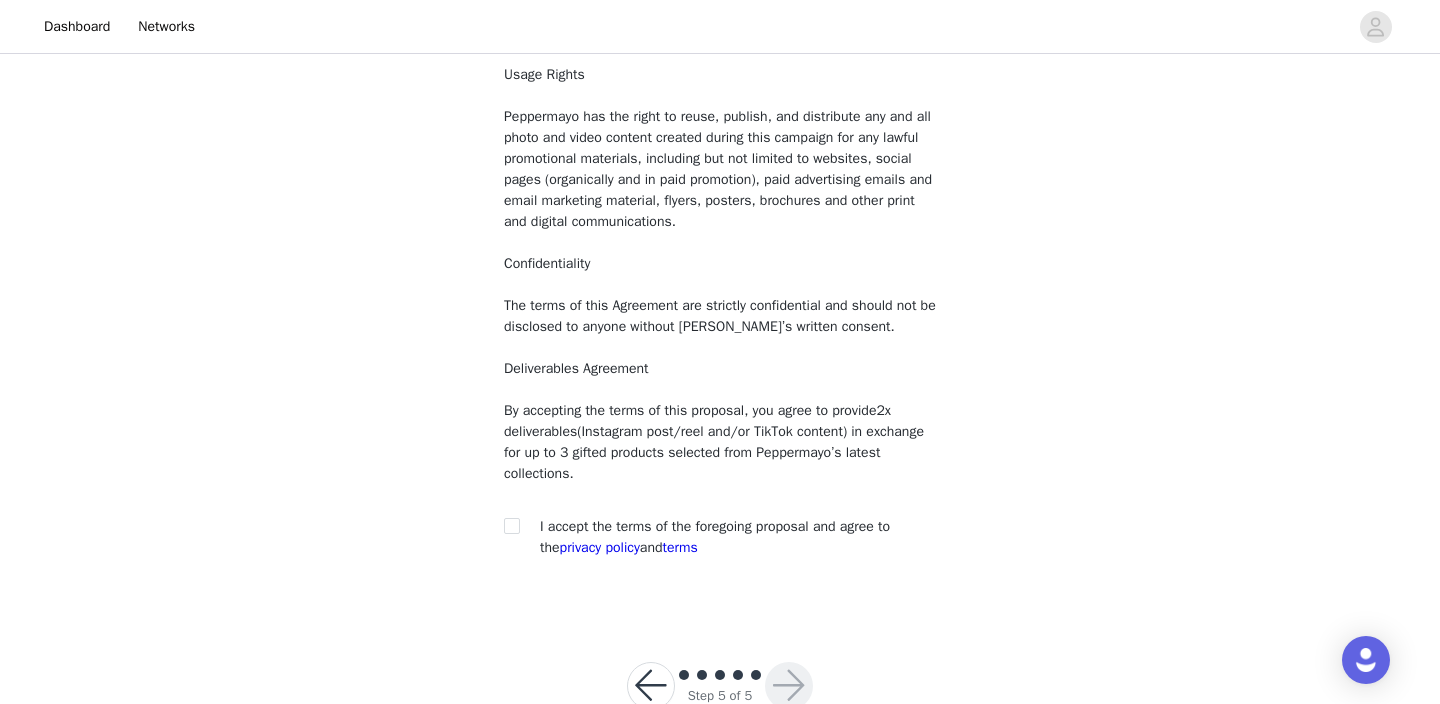 scroll, scrollTop: 220, scrollLeft: 0, axis: vertical 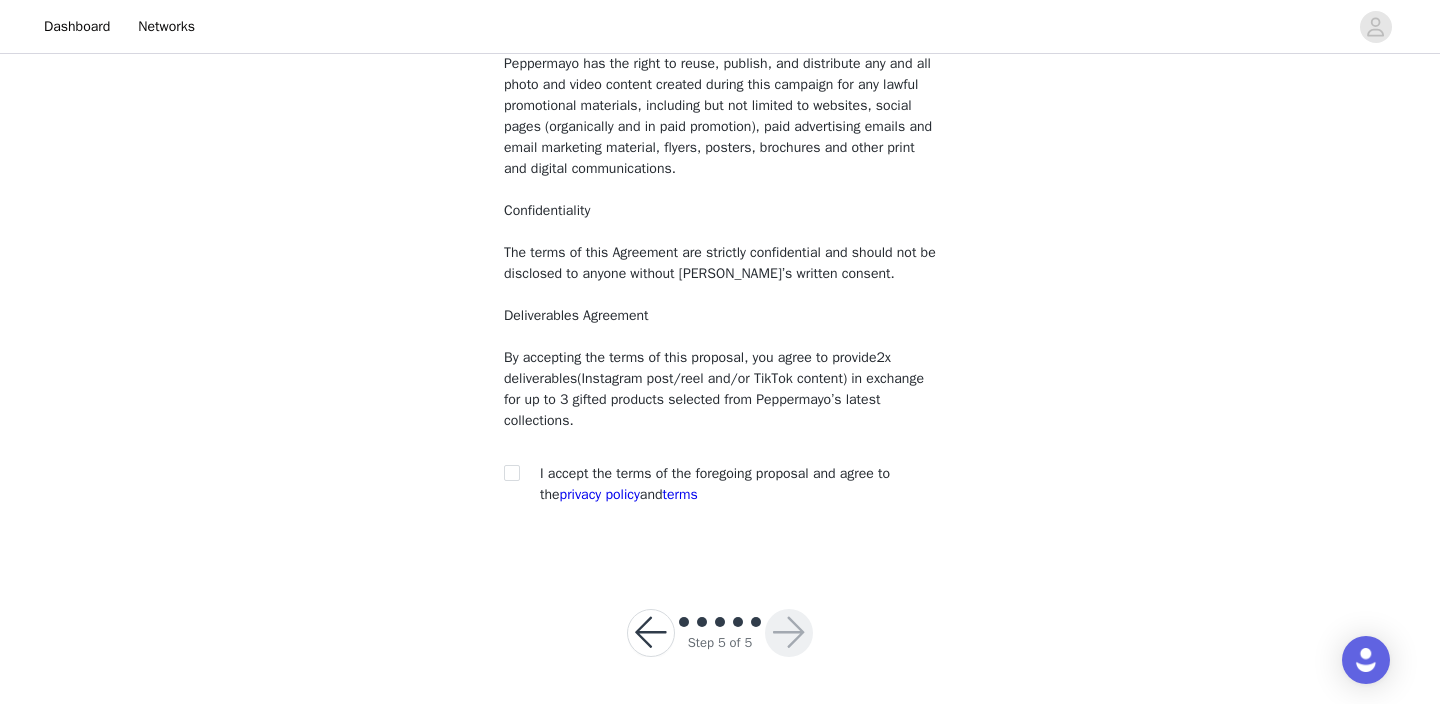 click at bounding box center [518, 473] 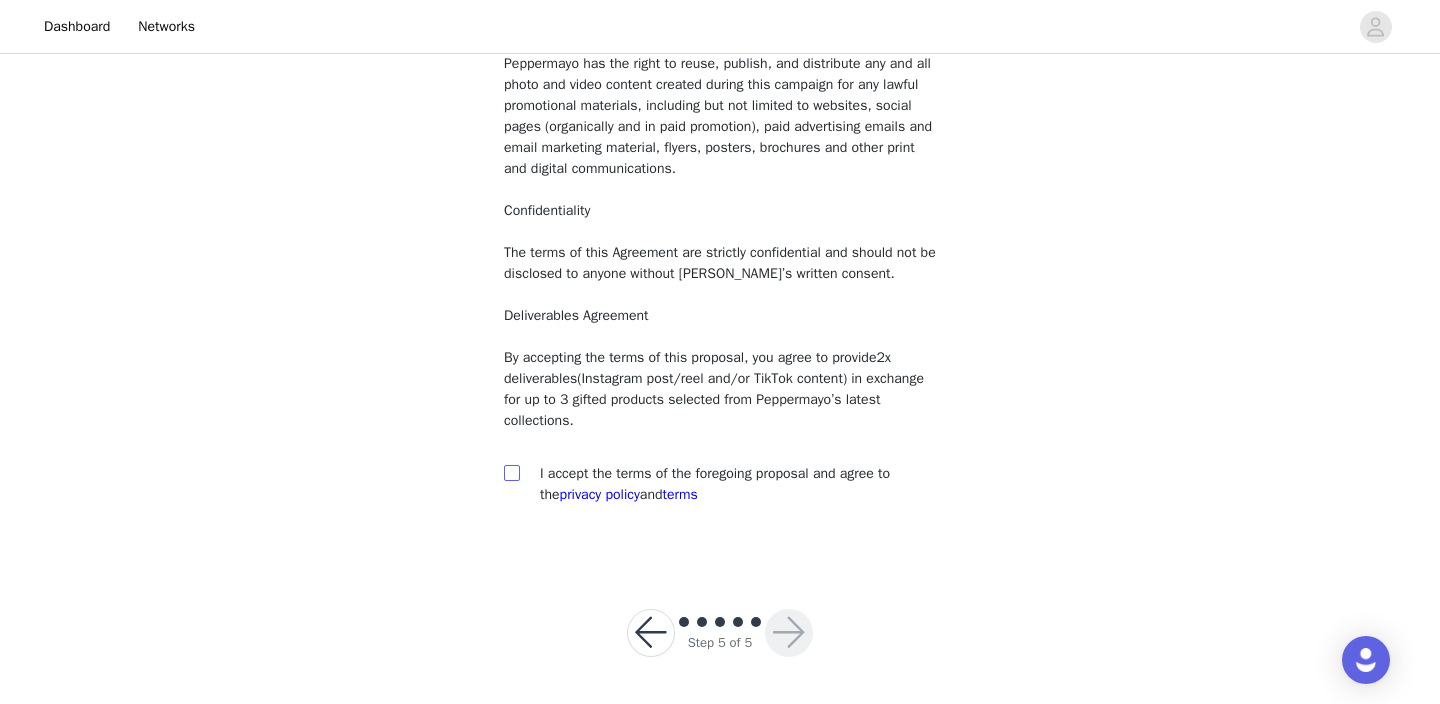 click at bounding box center [511, 472] 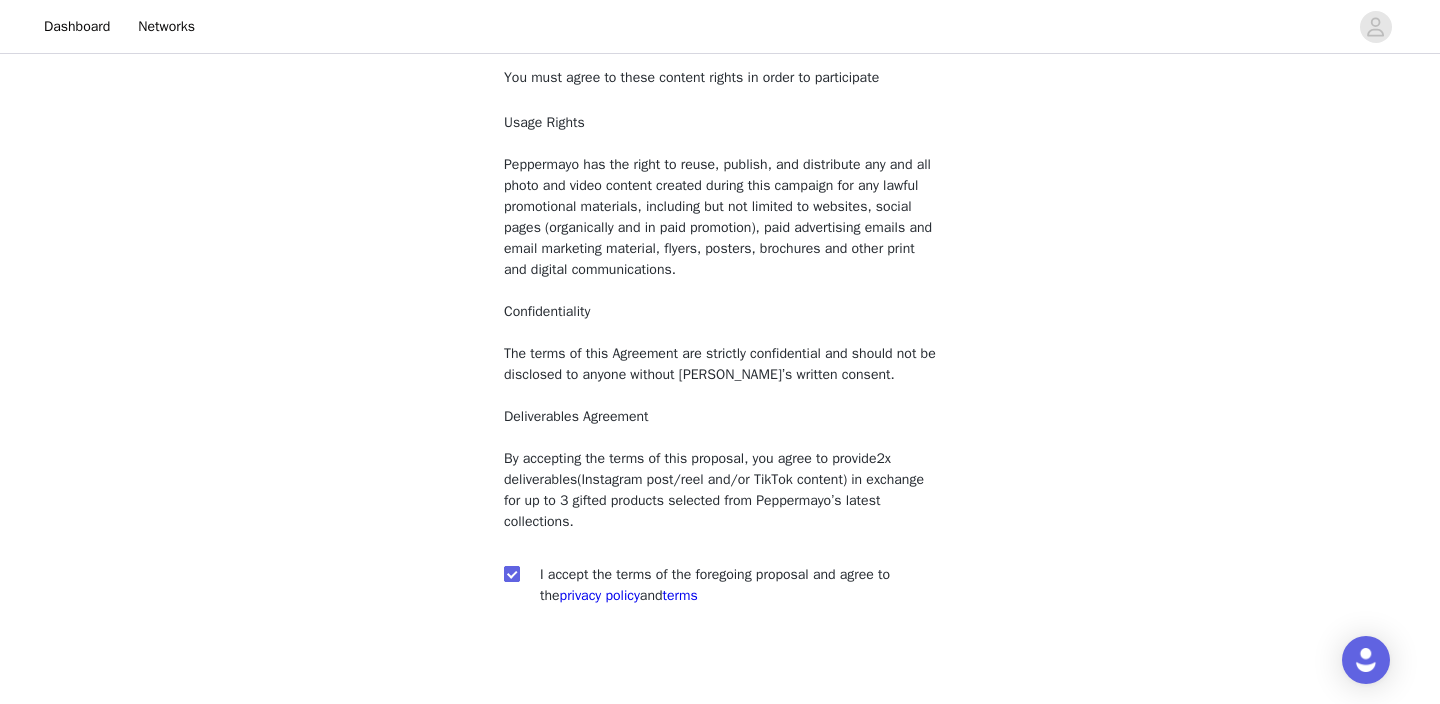 scroll, scrollTop: 220, scrollLeft: 0, axis: vertical 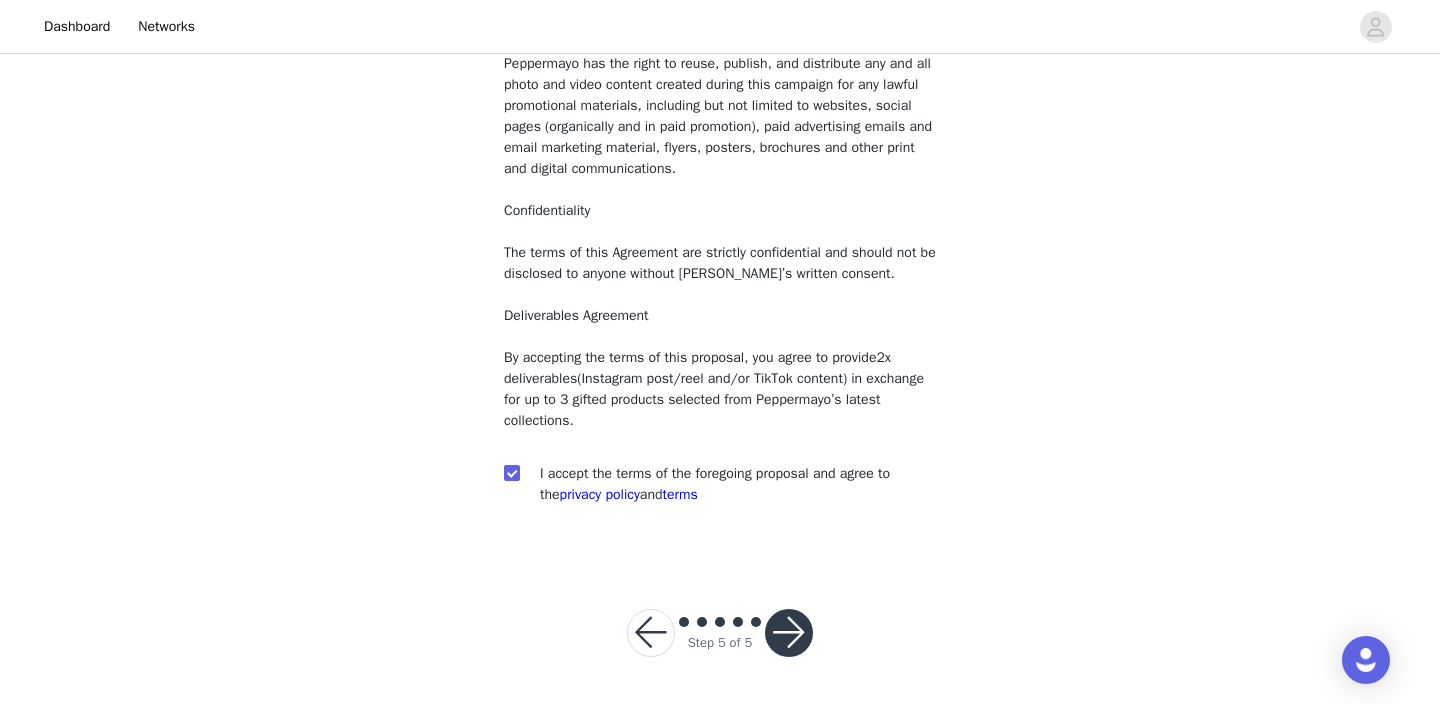 click at bounding box center [789, 633] 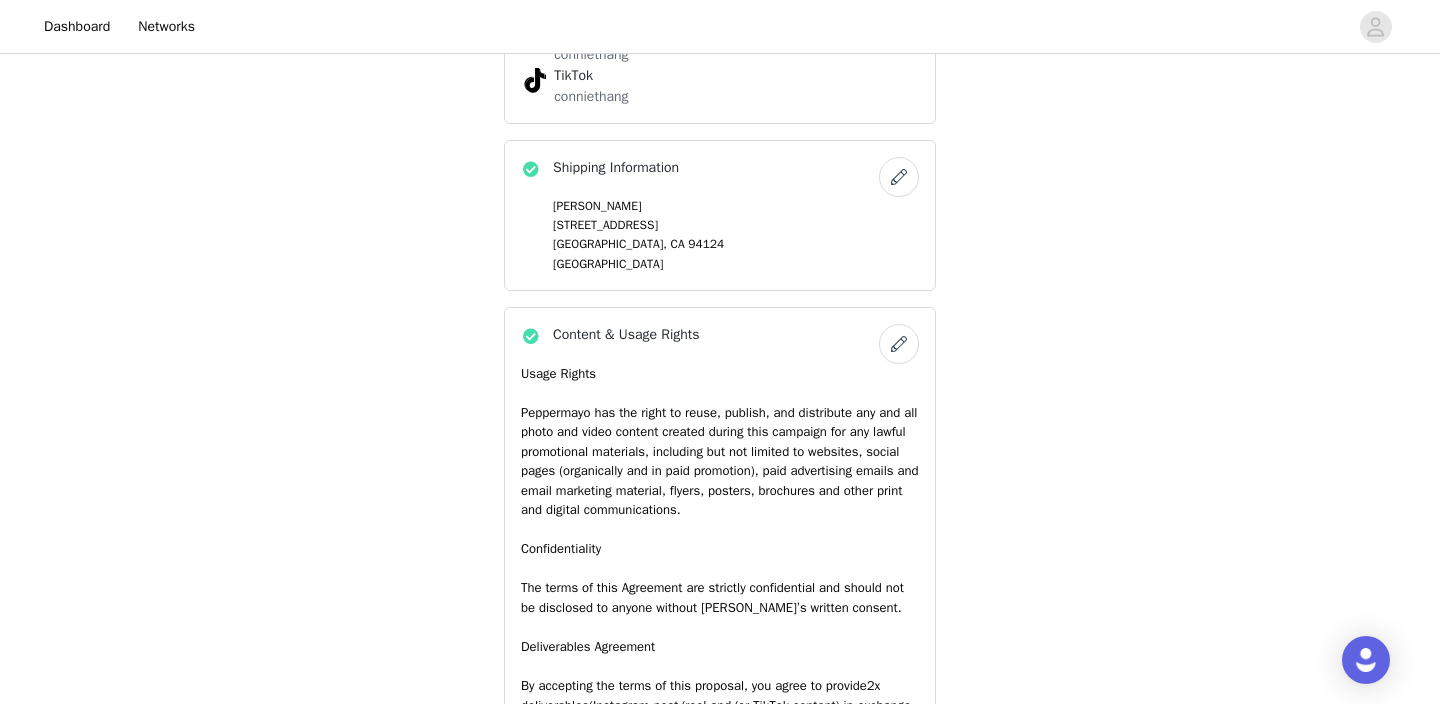 scroll, scrollTop: 1720, scrollLeft: 0, axis: vertical 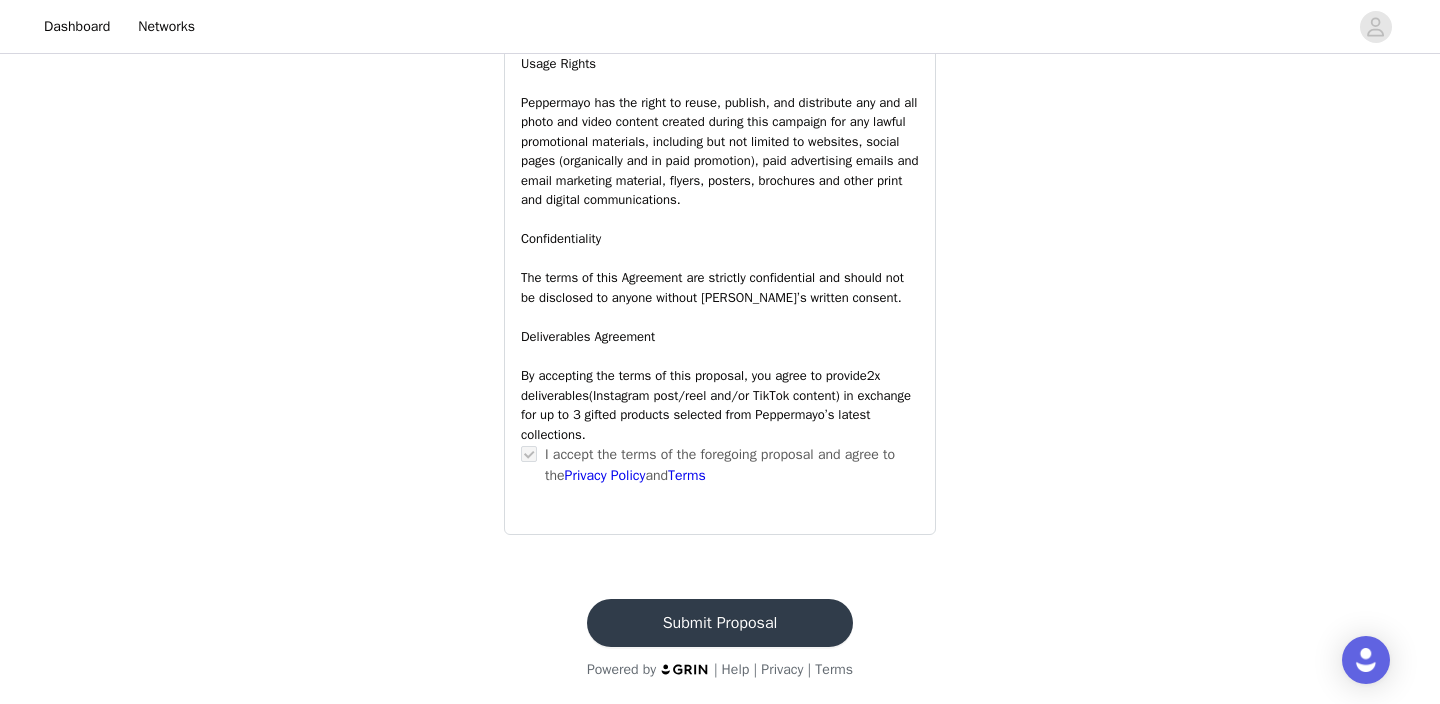 click on "Submit Proposal" at bounding box center [720, 623] 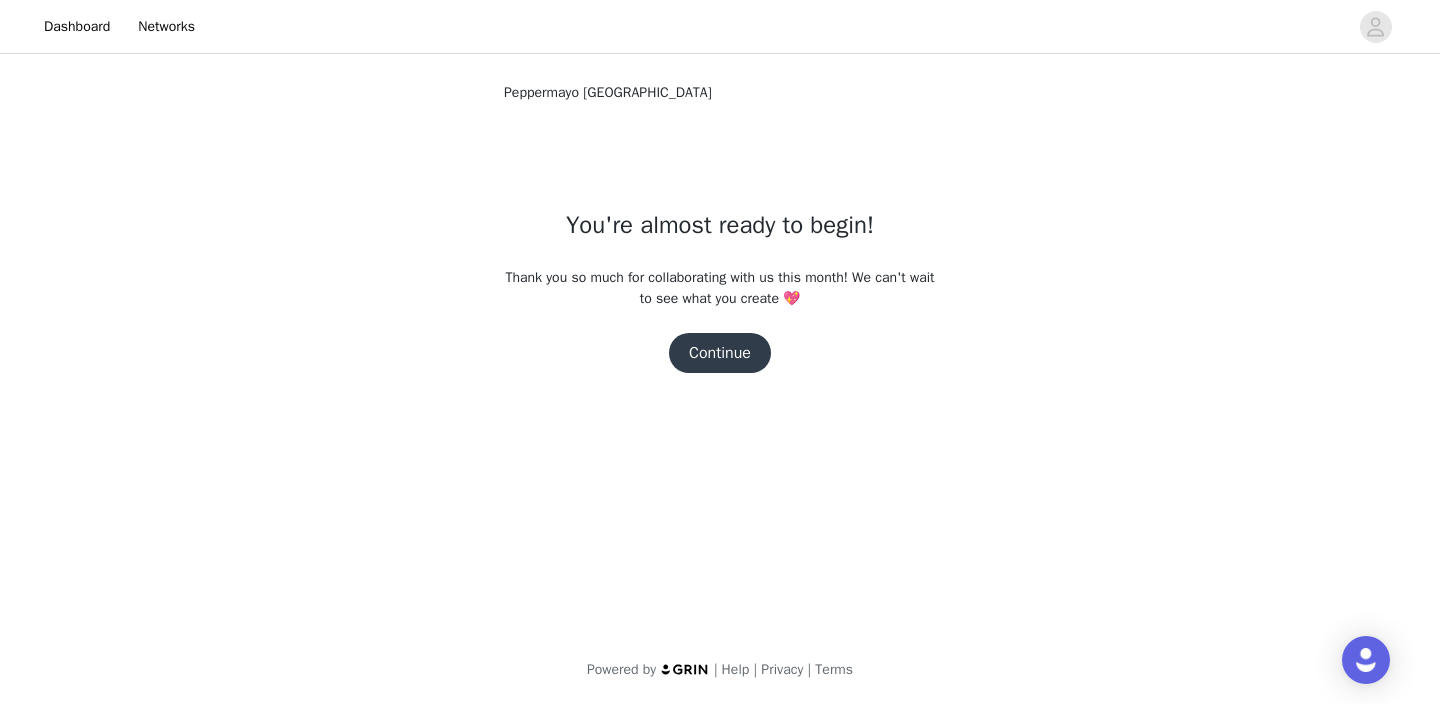 scroll, scrollTop: 0, scrollLeft: 0, axis: both 